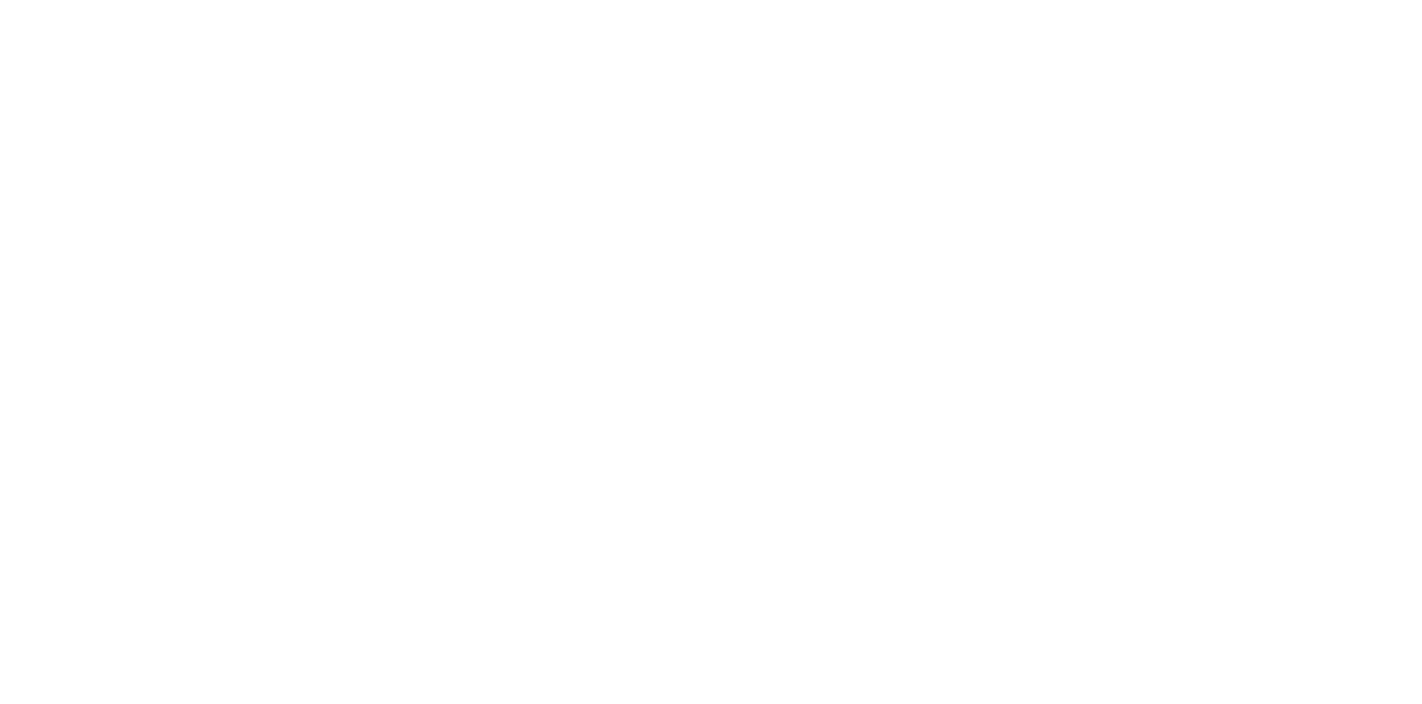 scroll, scrollTop: 0, scrollLeft: 0, axis: both 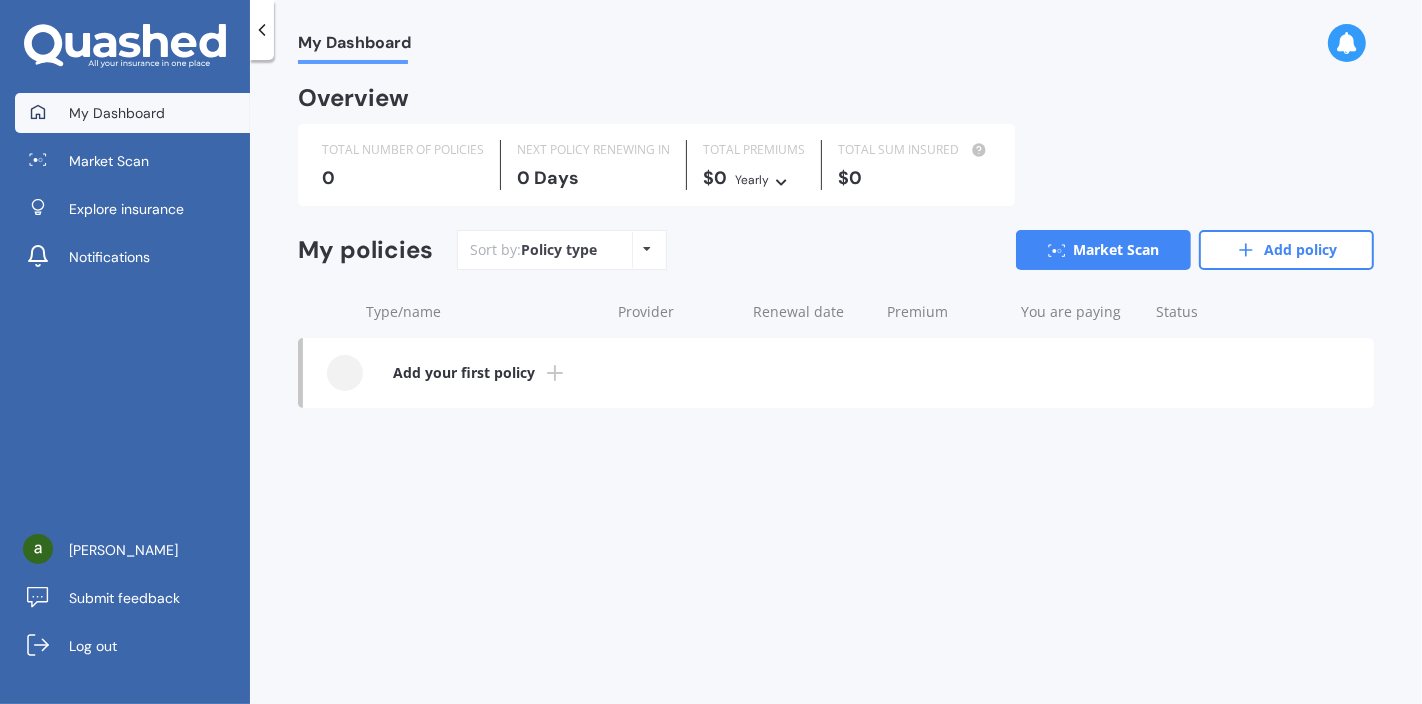 click on "Market Scan" at bounding box center (1103, 250) 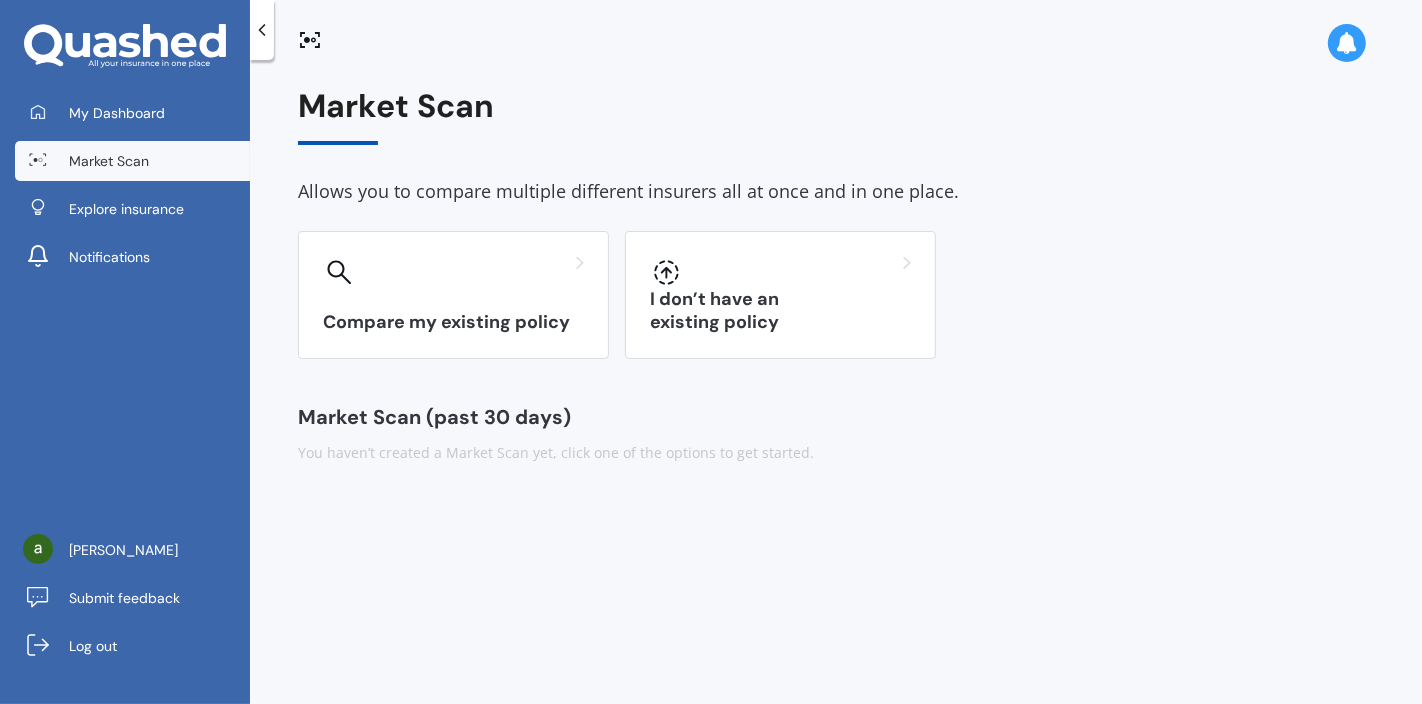 click on "Compare my existing policy" at bounding box center (453, 295) 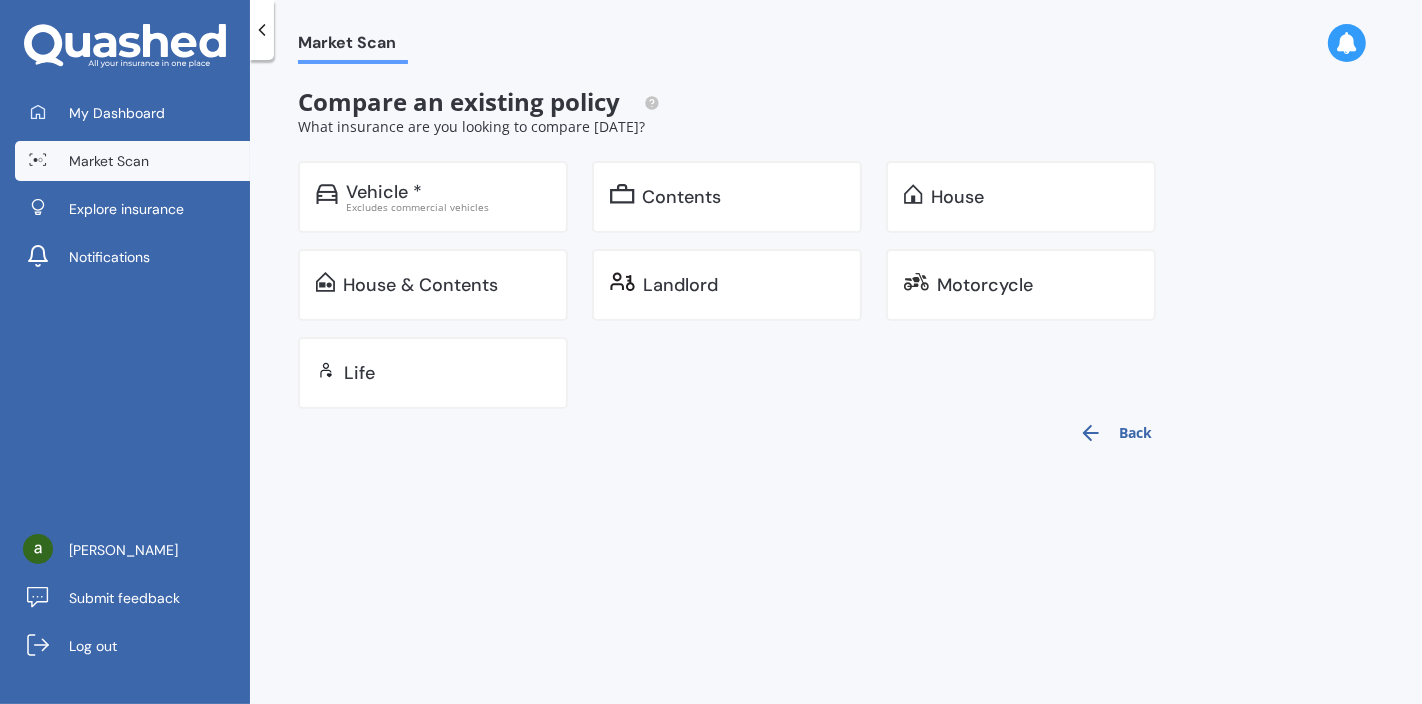 click on "Vehicle *" at bounding box center (384, 192) 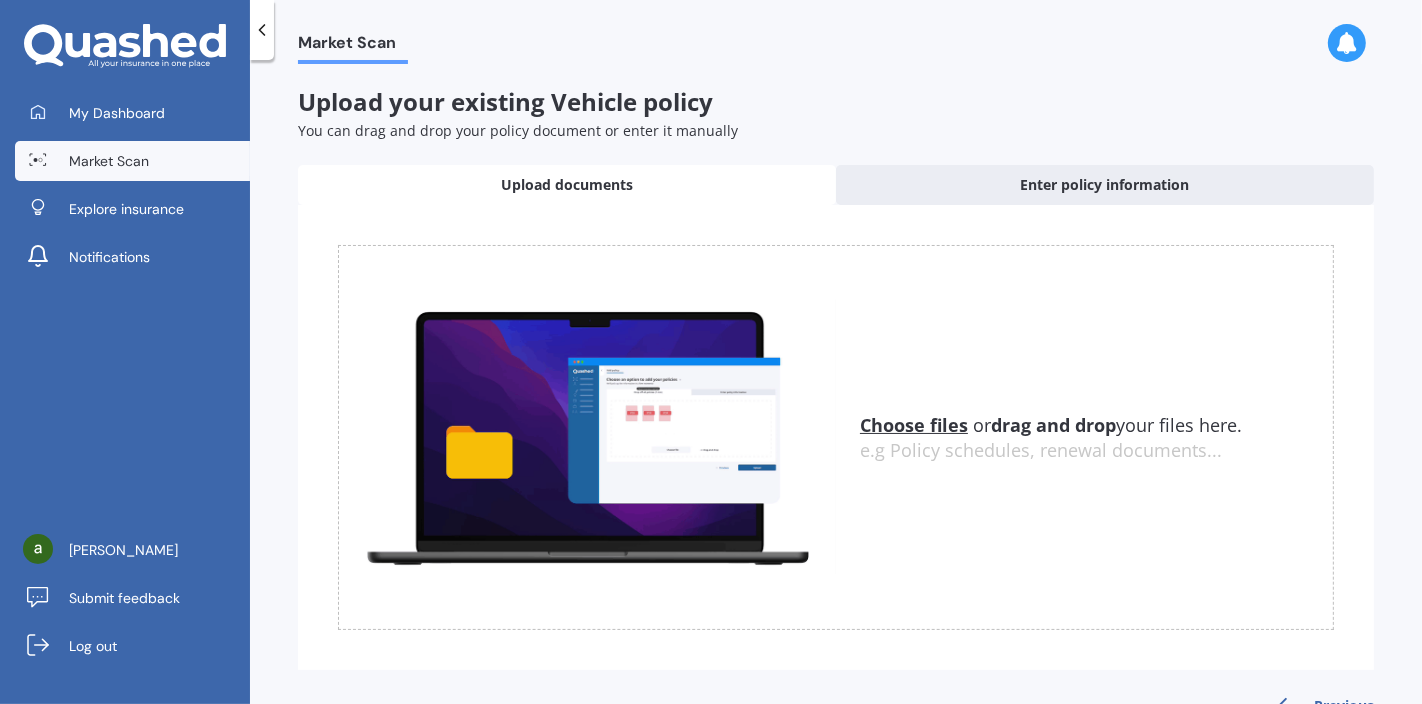 click on "Enter policy information" at bounding box center (1105, 185) 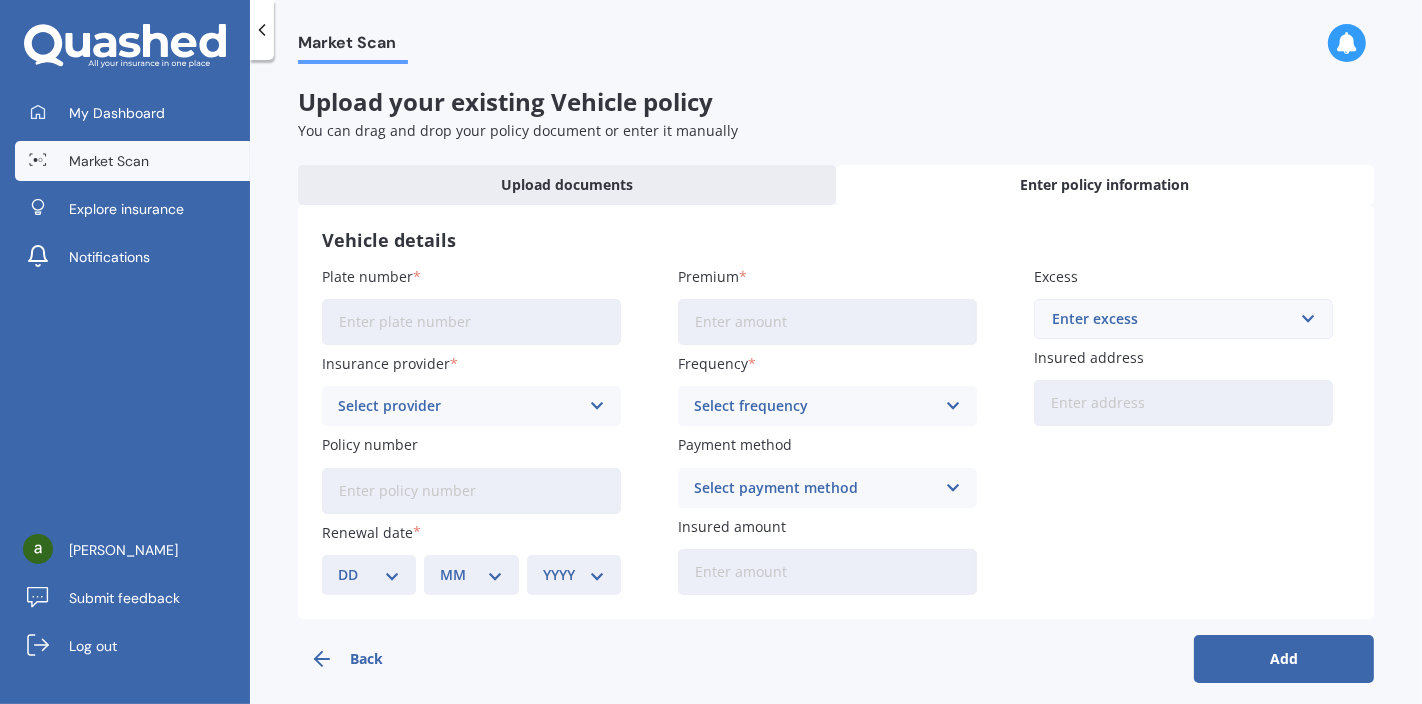 click on "Plate number" at bounding box center [471, 322] 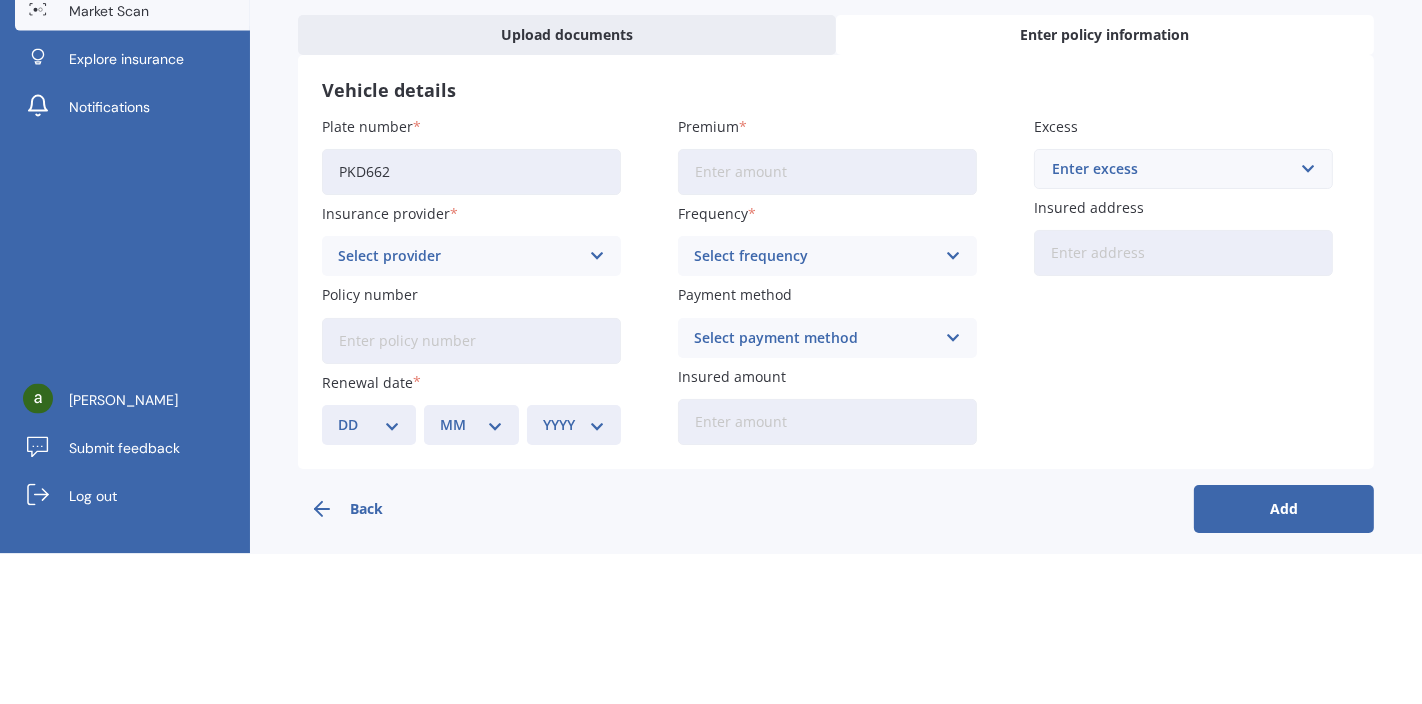 type on "PKD662" 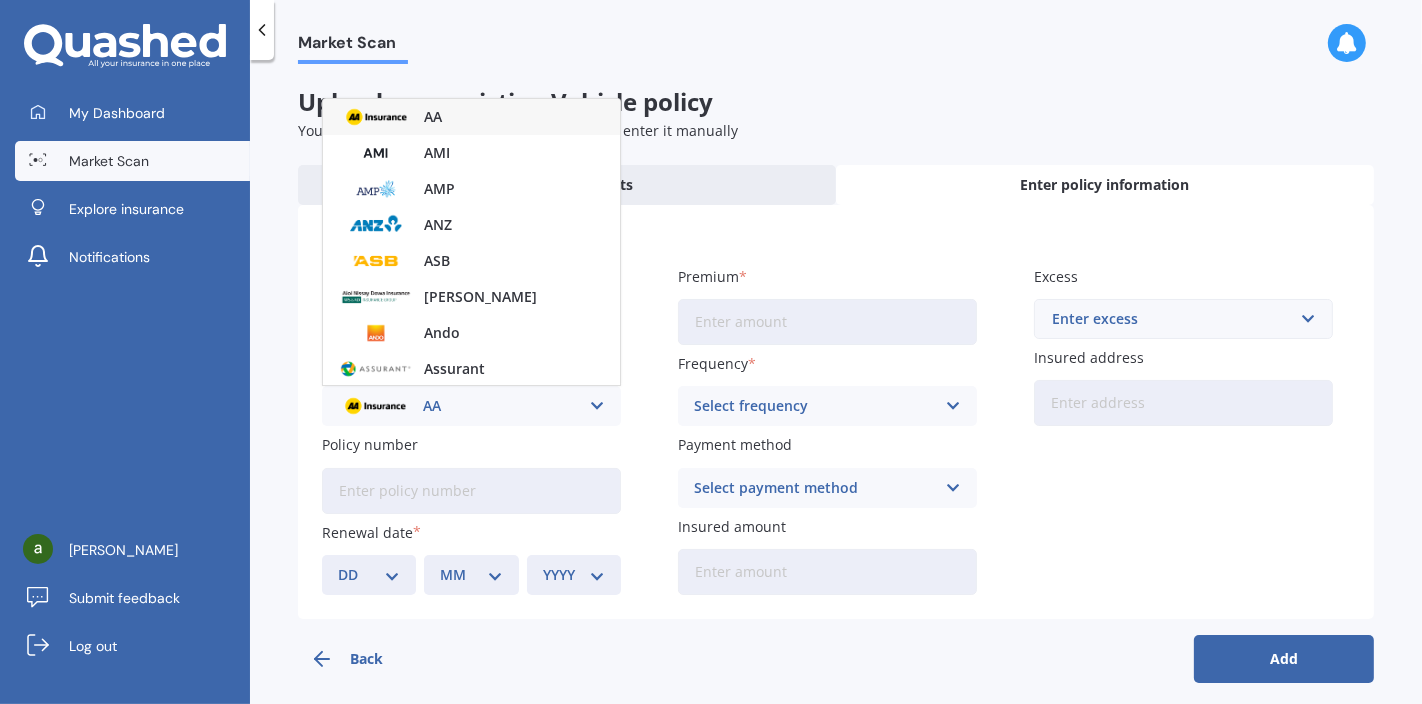 click at bounding box center [376, 261] 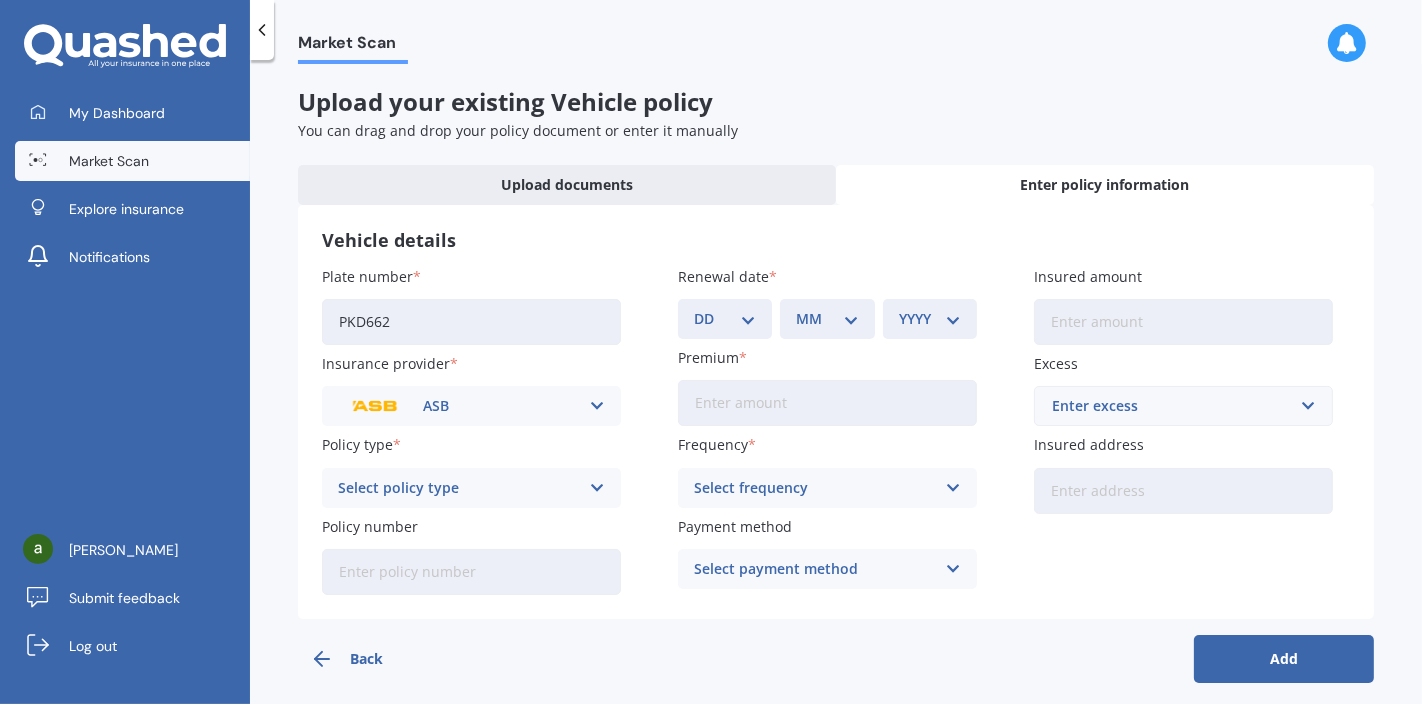 click on "ASB AA AMI AMP ANZ ASB Aioi Nissay Dowa Ando Assurant Autosure BNZ Co-Operative Bank Cove FMG Initio Kiwibank Lantern Lumley MAS NAC NZI Other Provident SBS Star Insure State Swann TSB Tower Trade Me Insurance Vero Westpac YOUI" at bounding box center (471, 406) 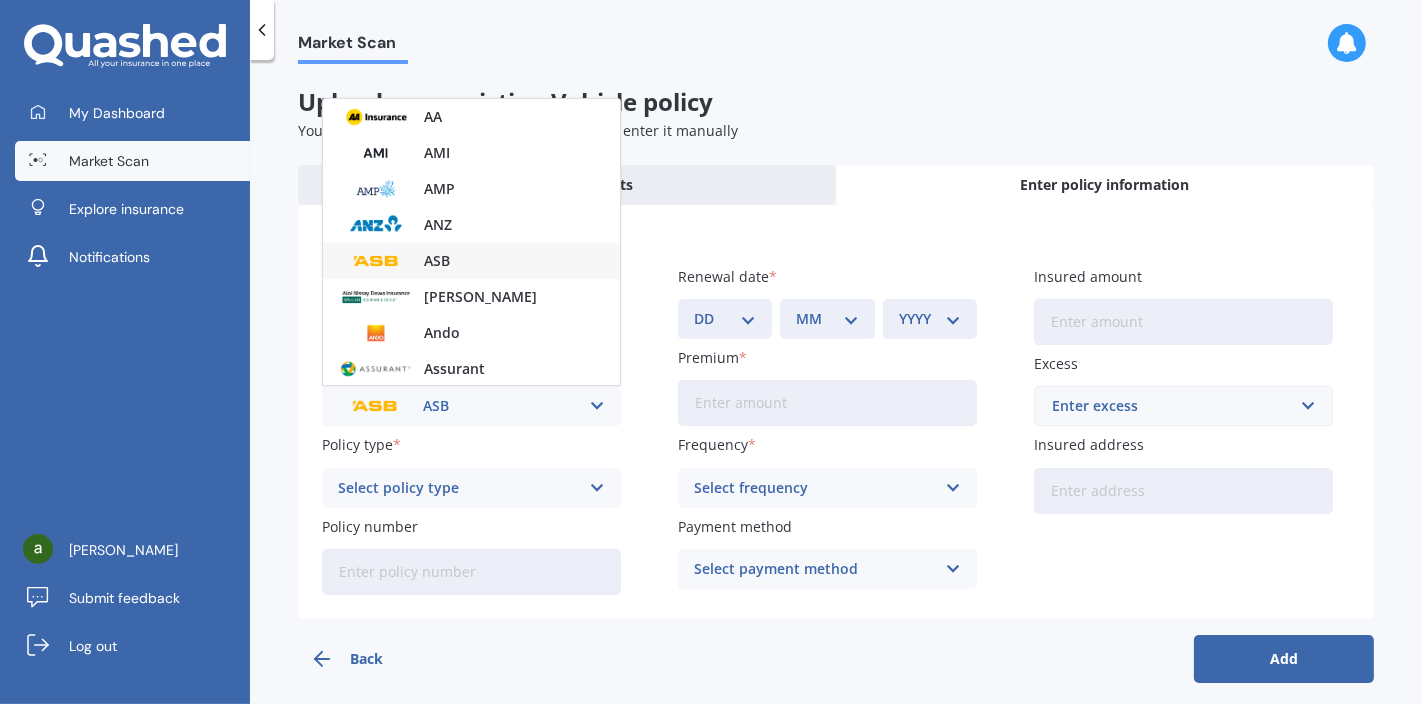click at bounding box center [376, 153] 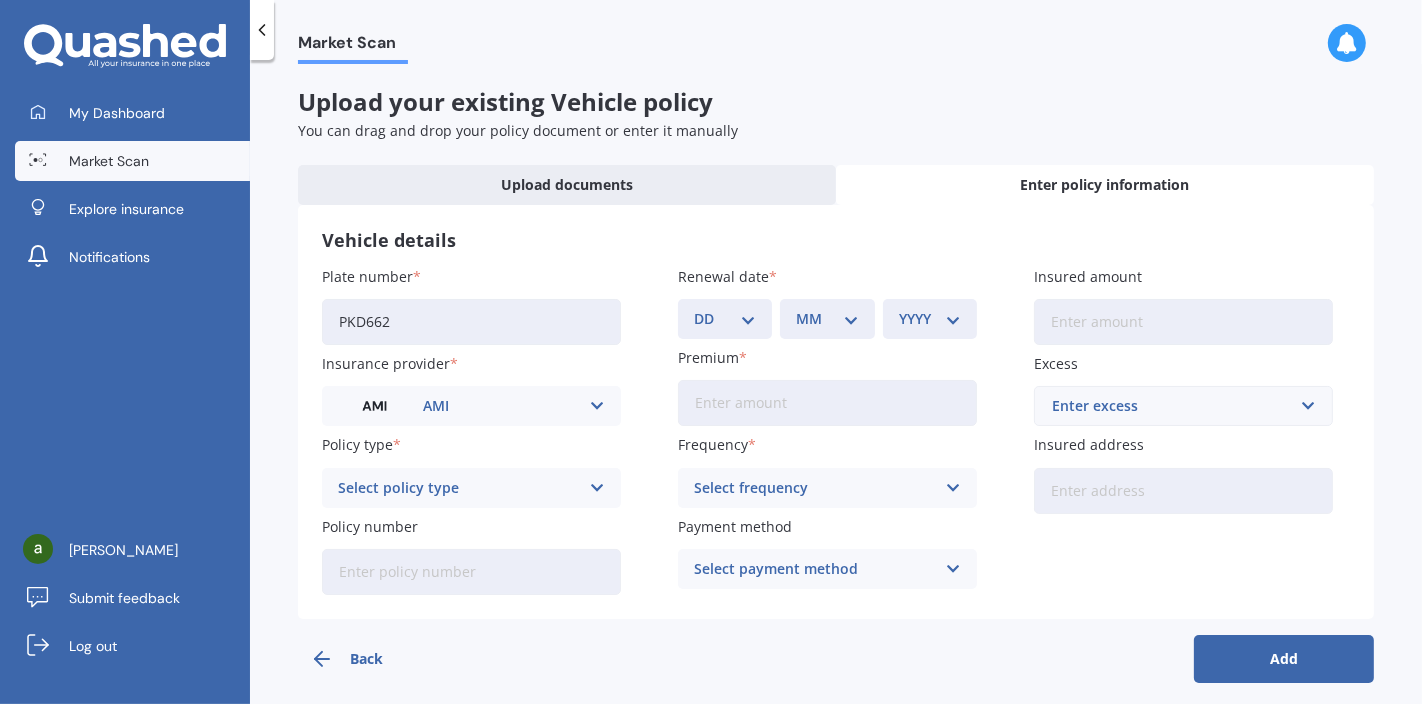 click on "Select policy type Third Party Third Party, Fire & Theft Comprehensive" at bounding box center (471, 488) 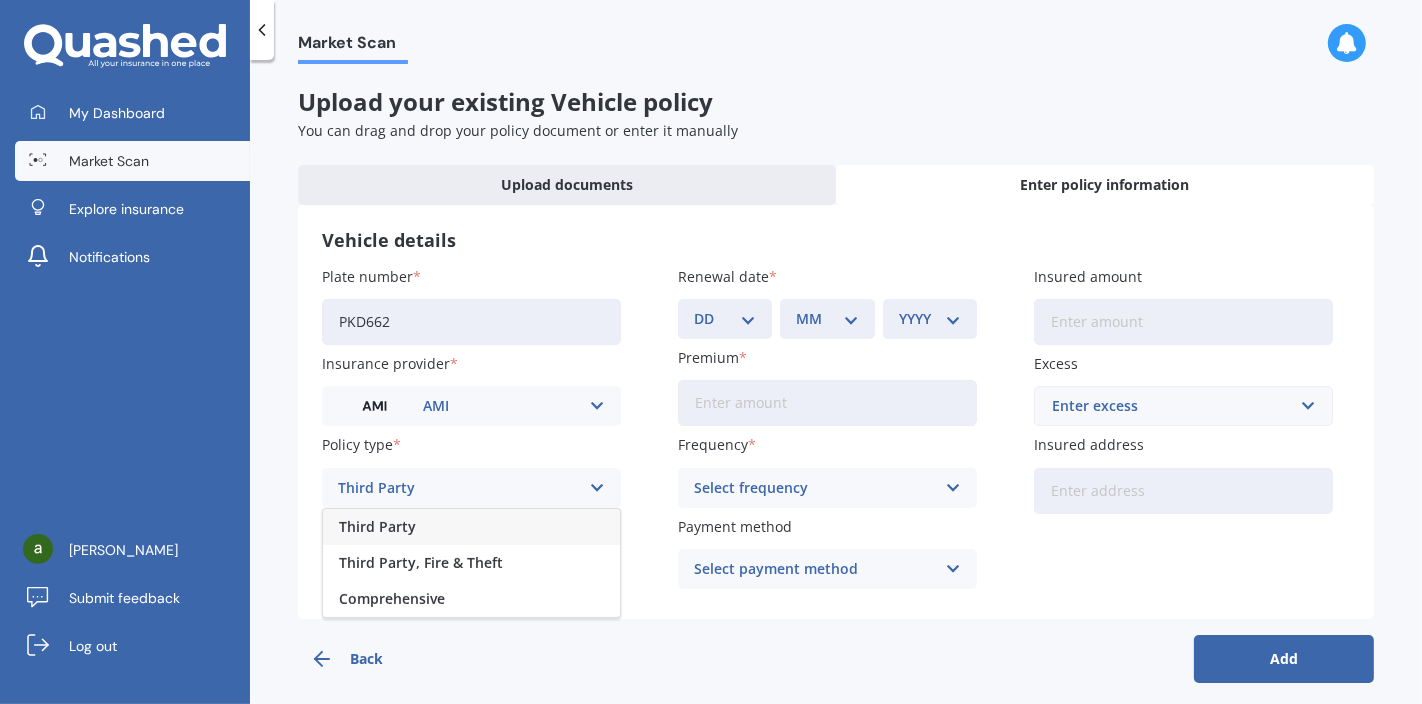 click on "Comprehensive" at bounding box center [392, 599] 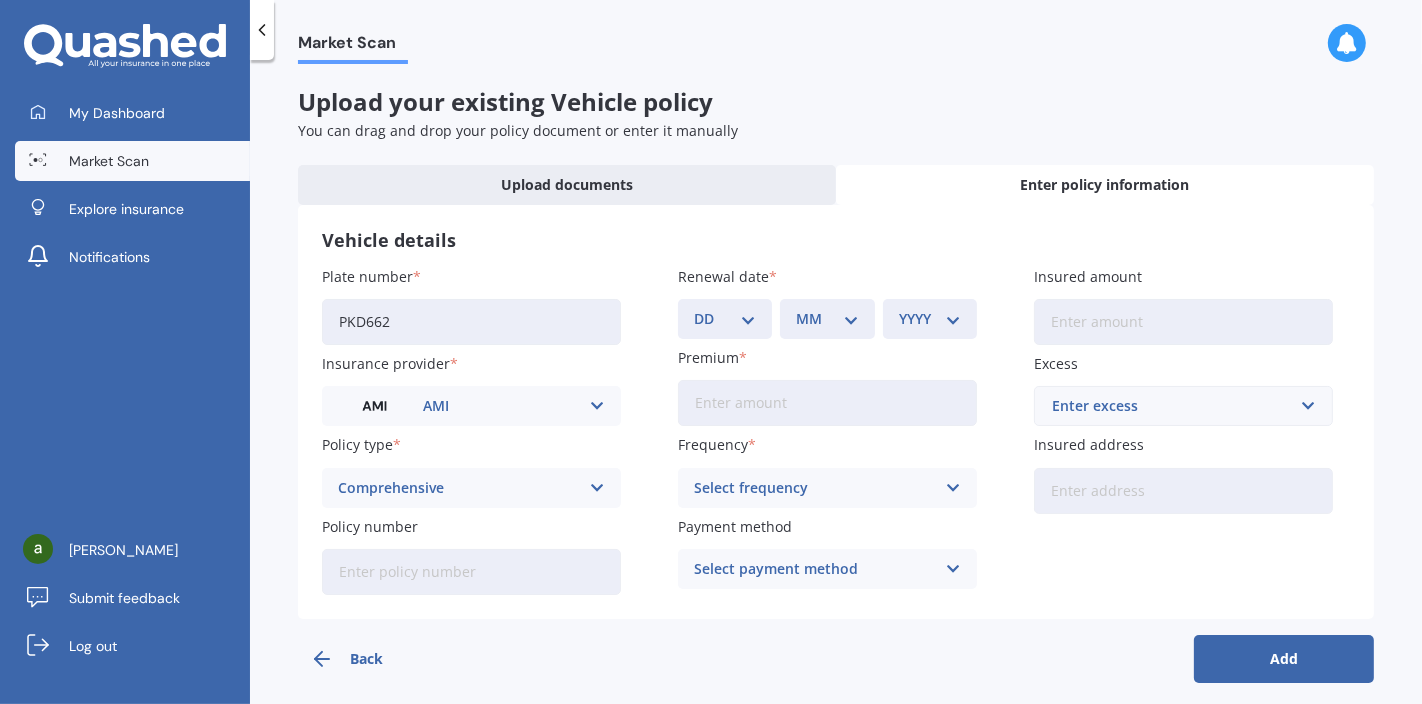 click on "Vehicle details Plate number PKD662 Insurance provider AMI AA AMI AMP ANZ ASB Aioi Nissay Dowa Ando Assurant Autosure BNZ Co-Operative Bank Cove FMG Initio Kiwibank Lantern Lumley MAS NAC NZI Other Provident SBS Star Insure State Swann TSB Tower Trade Me Insurance Vero Westpac YOUI Policy type Comprehensive Third Party Third Party, Fire & Theft Comprehensive Policy number Renewal date DD 01 02 03 04 05 06 07 08 09 10 11 12 13 14 15 16 17 18 19 20 21 22 23 24 25 26 27 28 29 30 31 MM 01 02 03 04 05 06 07 08 09 10 11 12 YYYY 2027 2026 2025 2024 2023 2022 2021 2020 2019 2018 2017 2016 2015 2014 2013 2012 2011 2010 2009 2008 2007 2006 2005 2004 2003 2002 2001 2000 1999 1998 1997 1996 1995 1994 1993 1992 1991 1990 1989 1988 1987 1986 1985 1984 1983 1982 1981 1980 1979 1978 1977 1976 1975 1974 1973 1972 1971 1970 1969 1968 1967 1966 1965 1964 1963 1962 1961 1960 1959 1958 1957 1956 1955 1954 1953 1952 1951 1950 1949 1948 1947 1946 1945 1944 1943 1942 1941 1940 1939 1938 1937 1936 1935 1934 1933 1932 1931 1930 1929" at bounding box center [836, 412] 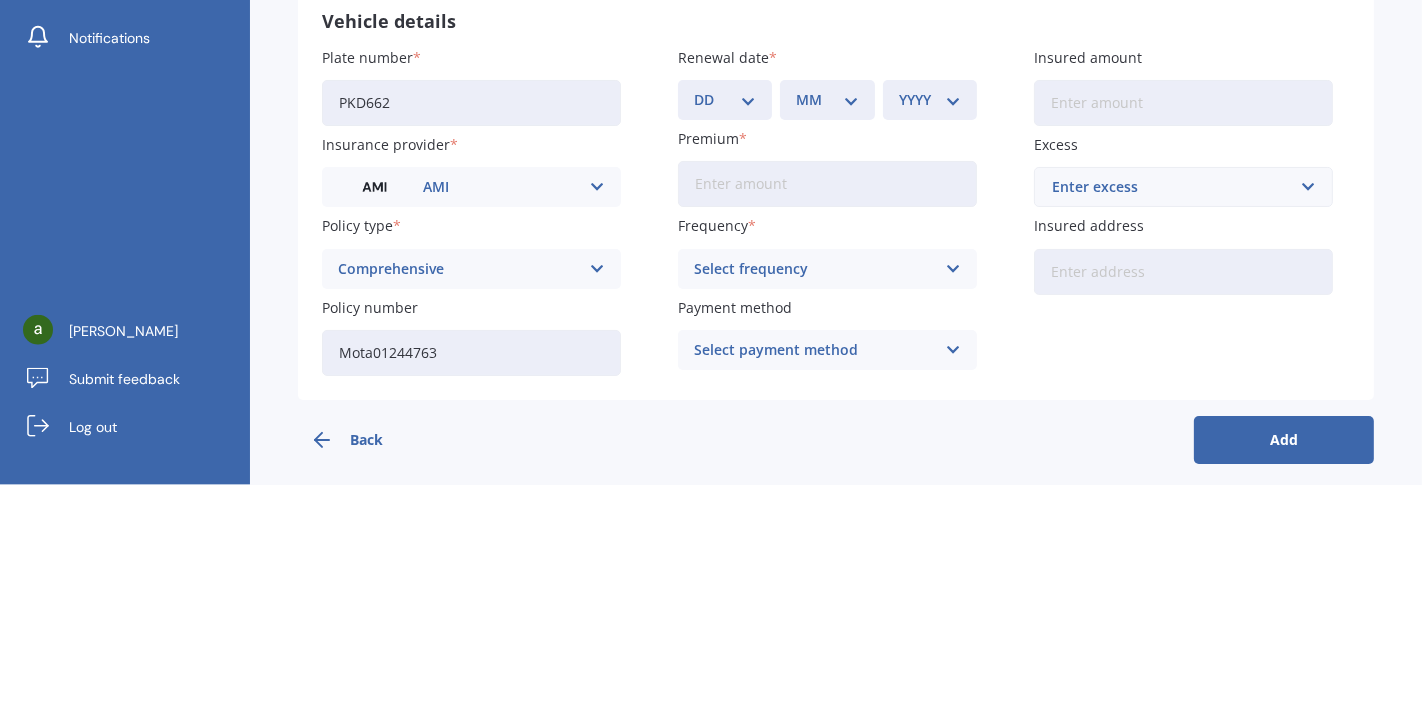 type on "Mota01244763" 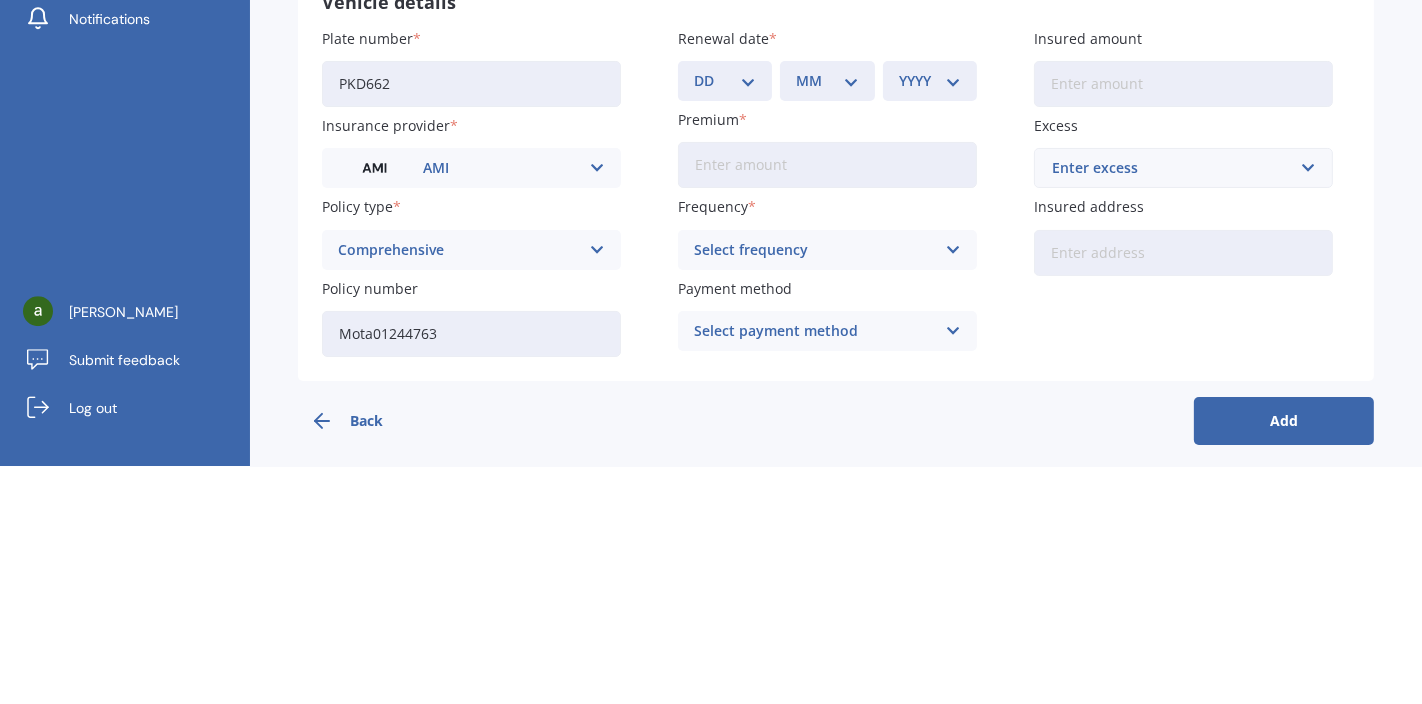 click on "Premium" at bounding box center (708, 357) 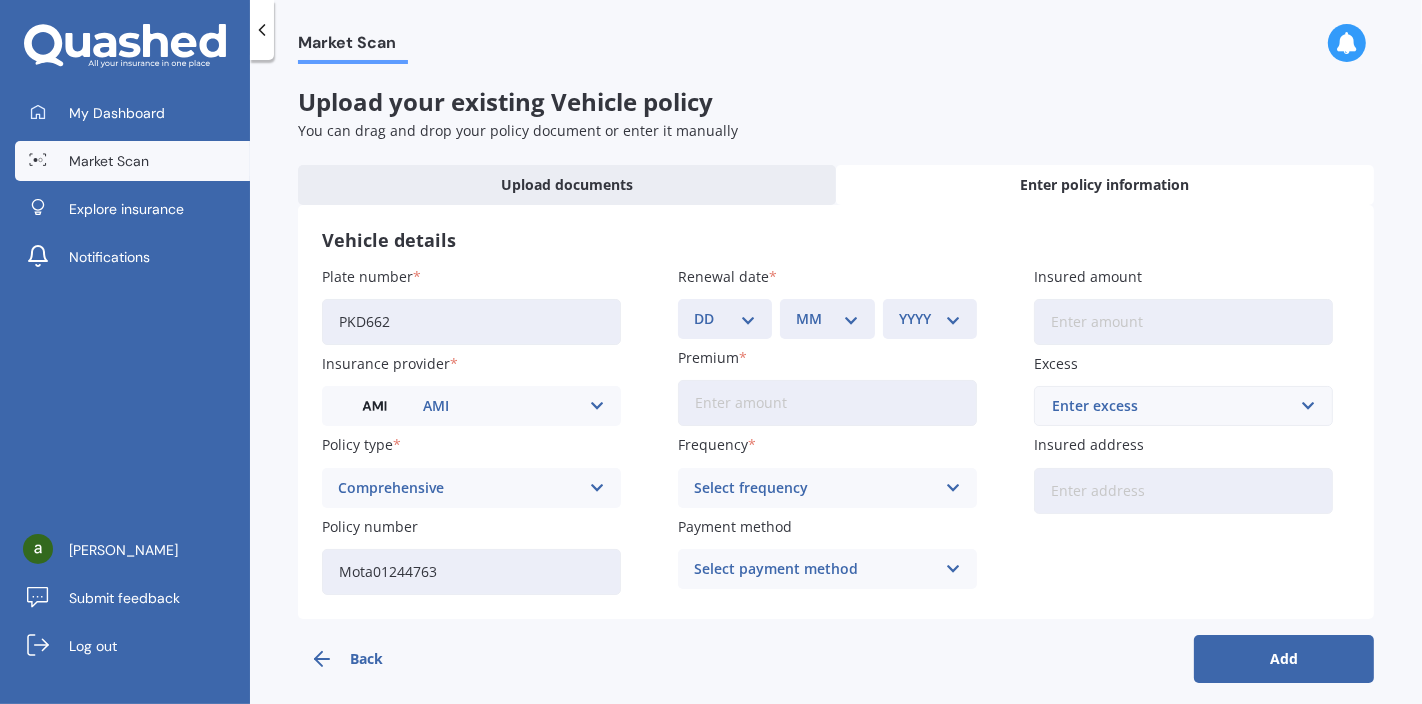 select on "01" 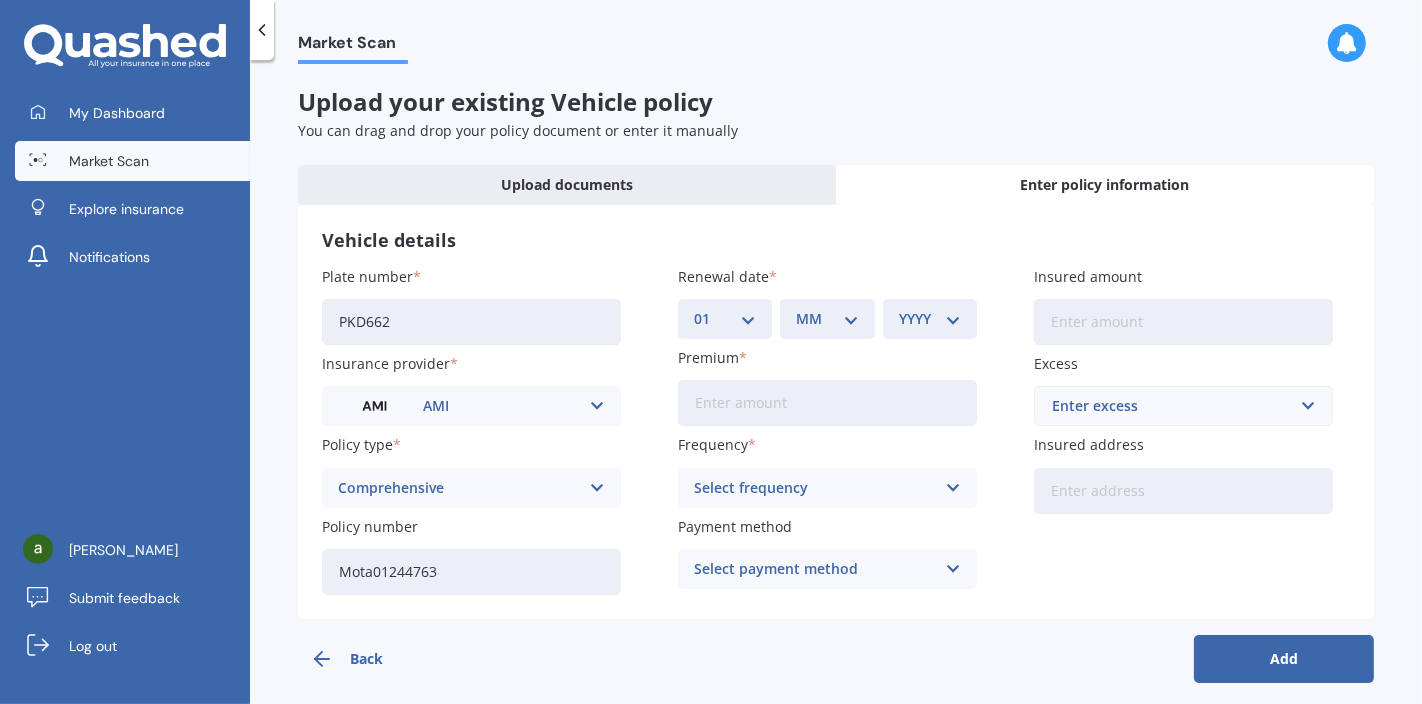 click on "MM 01 02 03 04 05 06 07 08 09 10 11 12" at bounding box center (827, 319) 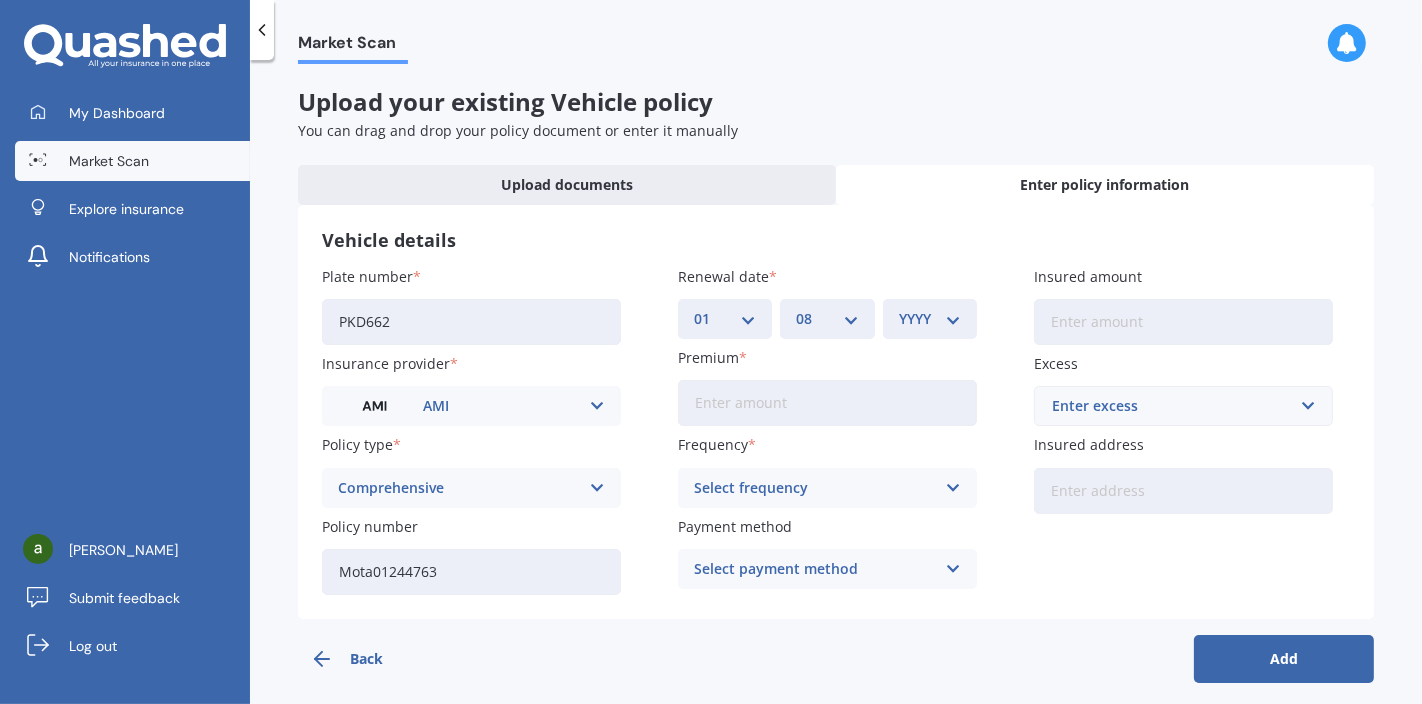 click on "YYYY 2027 2026 2025 2024 2023 2022 2021 2020 2019 2018 2017 2016 2015 2014 2013 2012 2011 2010 2009 2008 2007 2006 2005 2004 2003 2002 2001 2000 1999 1998 1997 1996 1995 1994 1993 1992 1991 1990 1989 1988 1987 1986 1985 1984 1983 1982 1981 1980 1979 1978 1977 1976 1975 1974 1973 1972 1971 1970 1969 1968 1967 1966 1965 1964 1963 1962 1961 1960 1959 1958 1957 1956 1955 1954 1953 1952 1951 1950 1949 1948 1947 1946 1945 1944 1943 1942 1941 1940 1939 1938 1937 1936 1935 1934 1933 1932 1931 1930 1929 1928" at bounding box center (930, 319) 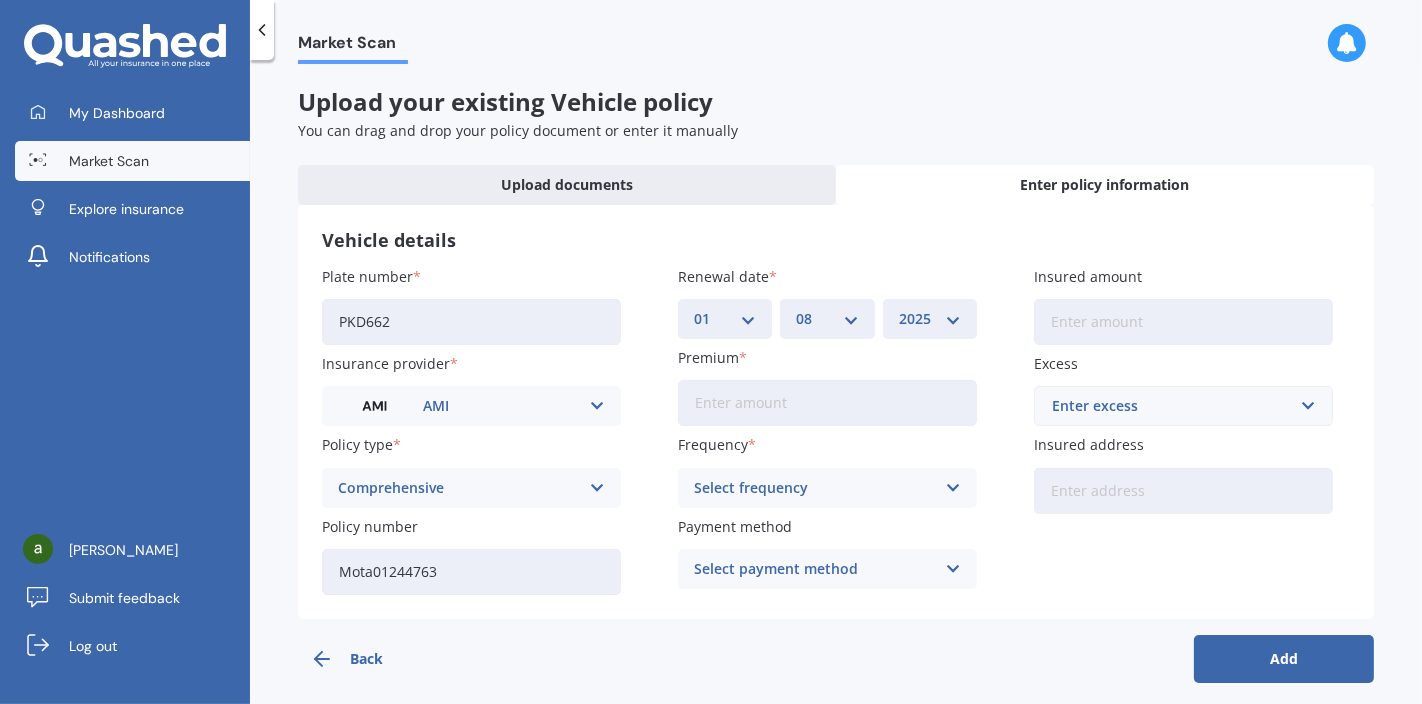 click on "Premium" at bounding box center (827, 403) 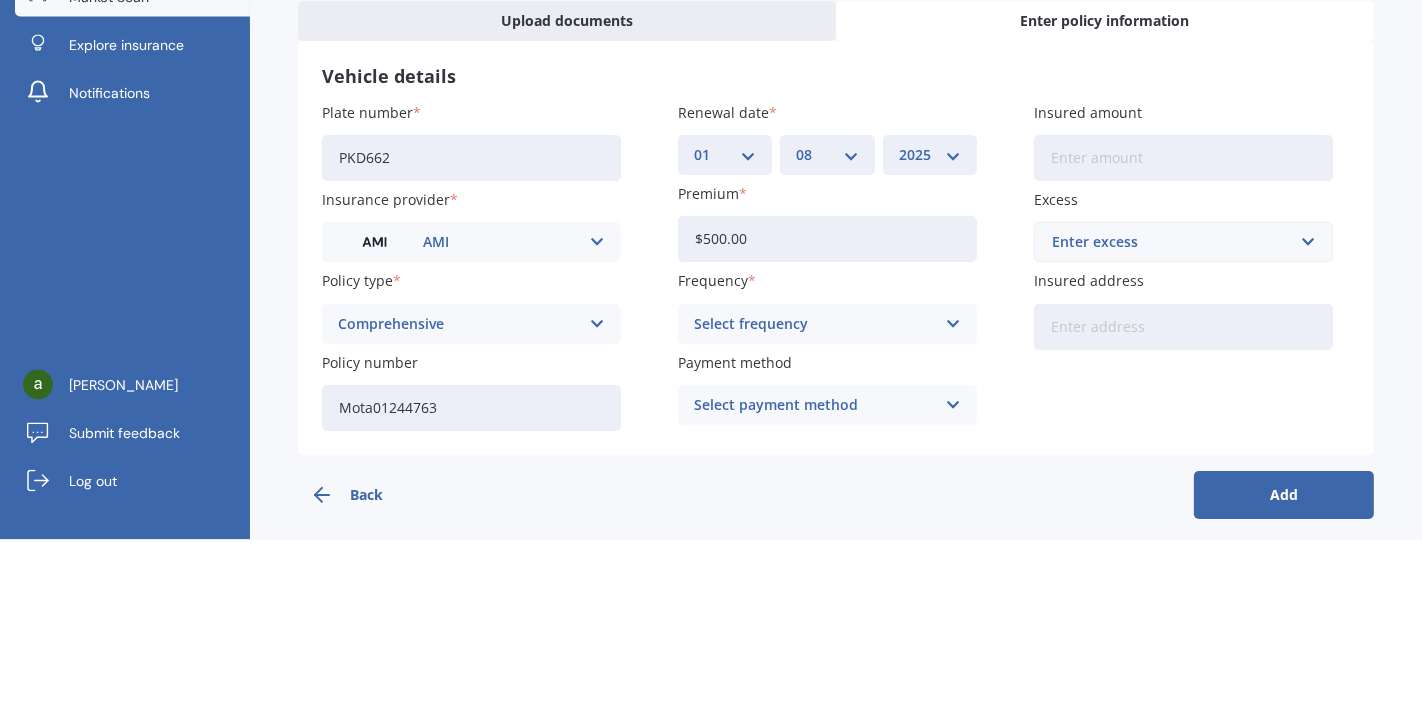 type on "$500.00" 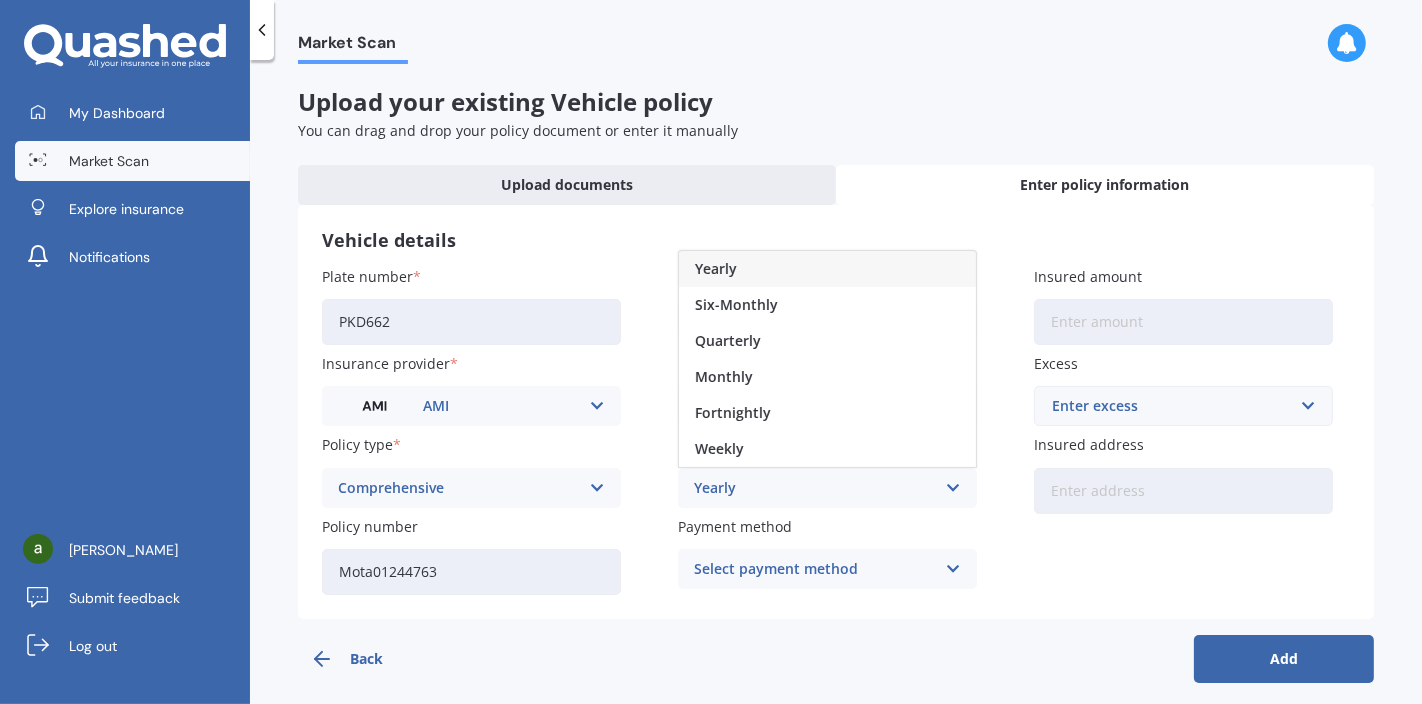 click on "Yearly" at bounding box center [827, 269] 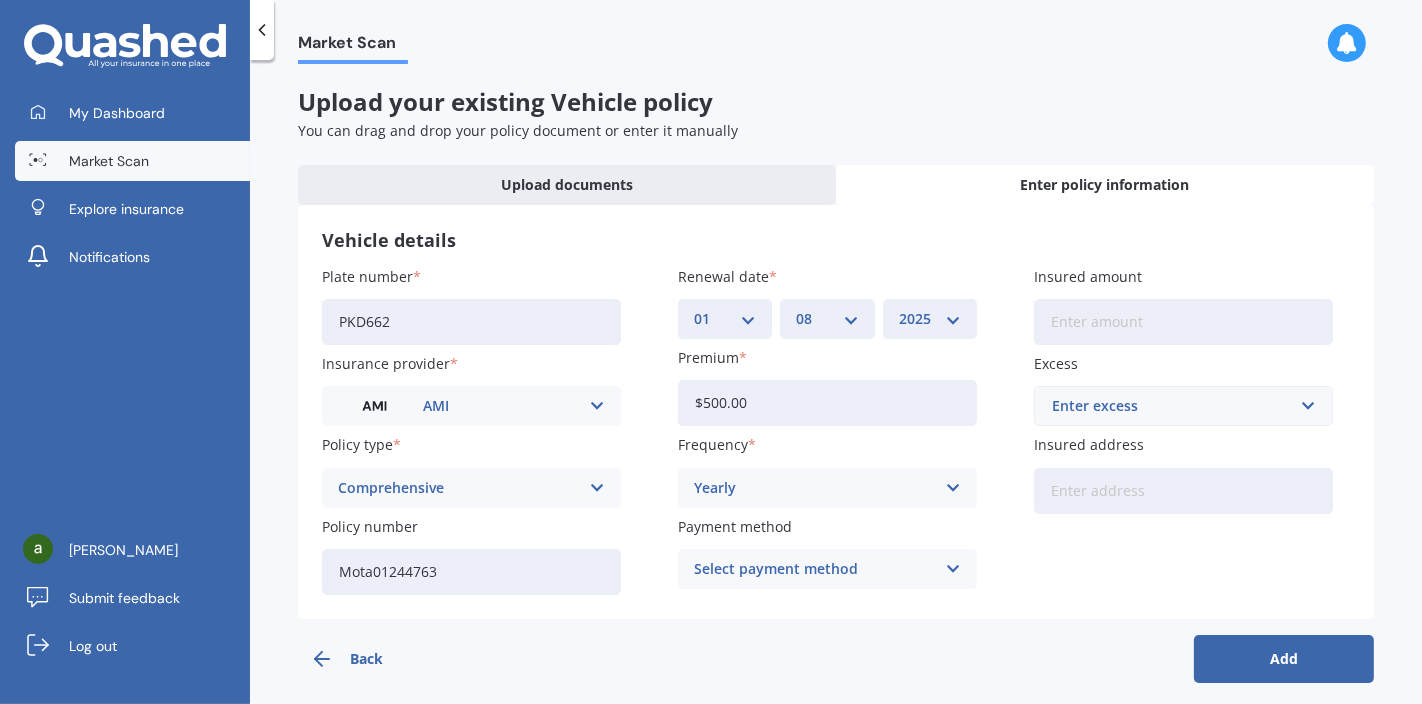 click on "Select payment method" at bounding box center [814, 569] 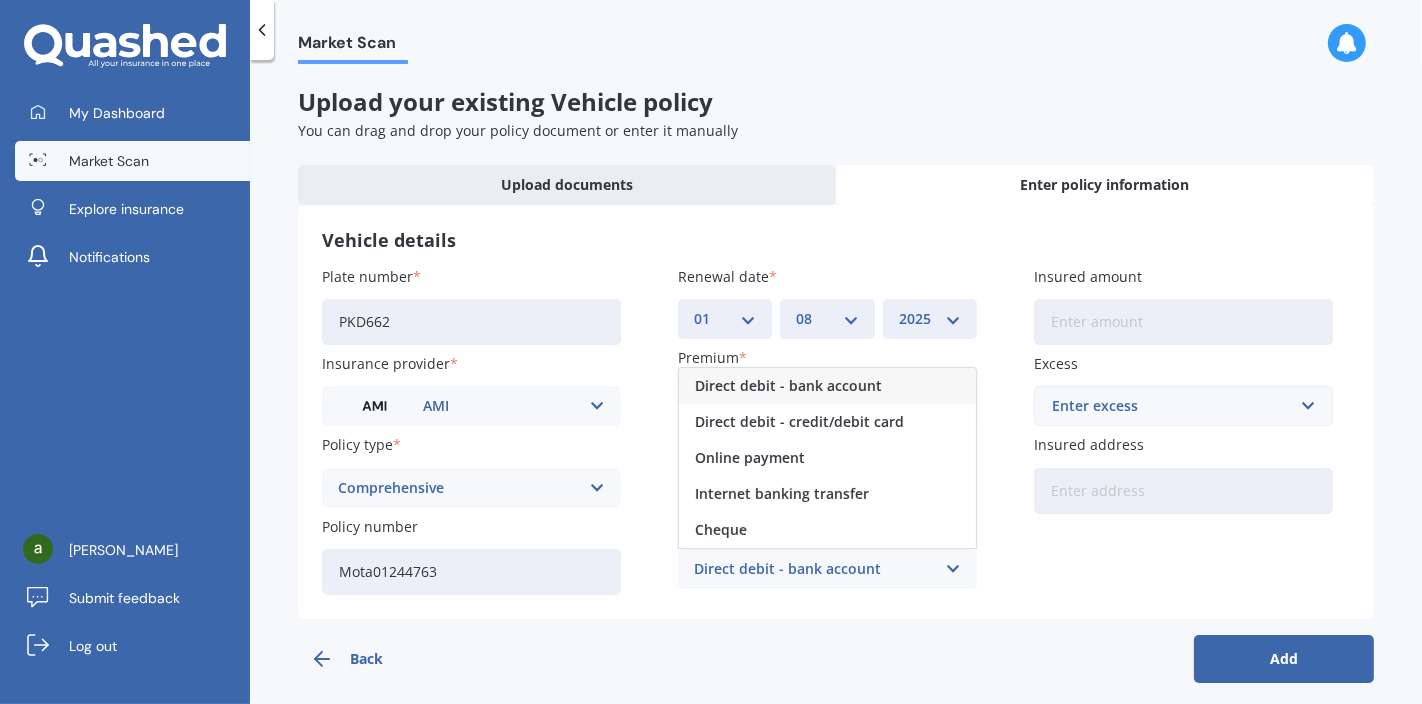 click on "Direct debit - bank account" at bounding box center (788, 386) 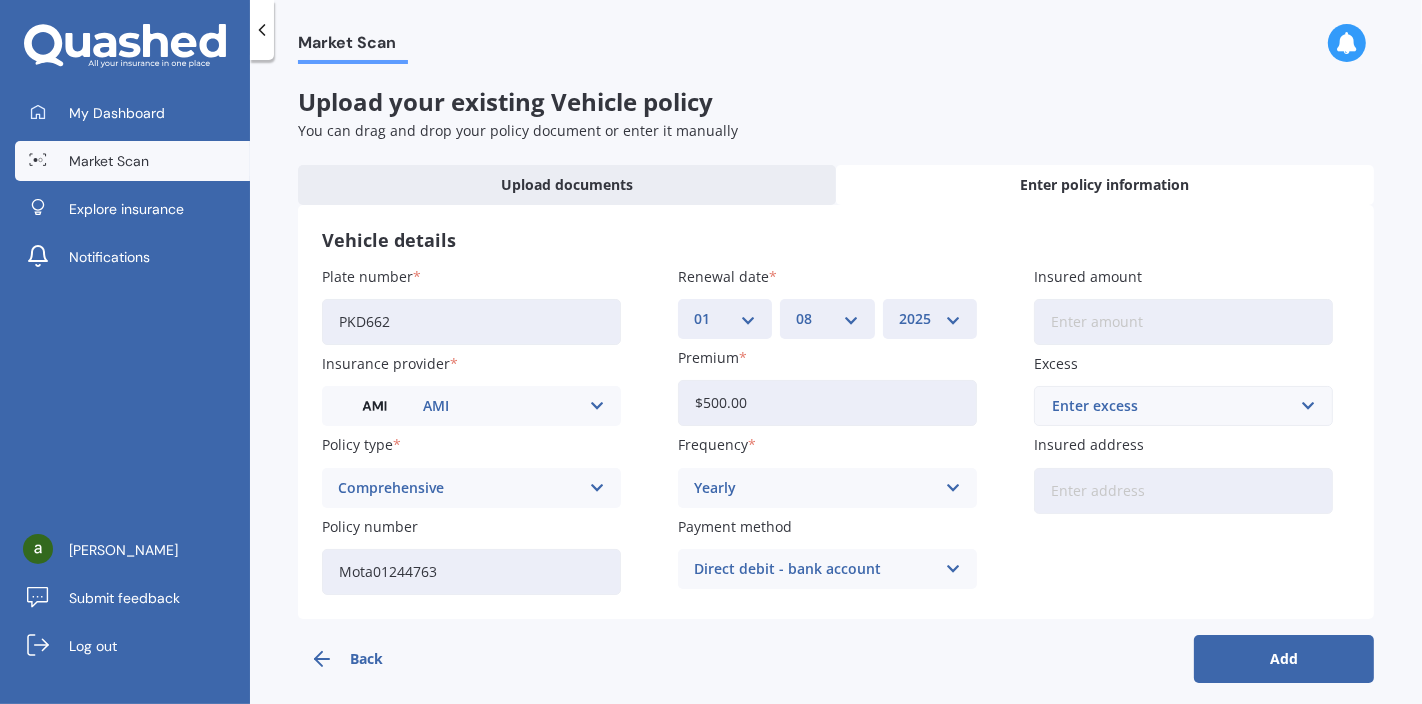 click on "Payment method" at bounding box center (823, 526) 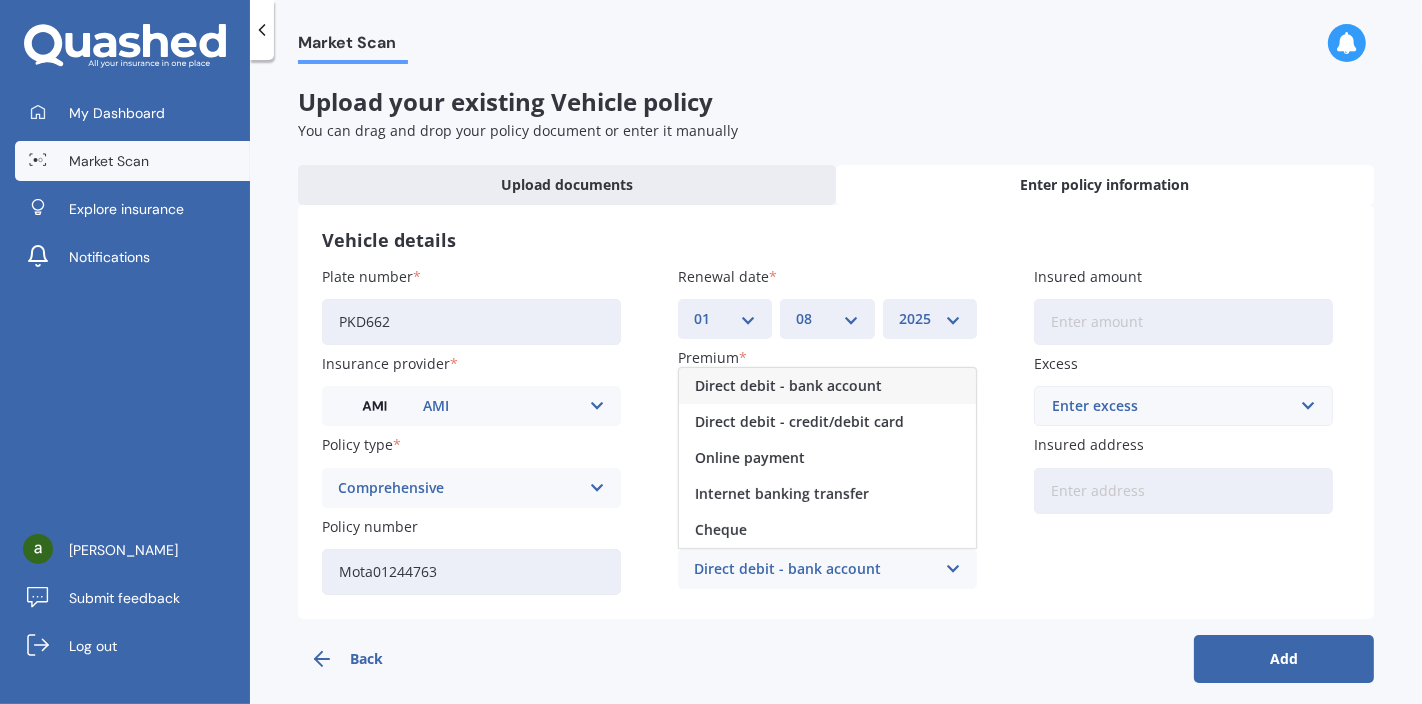 click on "Online payment" at bounding box center [750, 458] 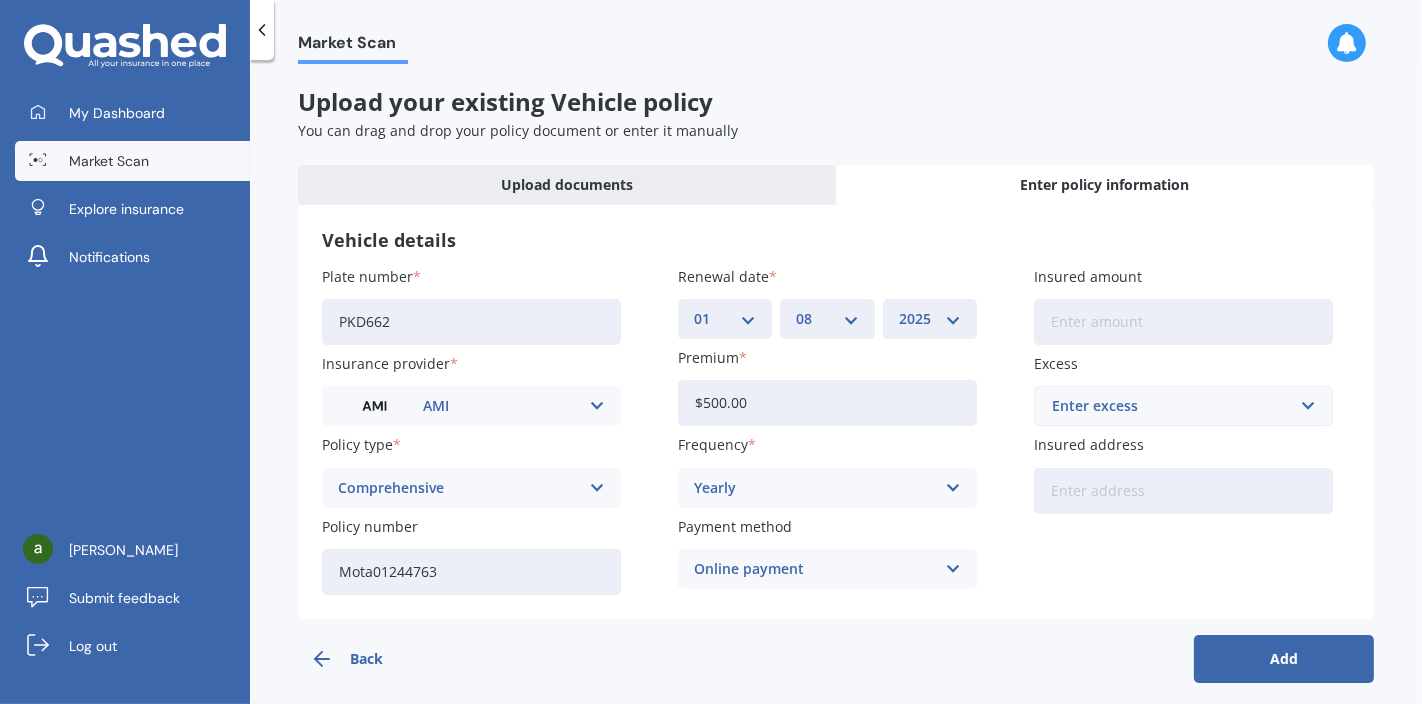 click on "Online payment" at bounding box center [814, 569] 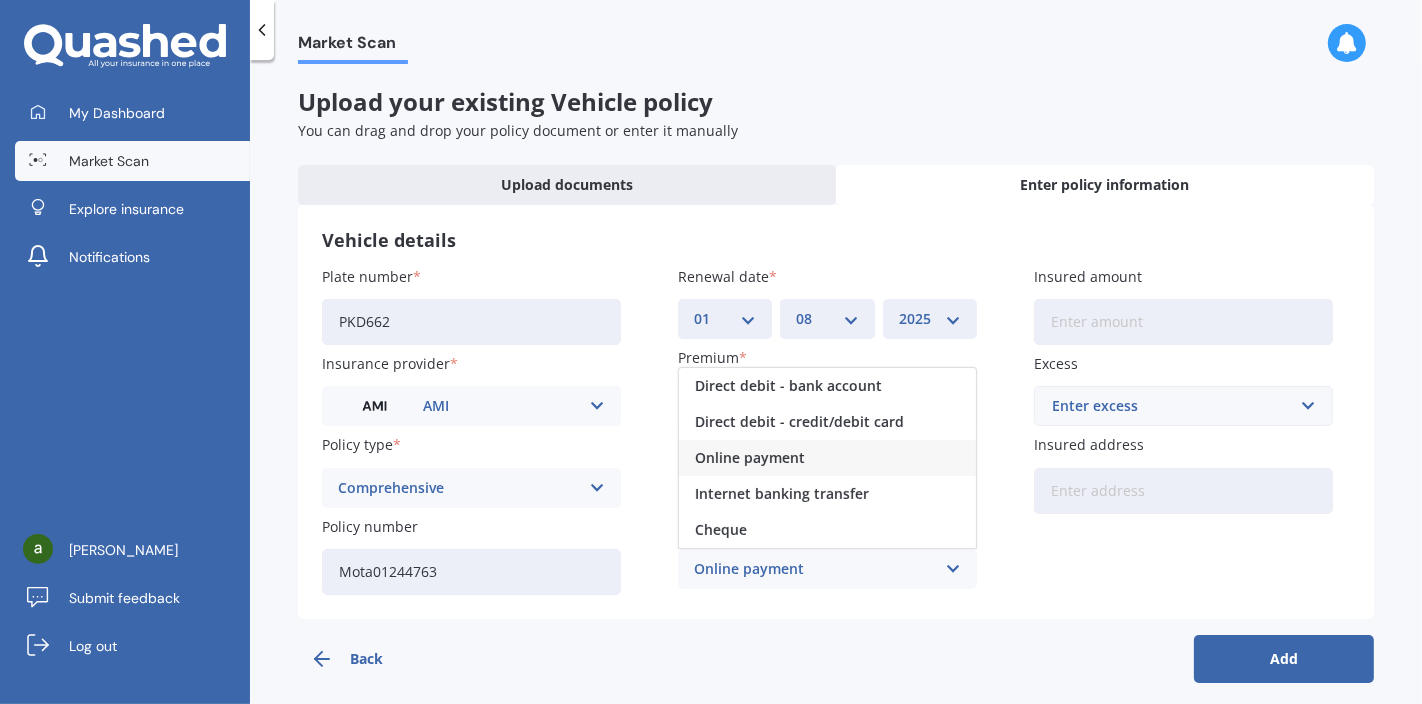 click on "Direct debit - credit/debit card" at bounding box center (827, 422) 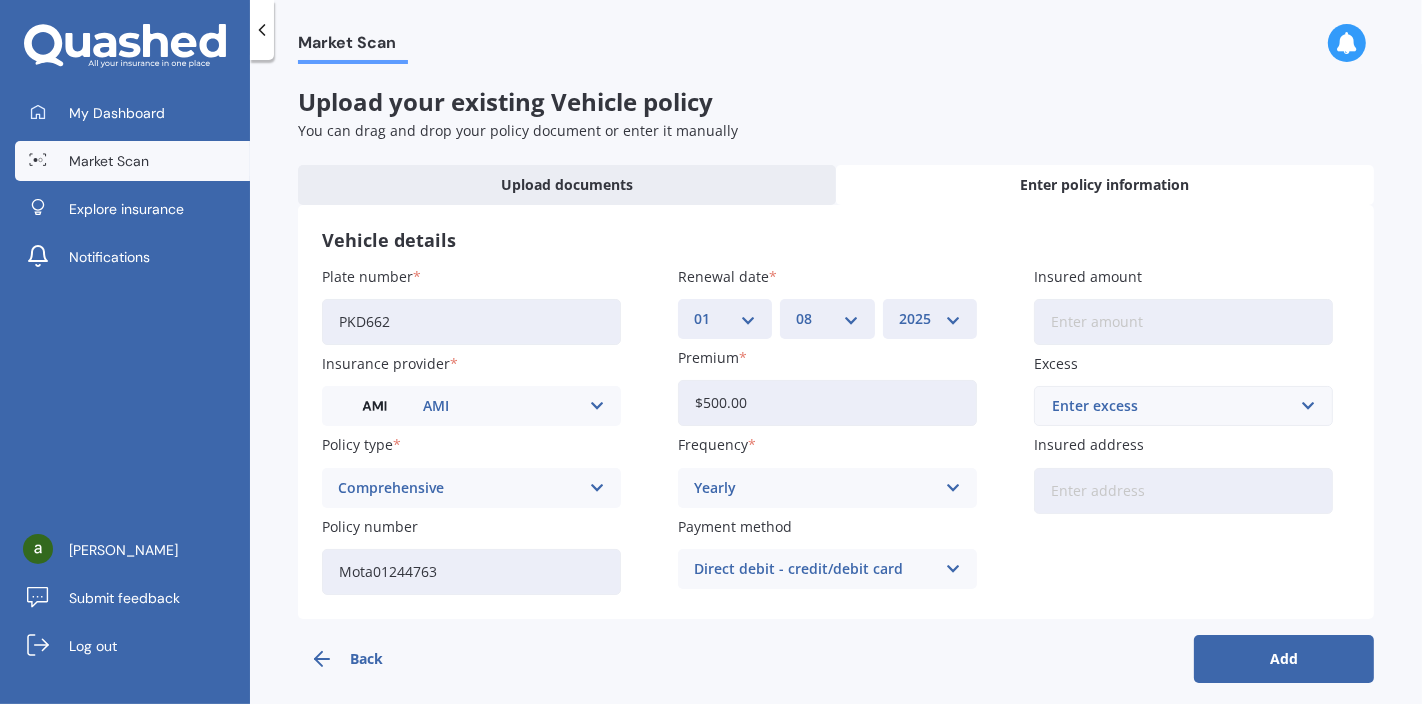 click on "Plate number PKD662 Insurance provider AMI AA AMI AMP ANZ ASB Aioi Nissay Dowa Ando Assurant Autosure BNZ Co-Operative Bank Cove FMG Initio Kiwibank Lantern Lumley MAS NAC NZI Other Provident SBS Star Insure State Swann TSB Tower Trade Me Insurance Vero Westpac YOUI Policy type Comprehensive Third Party Third Party, Fire & Theft Comprehensive Policy number Mota01244763 Renewal date DD 01 02 03 04 05 06 07 08 09 10 11 12 13 14 15 16 17 18 19 20 21 22 23 24 25 26 27 28 29 30 31 MM 01 02 03 04 05 06 07 08 09 10 11 12 YYYY 2027 2026 2025 2024 2023 2022 2021 2020 2019 2018 2017 2016 2015 2014 2013 2012 2011 2010 2009 2008 2007 2006 2005 2004 2003 2002 2001 2000 1999 1998 1997 1996 1995 1994 1993 1992 1991 1990 1989 1988 1987 1986 1985 1984 1983 1982 1981 1980 1979 1978 1977 1976 1975 1974 1973 1972 1971 1970 1969 1968 1967 1966 1965 1964 1963 1962 1961 1960 1959 1958 1957 1956 1955 1954 1953 1952 1951 1950 1949 1948 1947 1946 1945 1944 1943 1942 1941 1940 1939 1938 1937 1936 1935 1934 1933 1932 1931 1930 1929 1928" at bounding box center (836, 430) 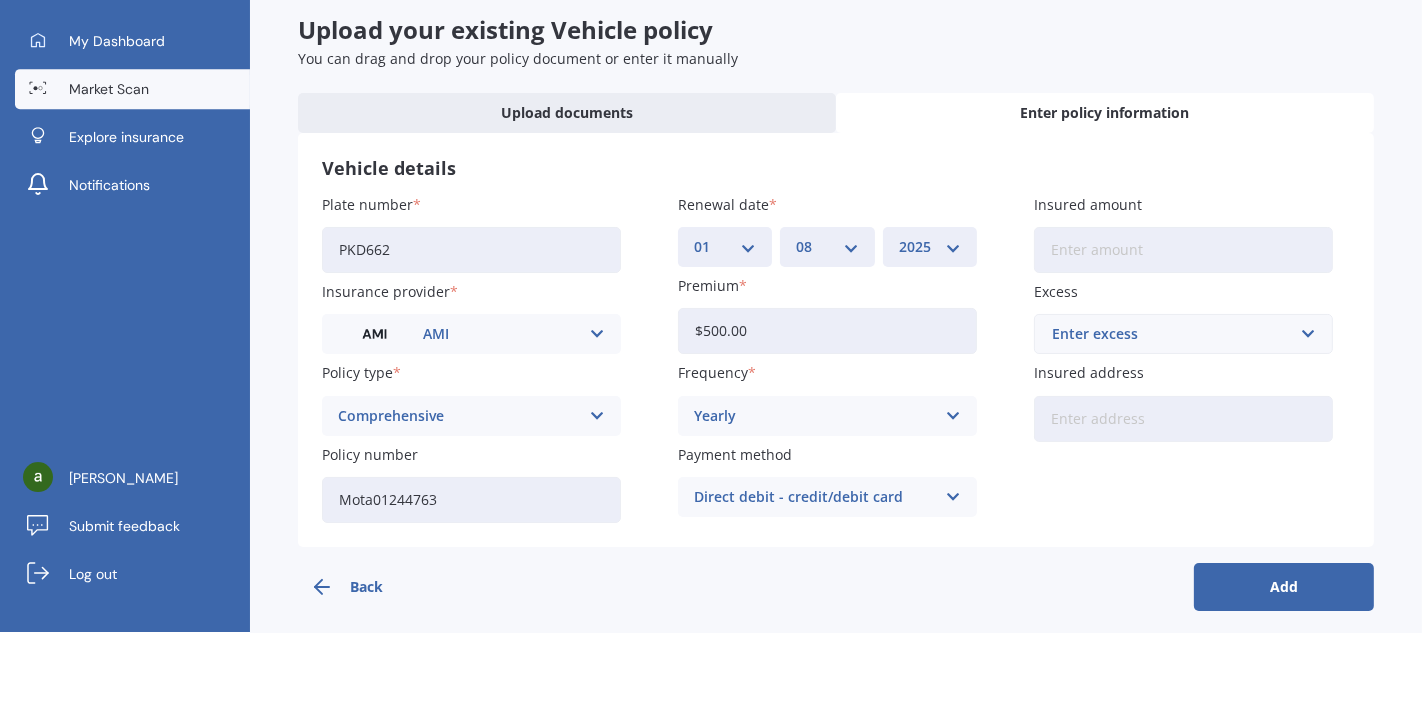 click on "Insured amount" at bounding box center (1183, 322) 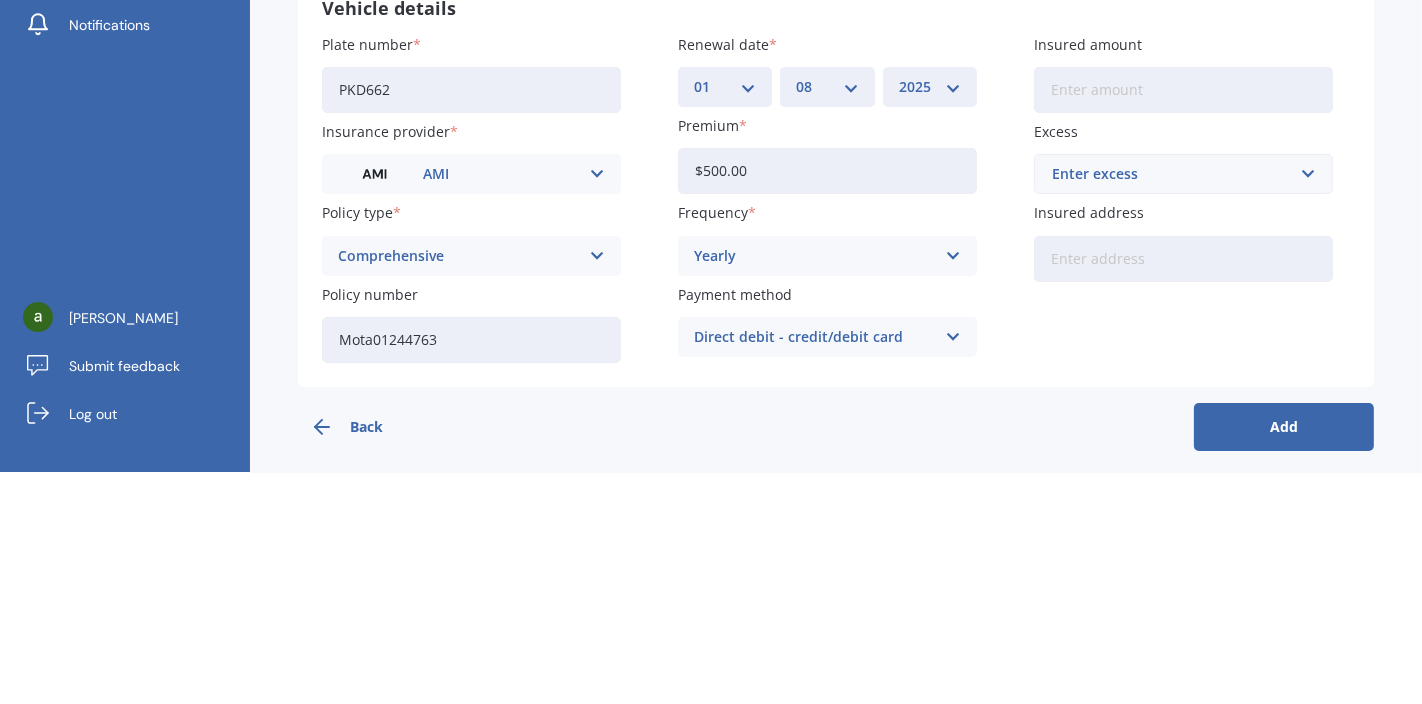 click on "$500.00" at bounding box center (827, 403) 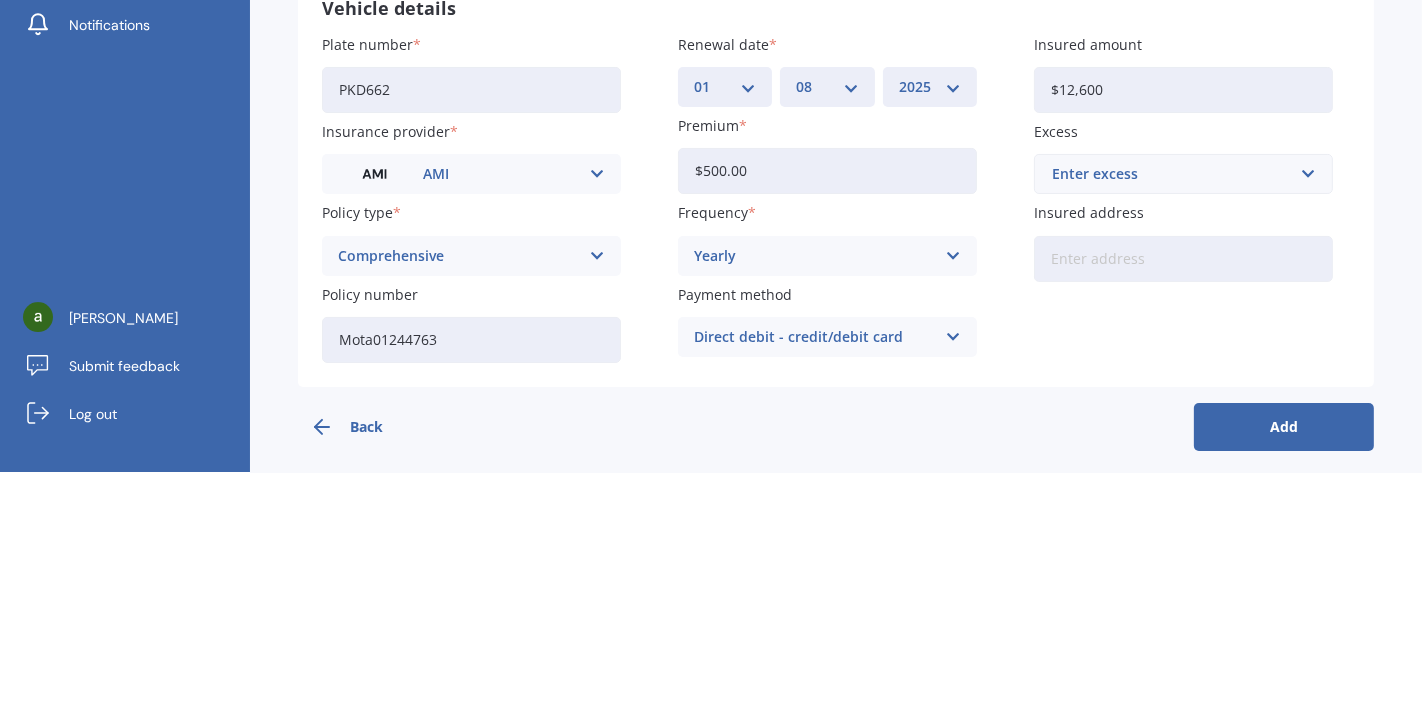 type on "$12,600" 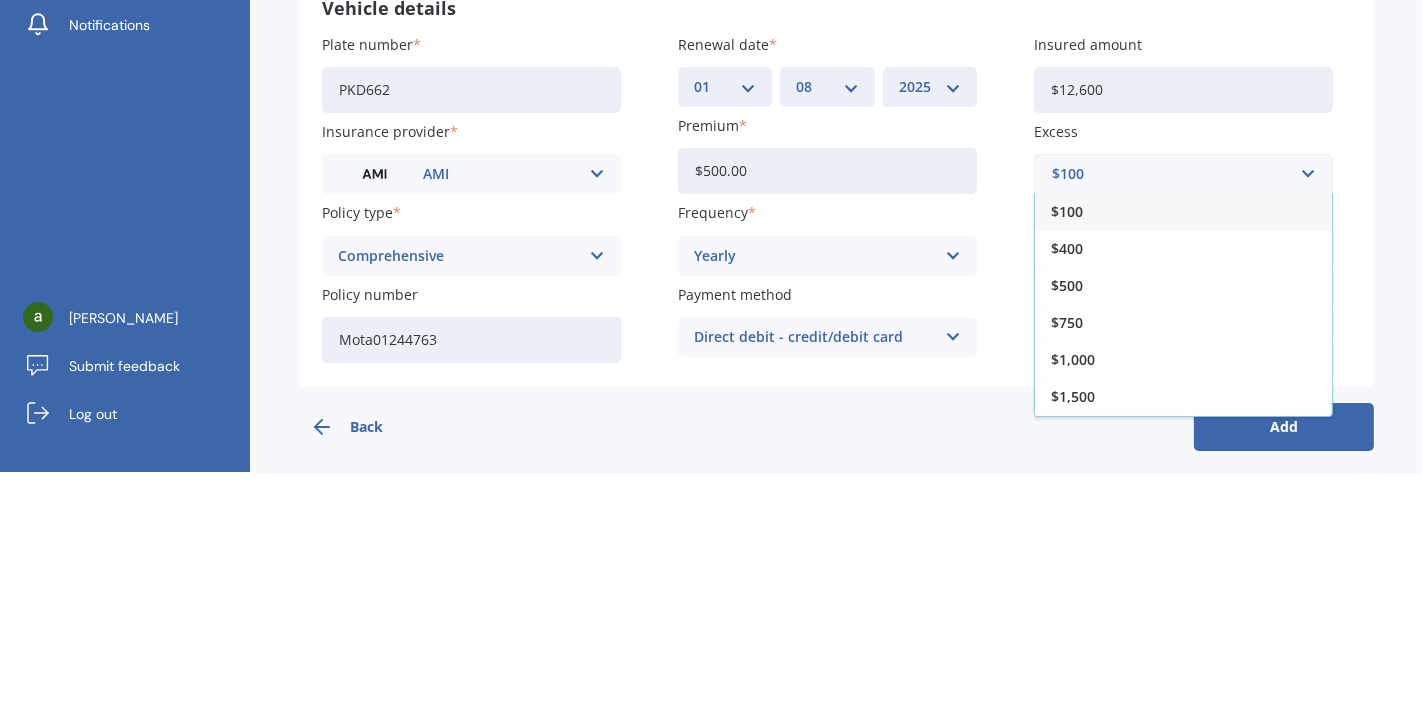 click on "$500" at bounding box center [1183, 517] 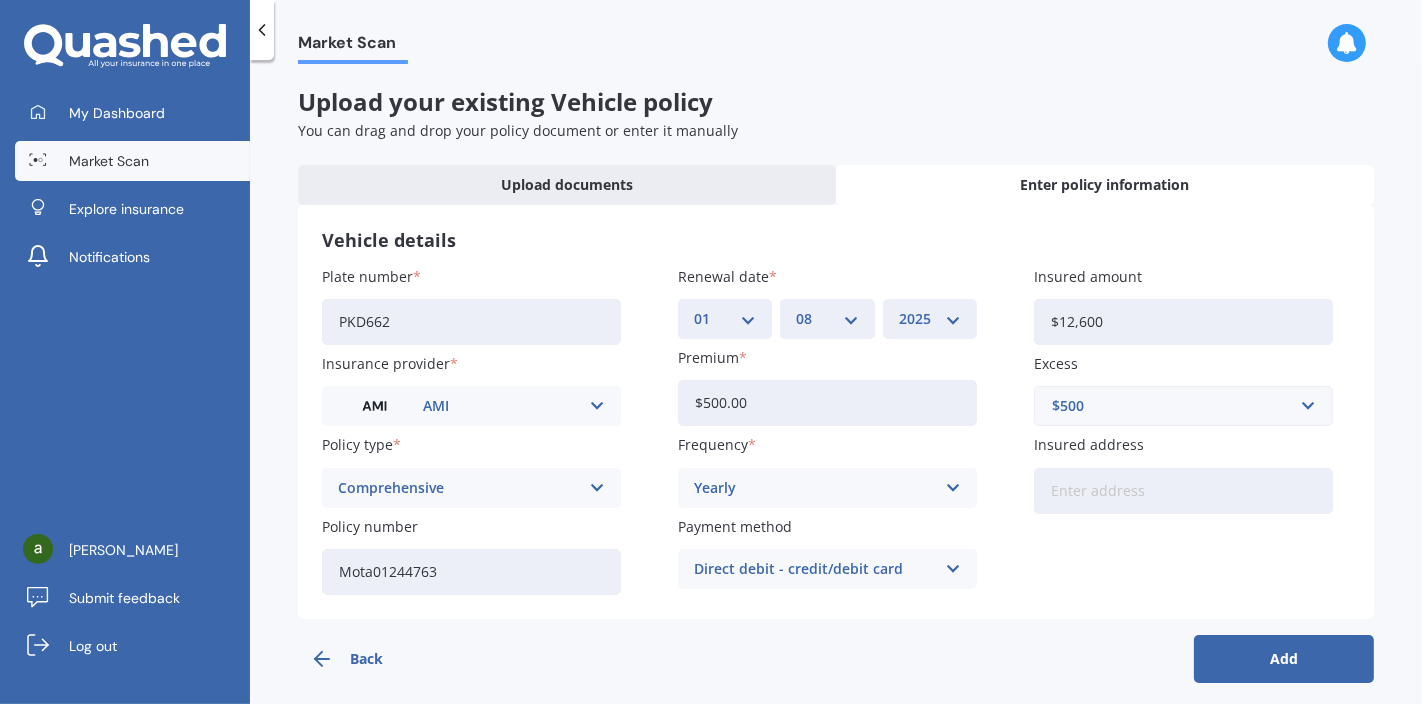 click on "$500.00" at bounding box center (827, 403) 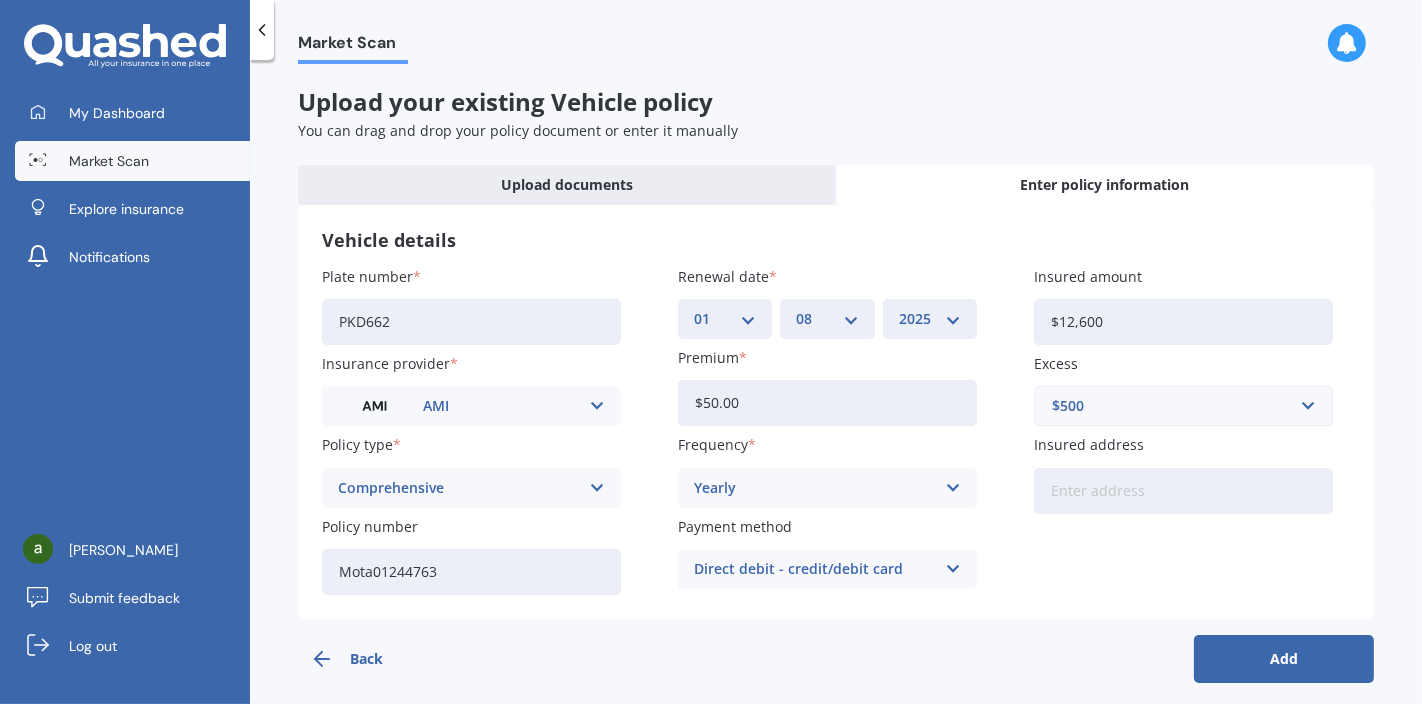 type on "$5.00" 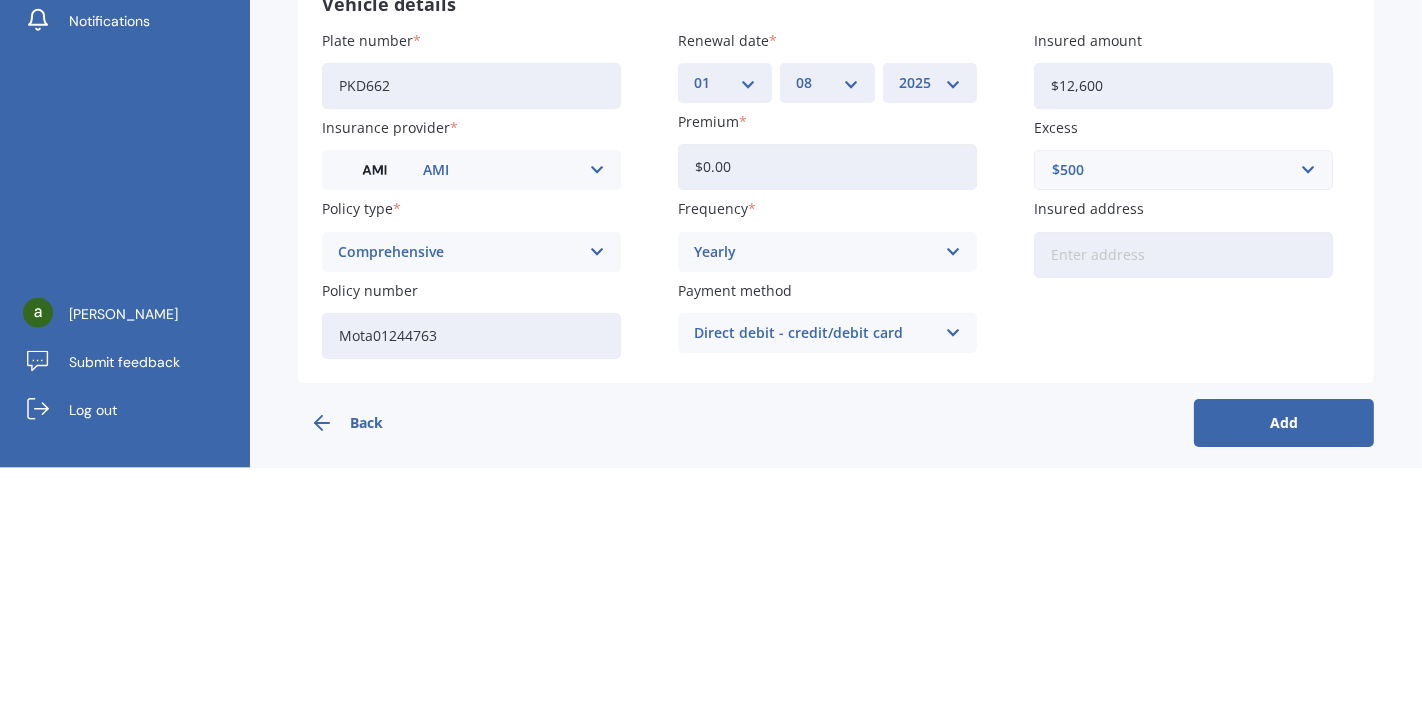 type on "$0.00" 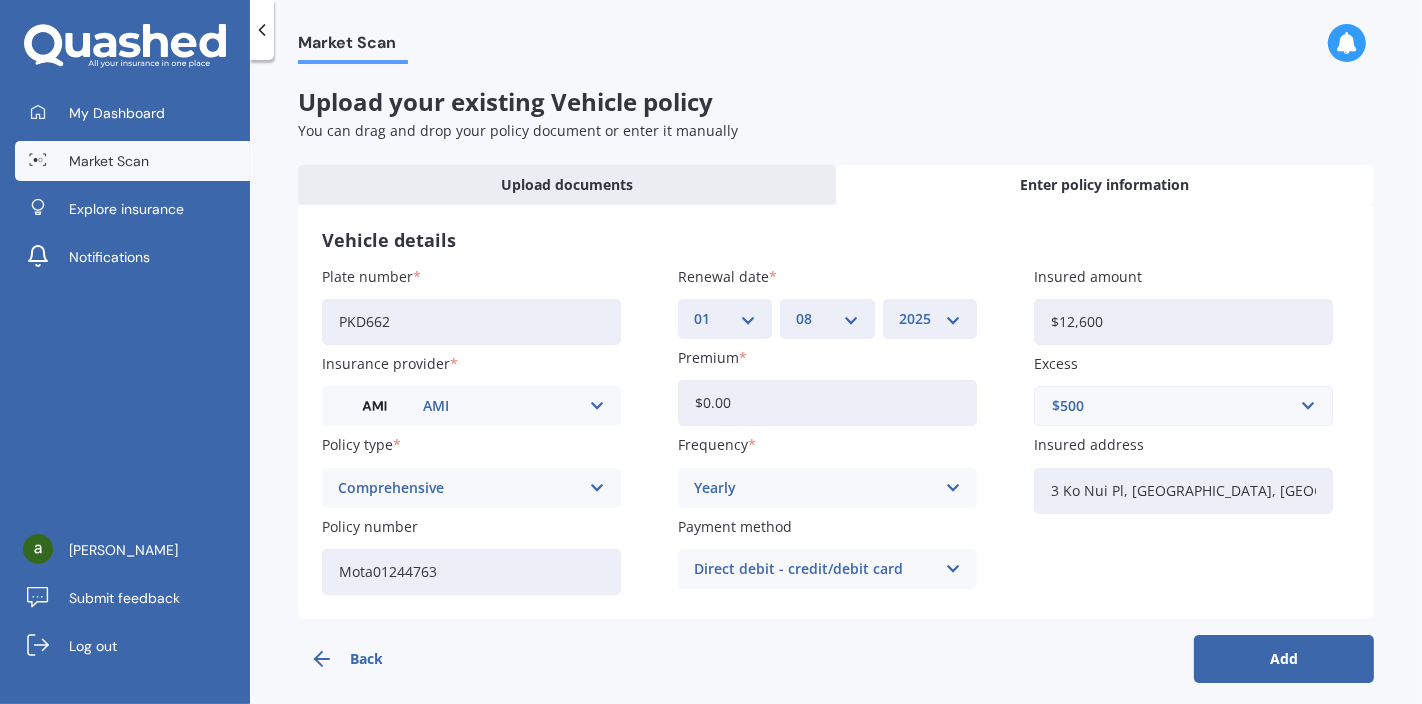 type on "3 Ko Nui Pl, Hobsonville, Tāmaki Makaurau 0616 뉴질랜드" 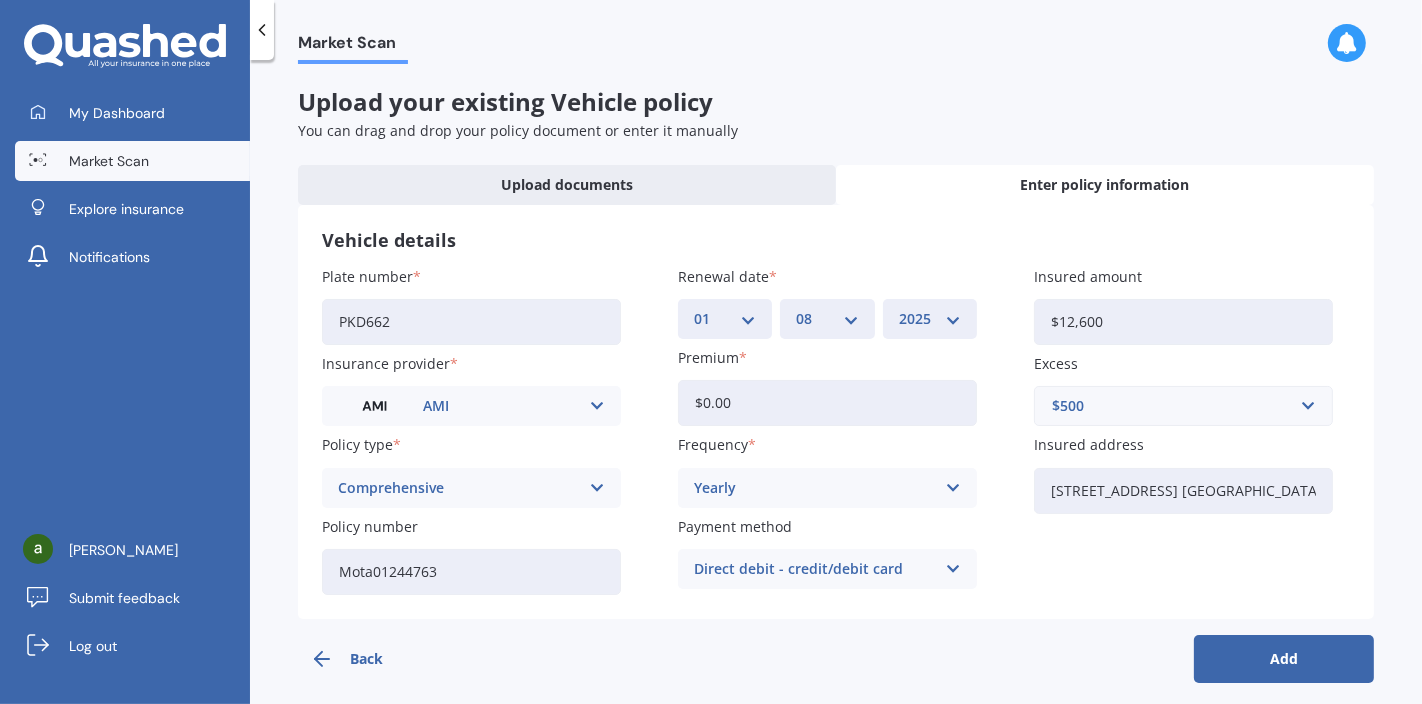 click on "Add" at bounding box center [1284, 659] 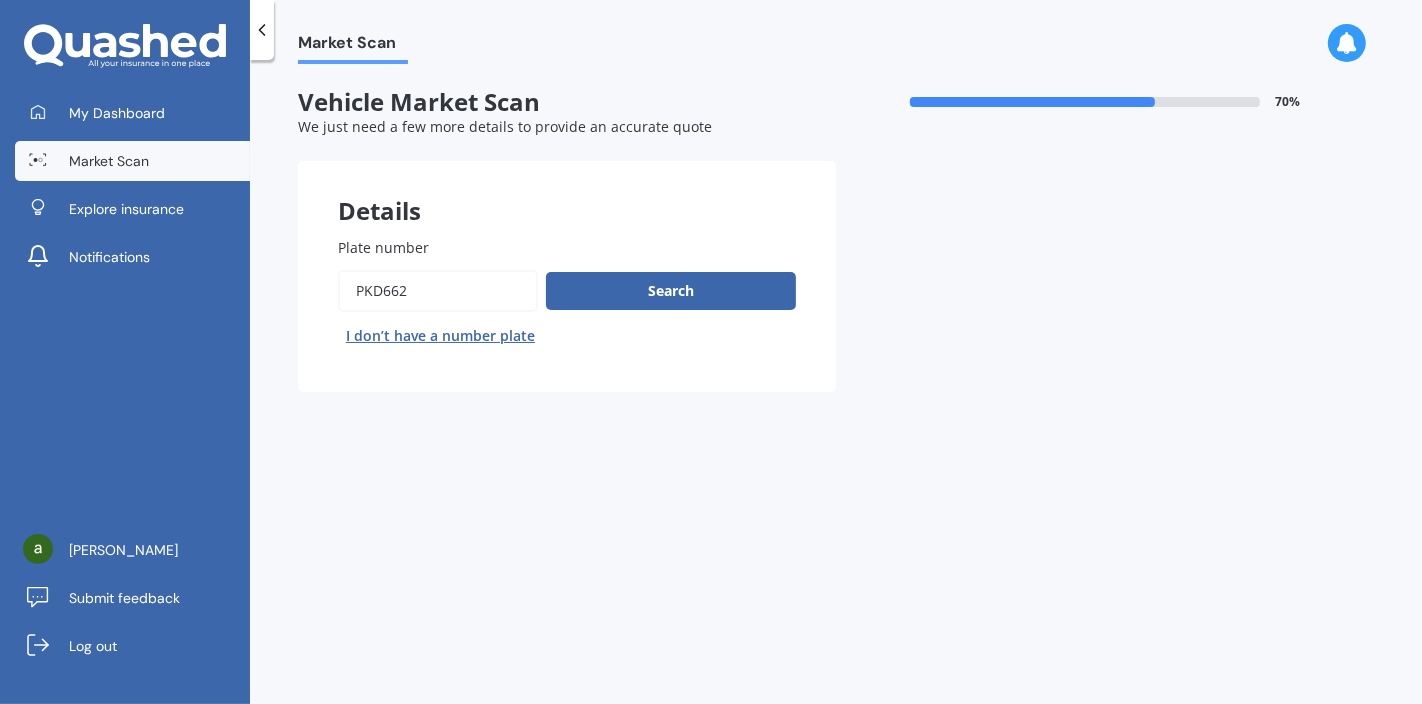 click on "Search" at bounding box center [671, 291] 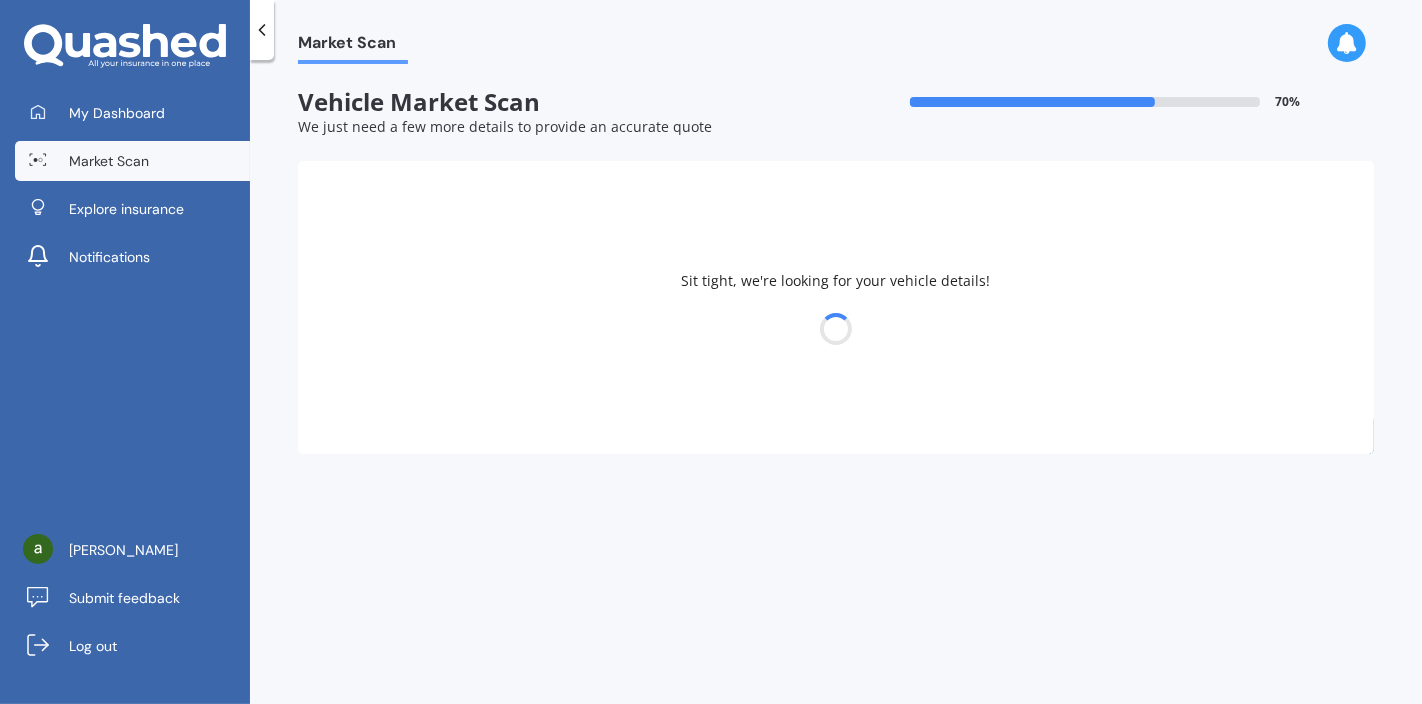 select on "TOYOTA" 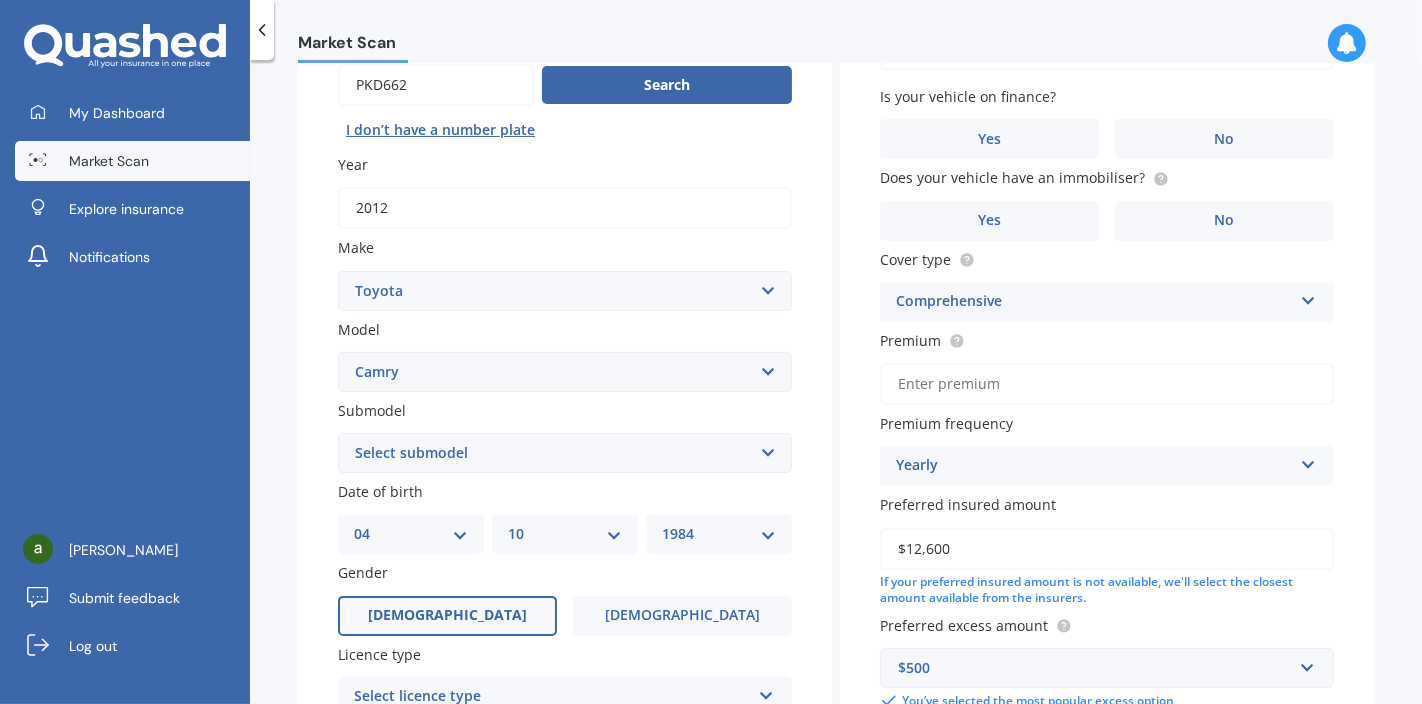 scroll, scrollTop: 207, scrollLeft: 0, axis: vertical 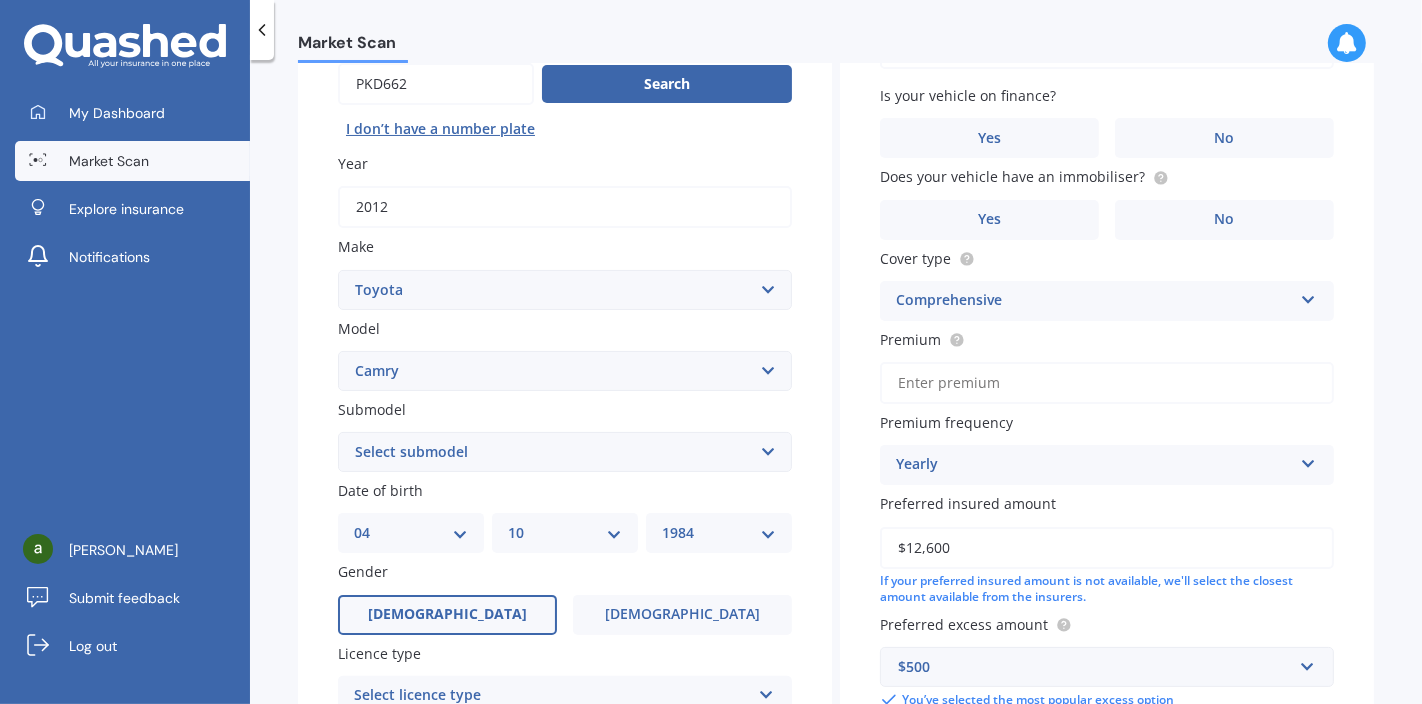 click 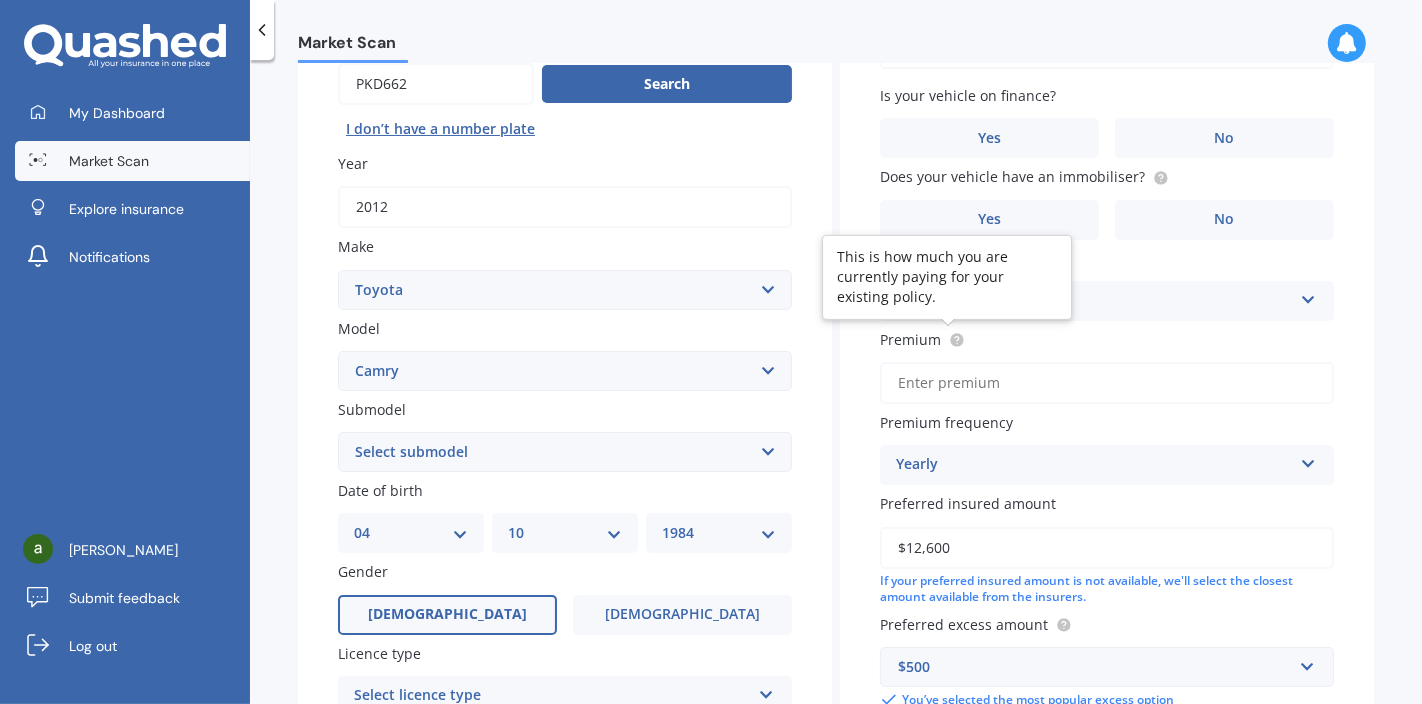 click on "Premium" at bounding box center (1107, 383) 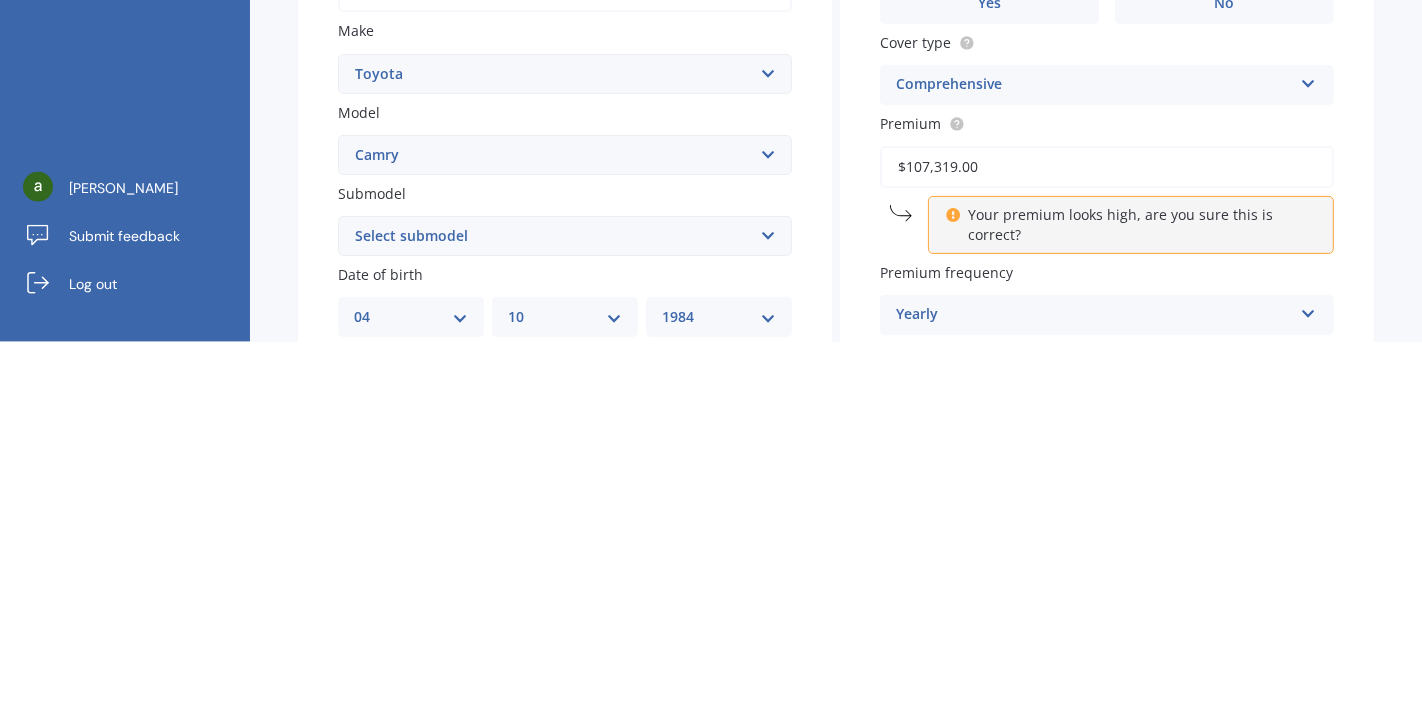 scroll, scrollTop: 62, scrollLeft: 0, axis: vertical 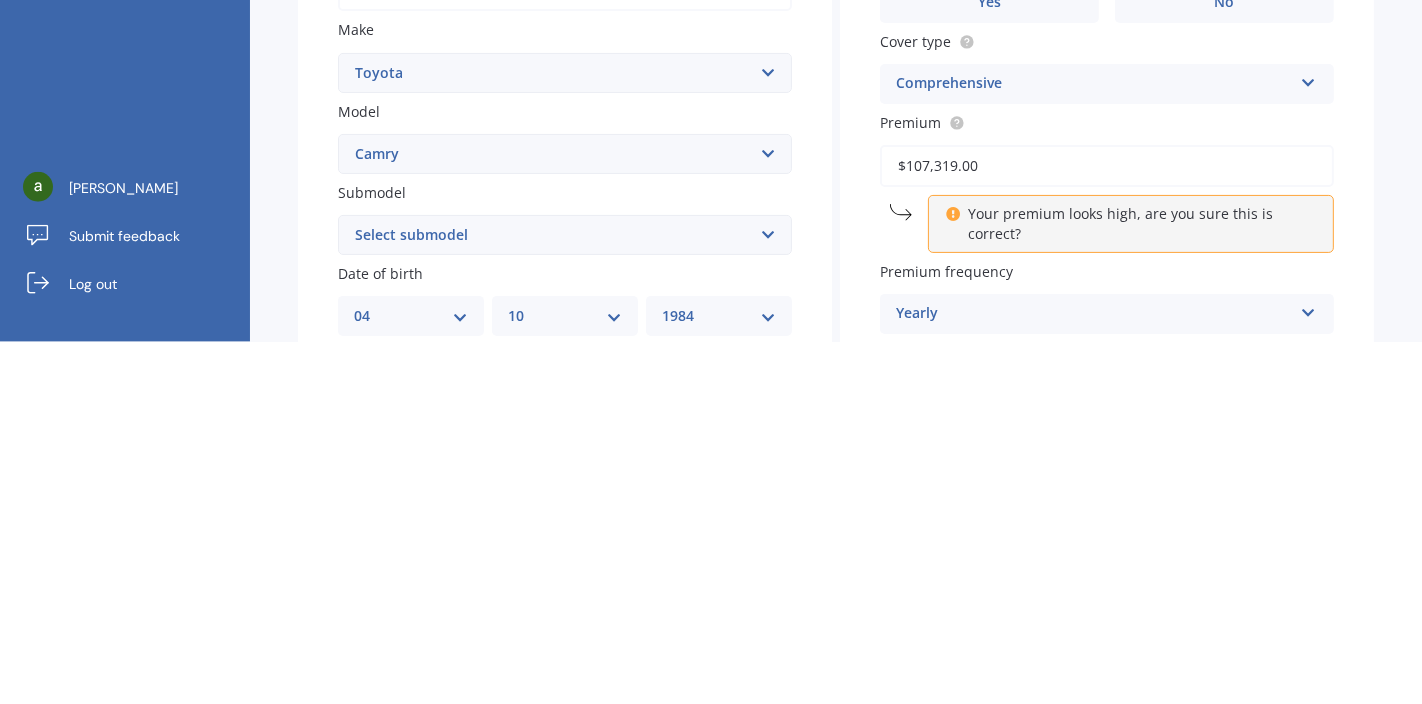 click on "$107,319.00" at bounding box center [1107, 528] 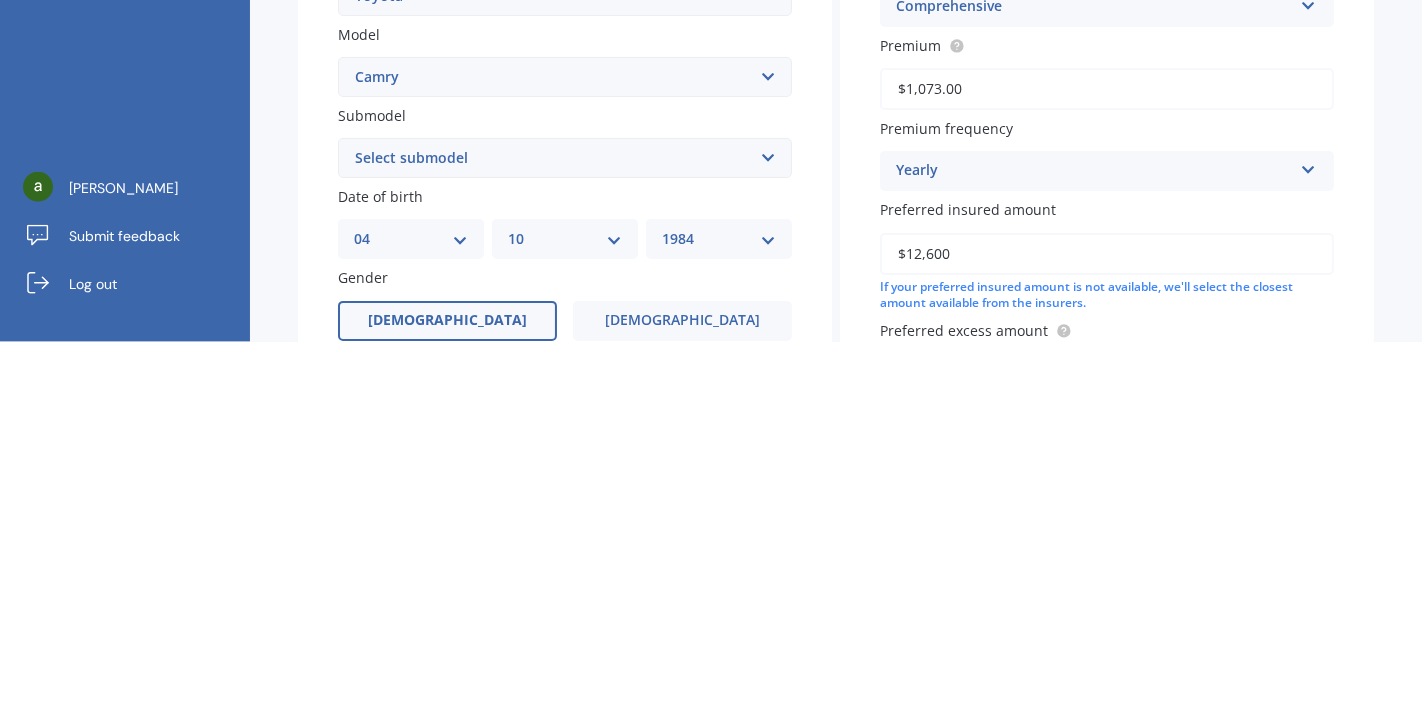 scroll, scrollTop: 209, scrollLeft: 0, axis: vertical 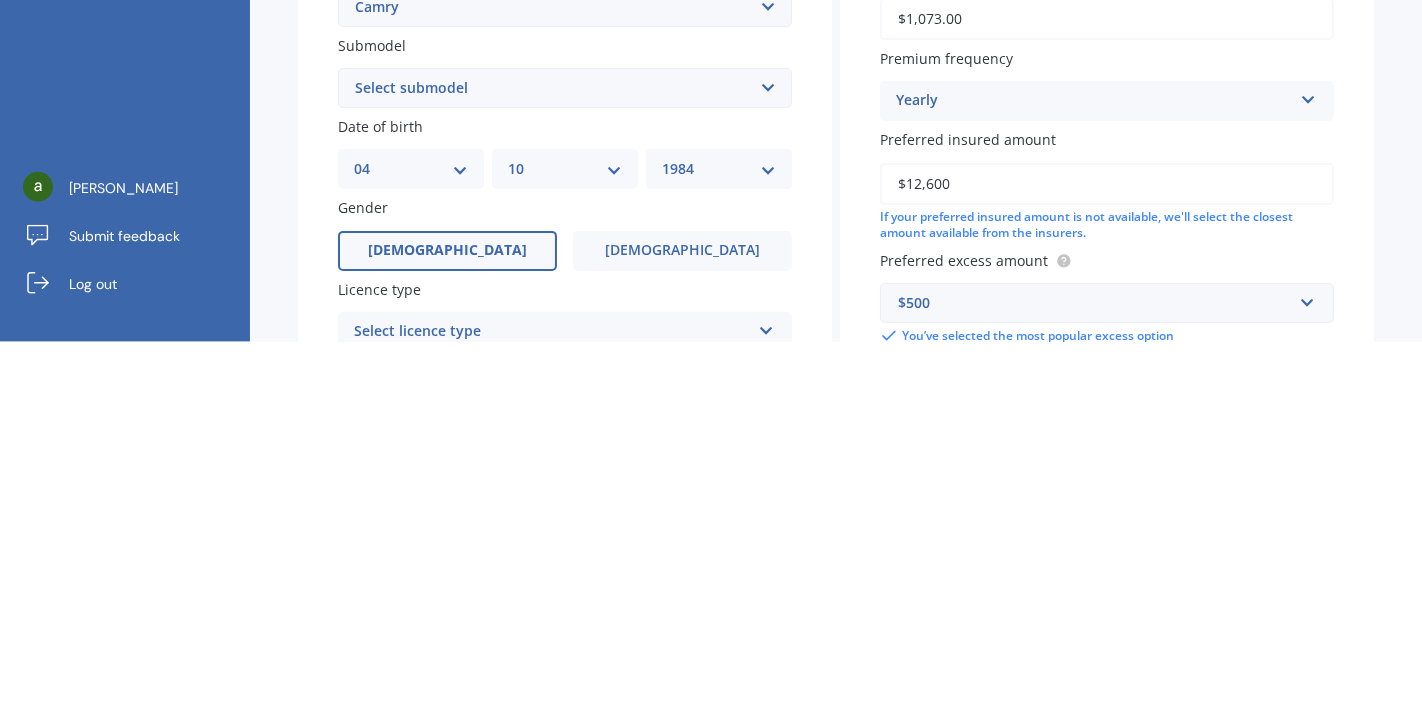 type on "$1,073.00" 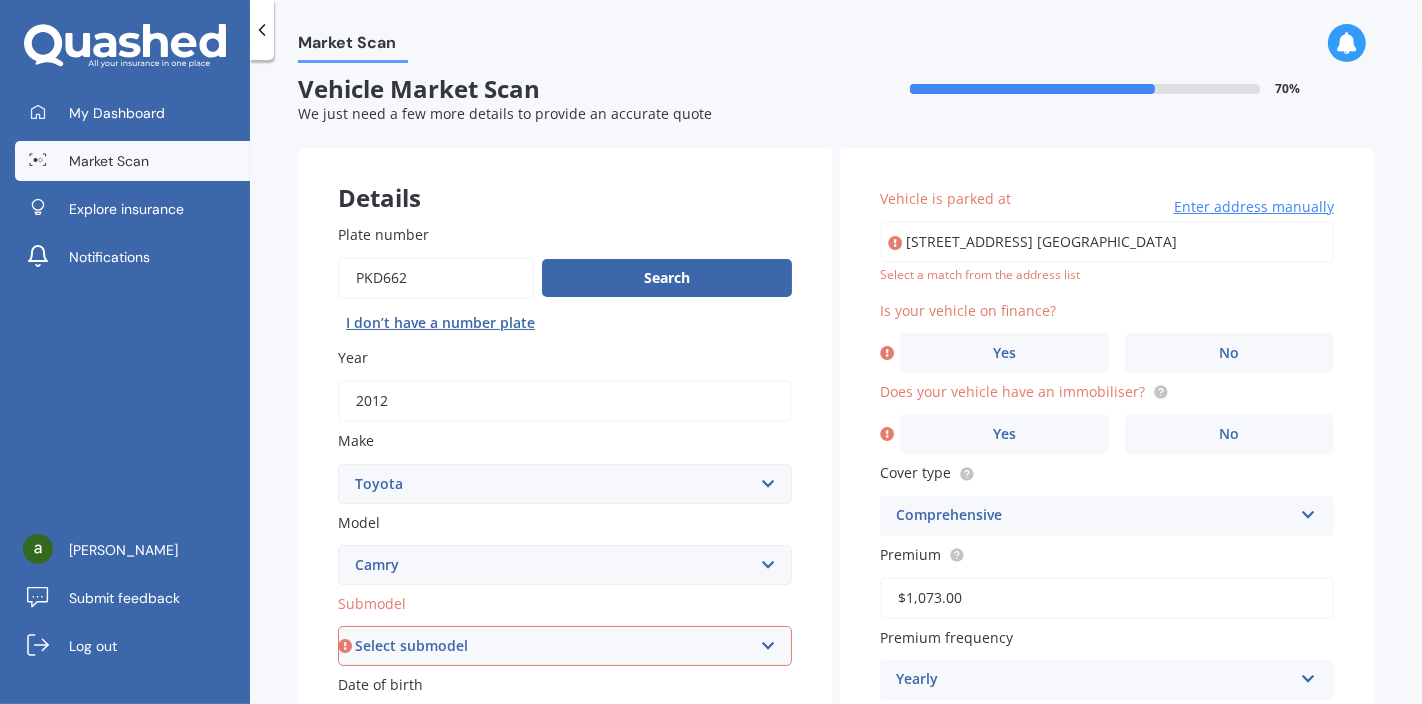 scroll, scrollTop: 0, scrollLeft: 0, axis: both 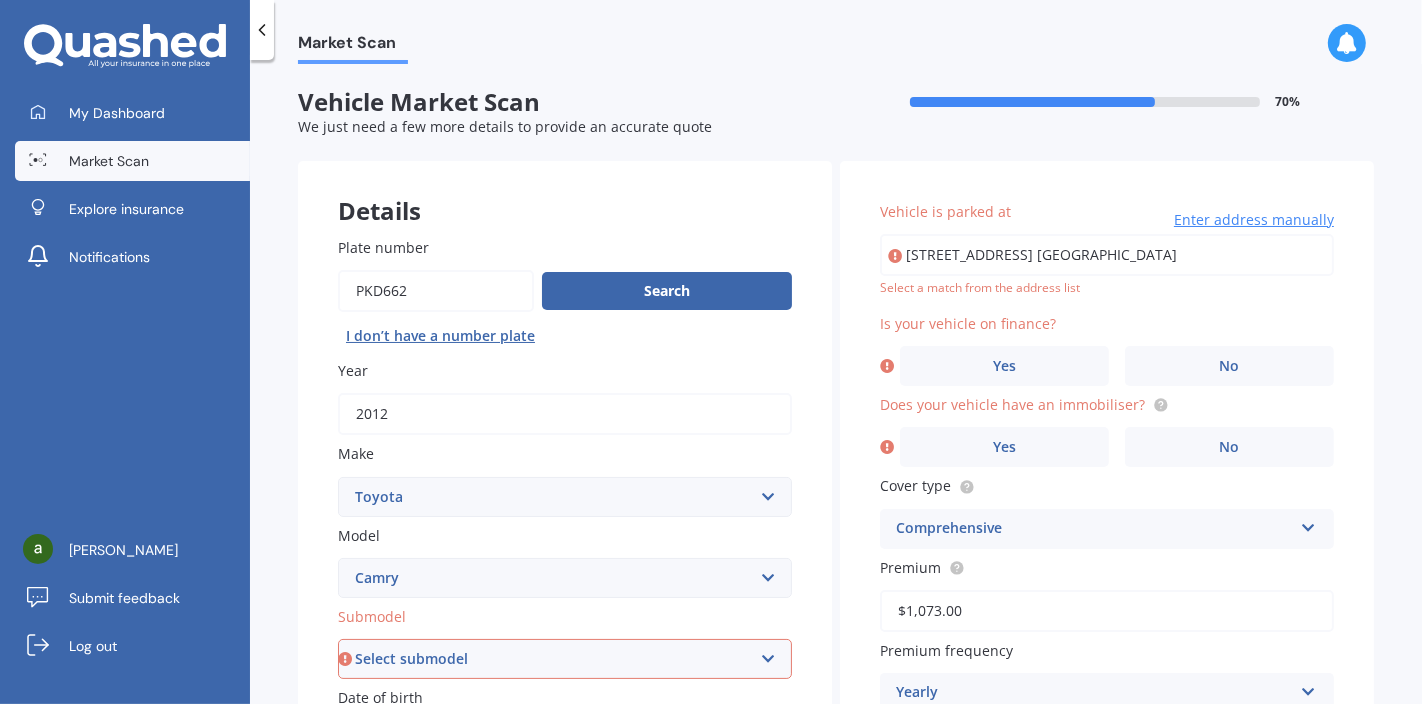 click on "No" at bounding box center [1229, 366] 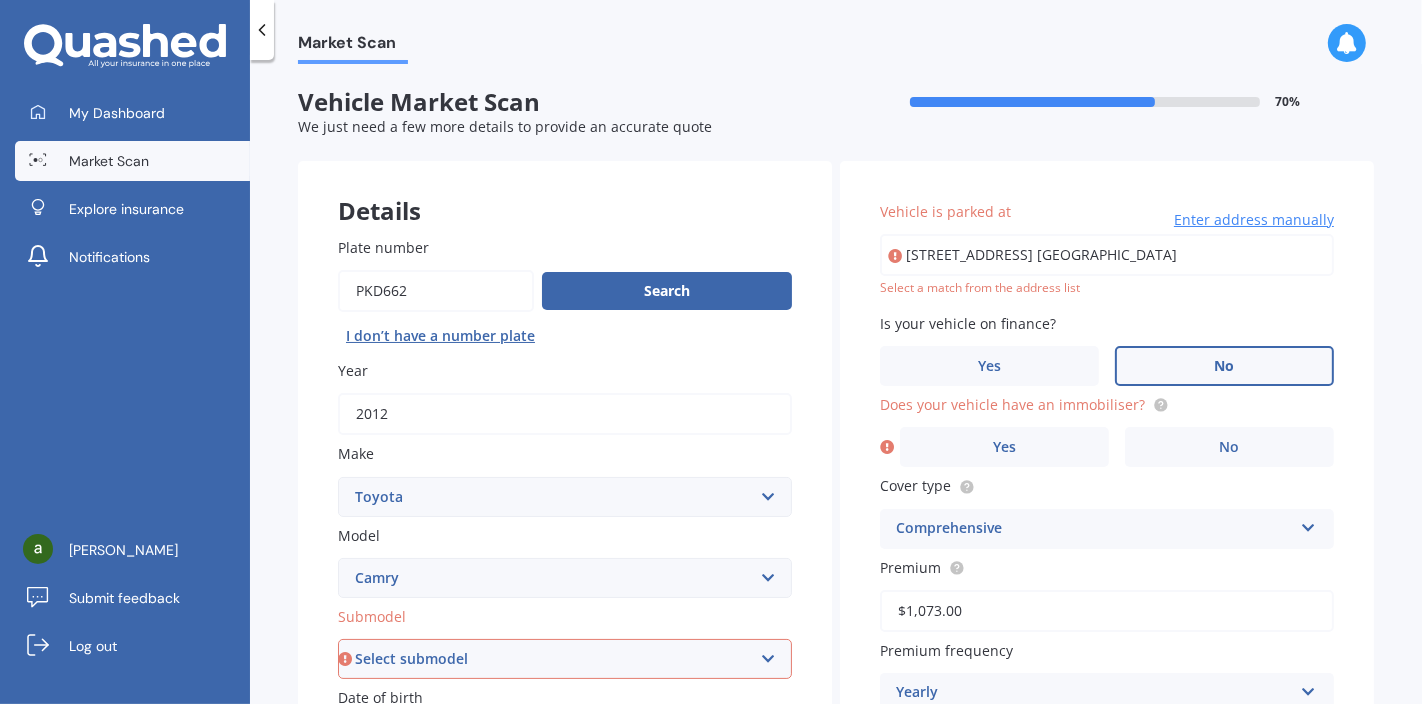 click on "Yes" at bounding box center [1004, 447] 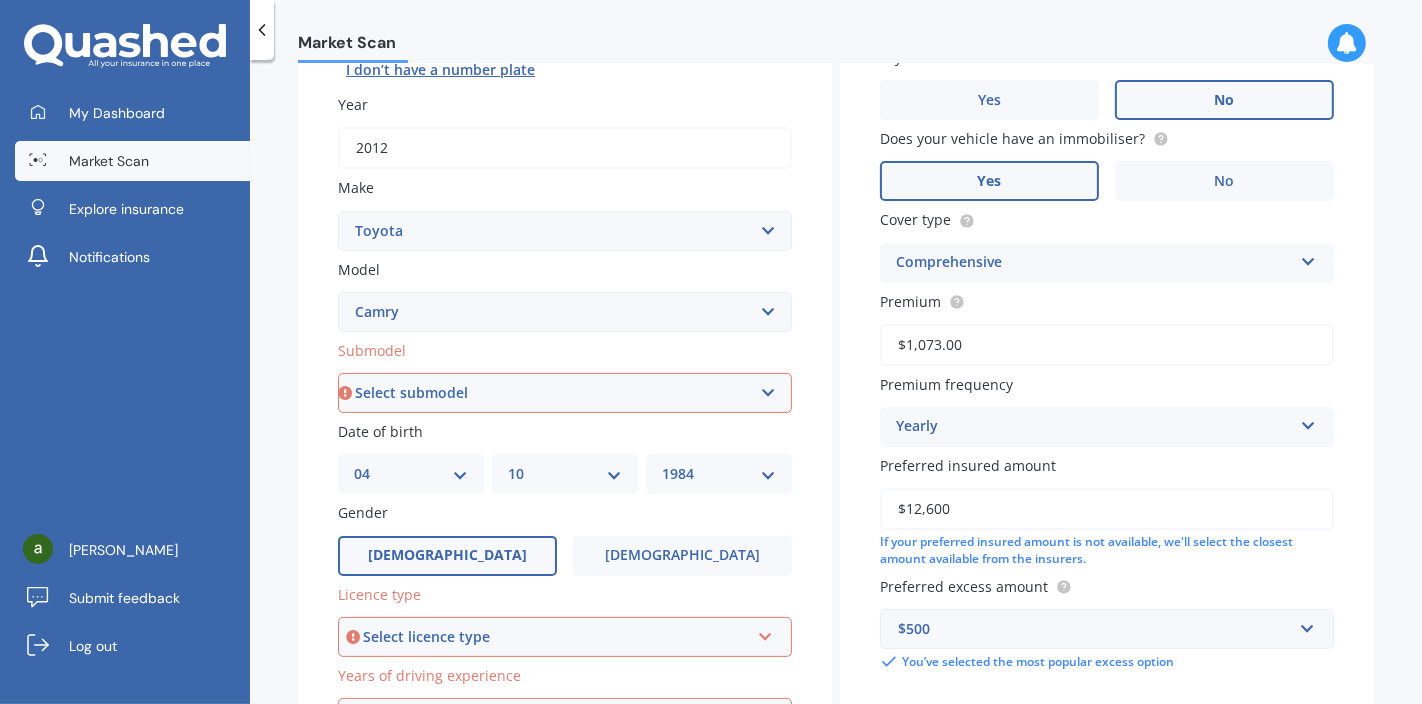 scroll, scrollTop: 268, scrollLeft: 0, axis: vertical 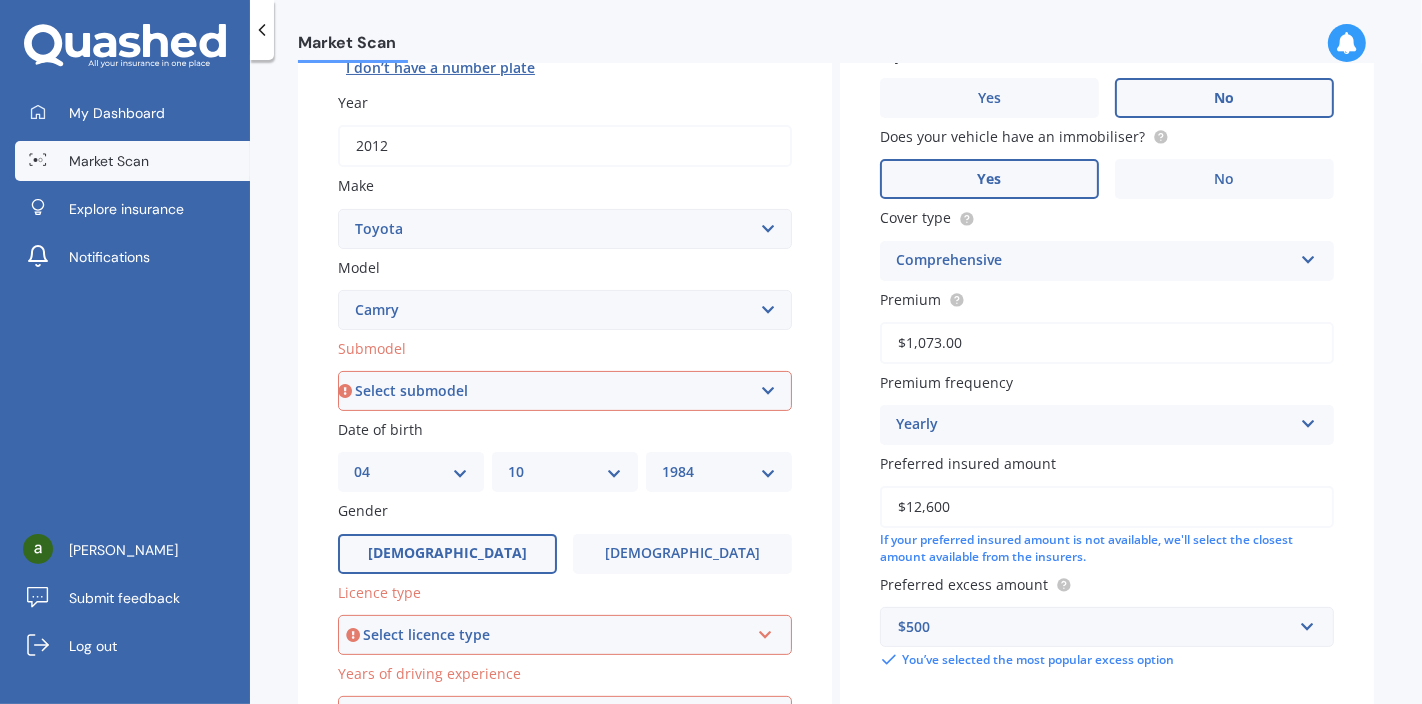 click on "Select submodel (All other) Altise 2.4 Altise 3.0 V6 Ateva 2.4 Ateva 3.0 V6 Azura 3.0 V6 GL GL V6 GLI GLX GLX V6 Gracia 2.2 GS GX GX V6 Hybrid G Package SE Sportivo Sportivo 3.0 V6 Touring V6 Ultima 2.0 Ultima 2.2 V6 Gracia 2.5" at bounding box center [565, 391] 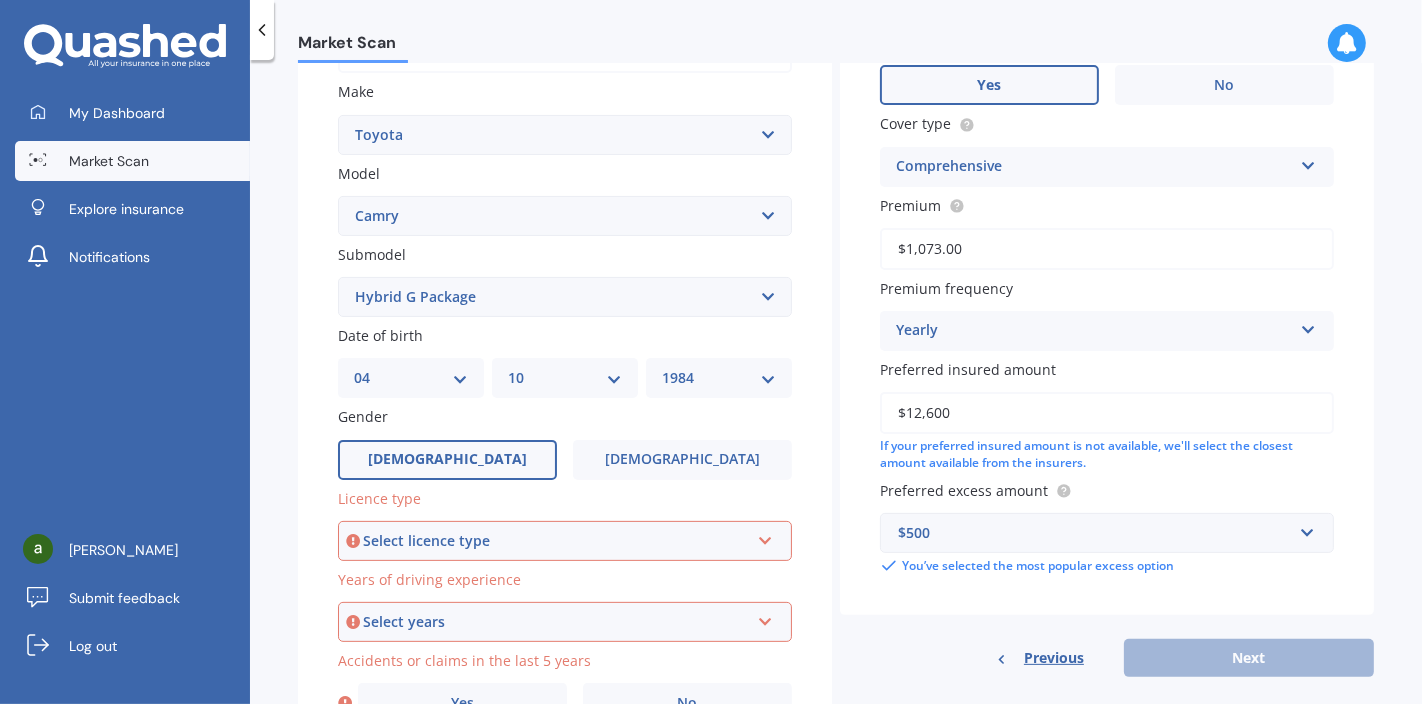 scroll, scrollTop: 364, scrollLeft: 0, axis: vertical 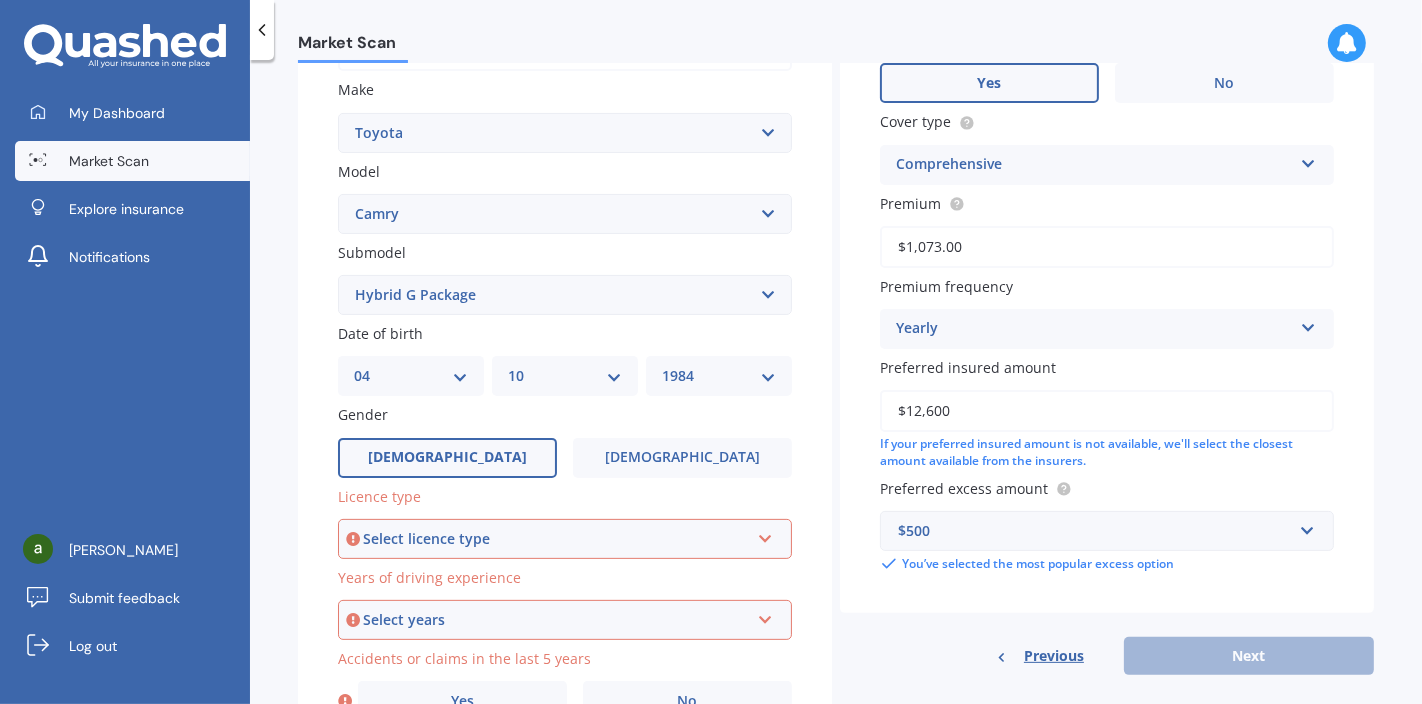 click on "Select licence type" at bounding box center (556, 539) 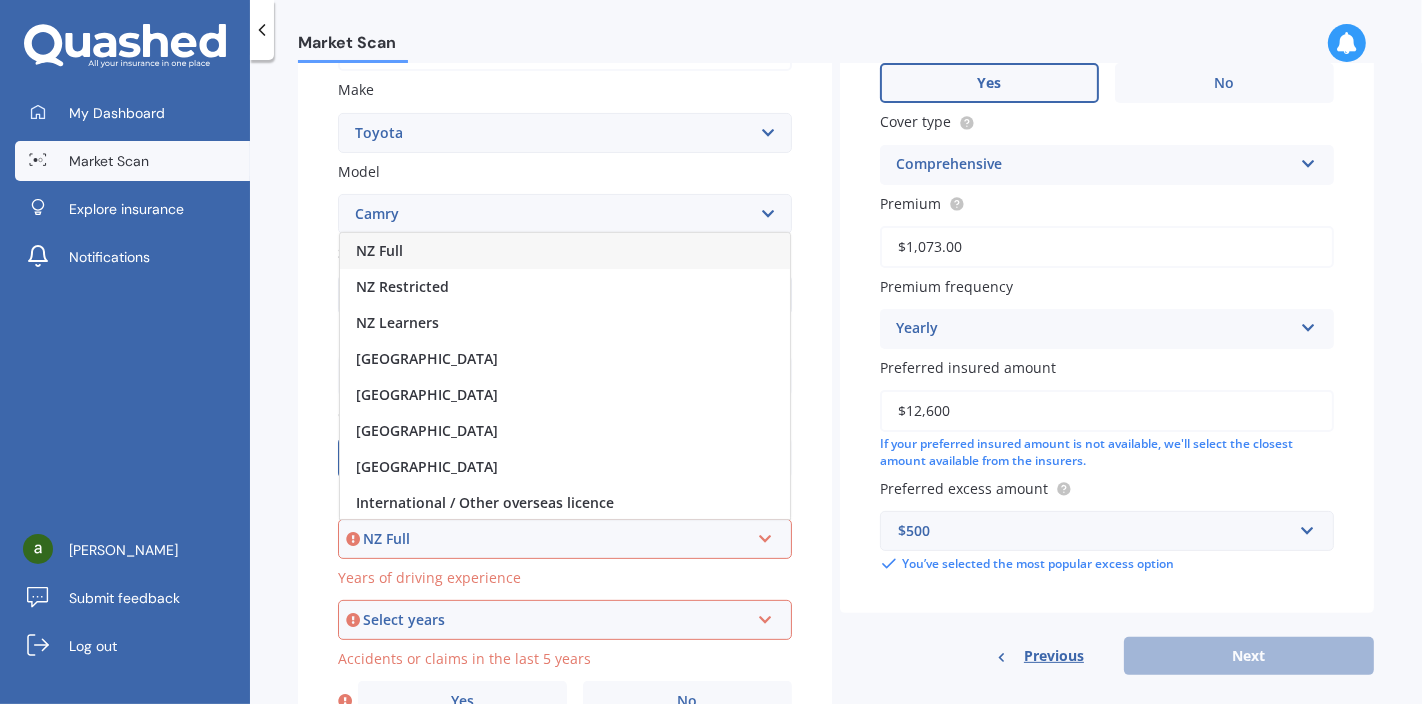 click on "NZ Full" at bounding box center [565, 251] 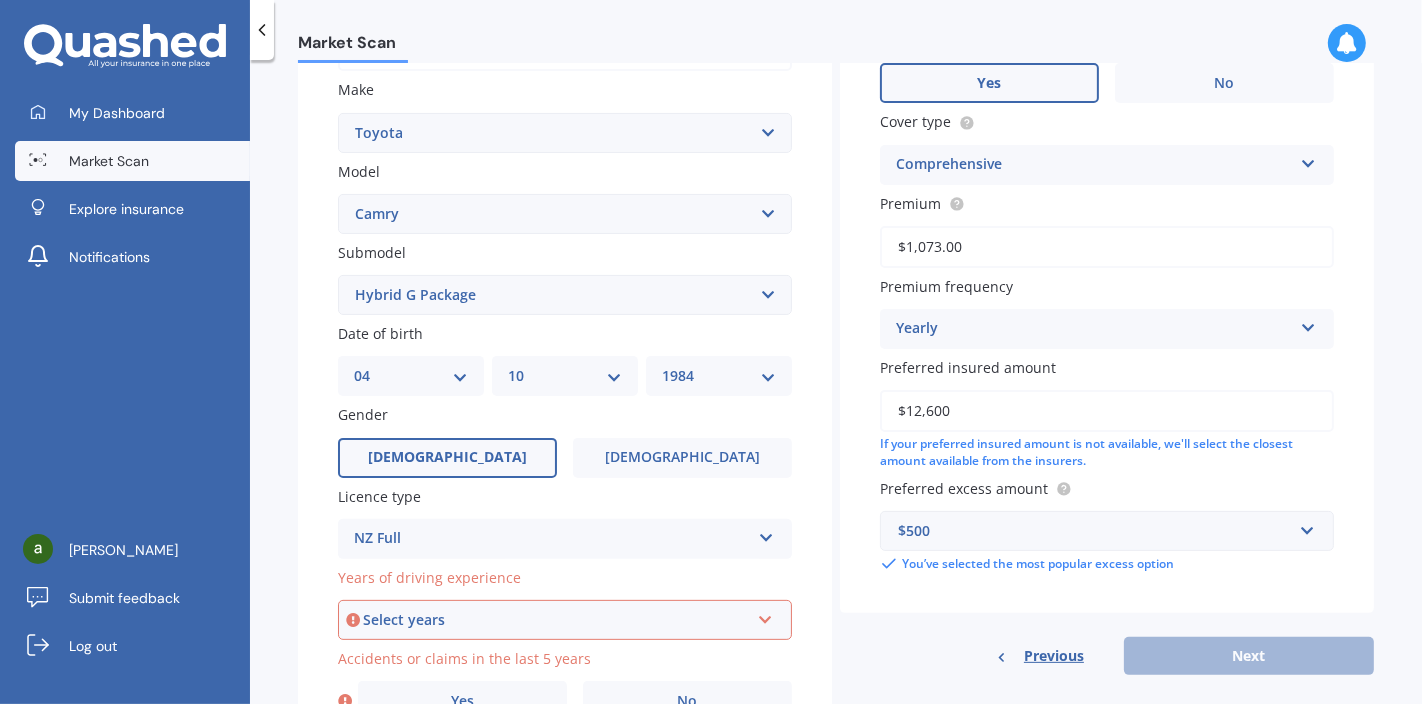 click on "Select years" at bounding box center (556, 620) 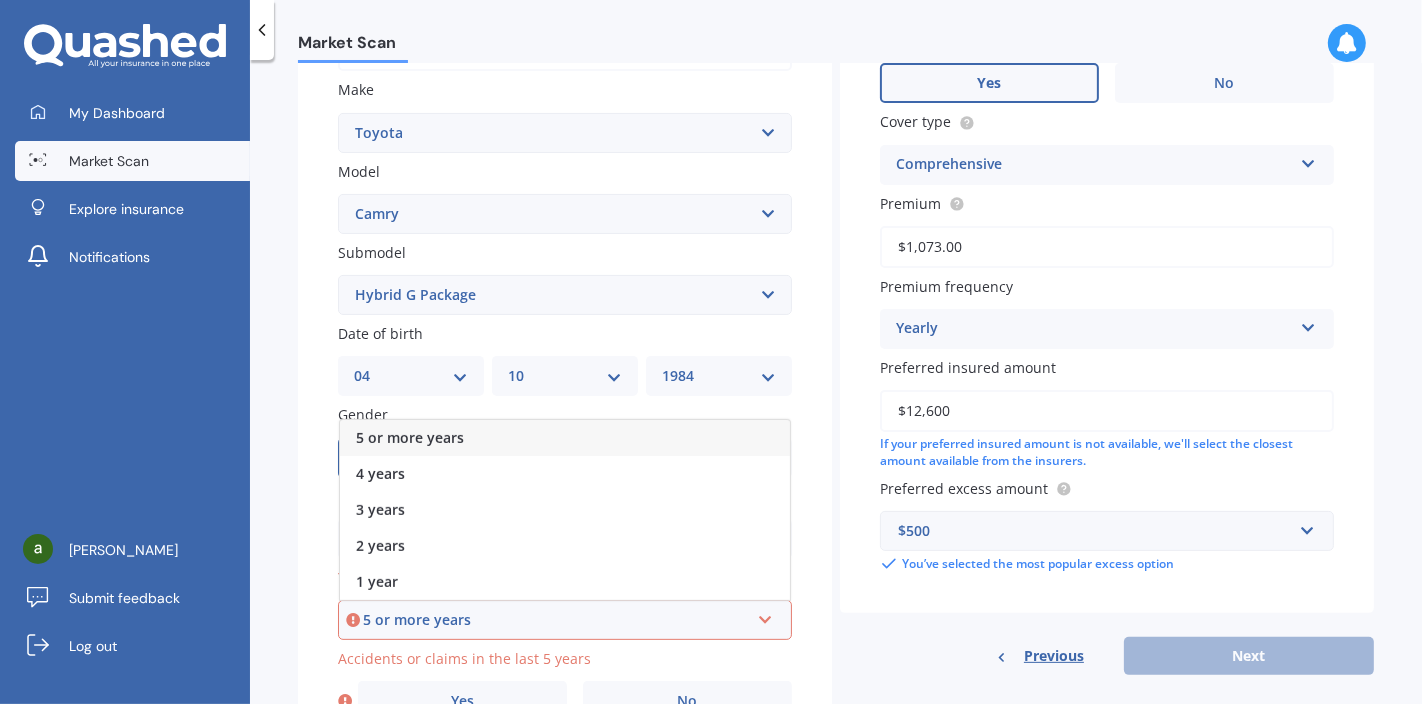 click on "5 or more years" at bounding box center [565, 438] 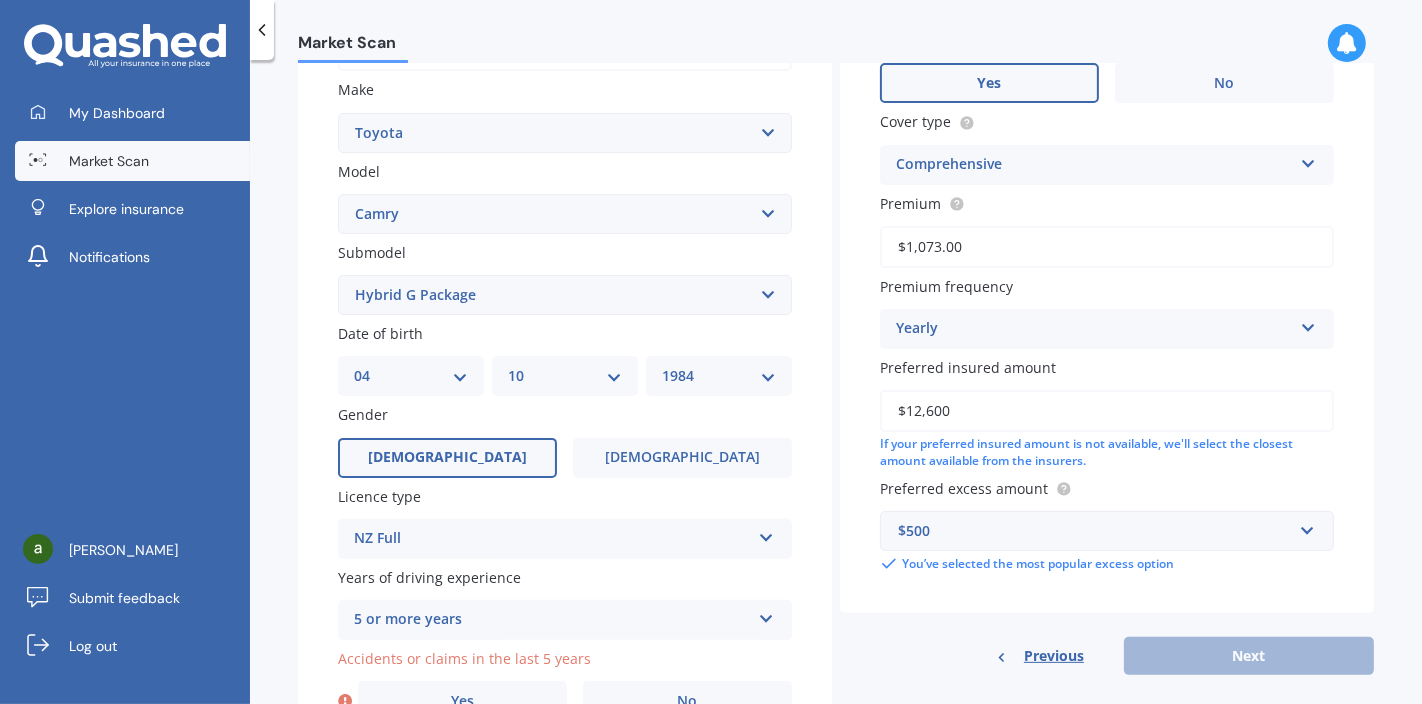 click on "No" at bounding box center [688, 701] 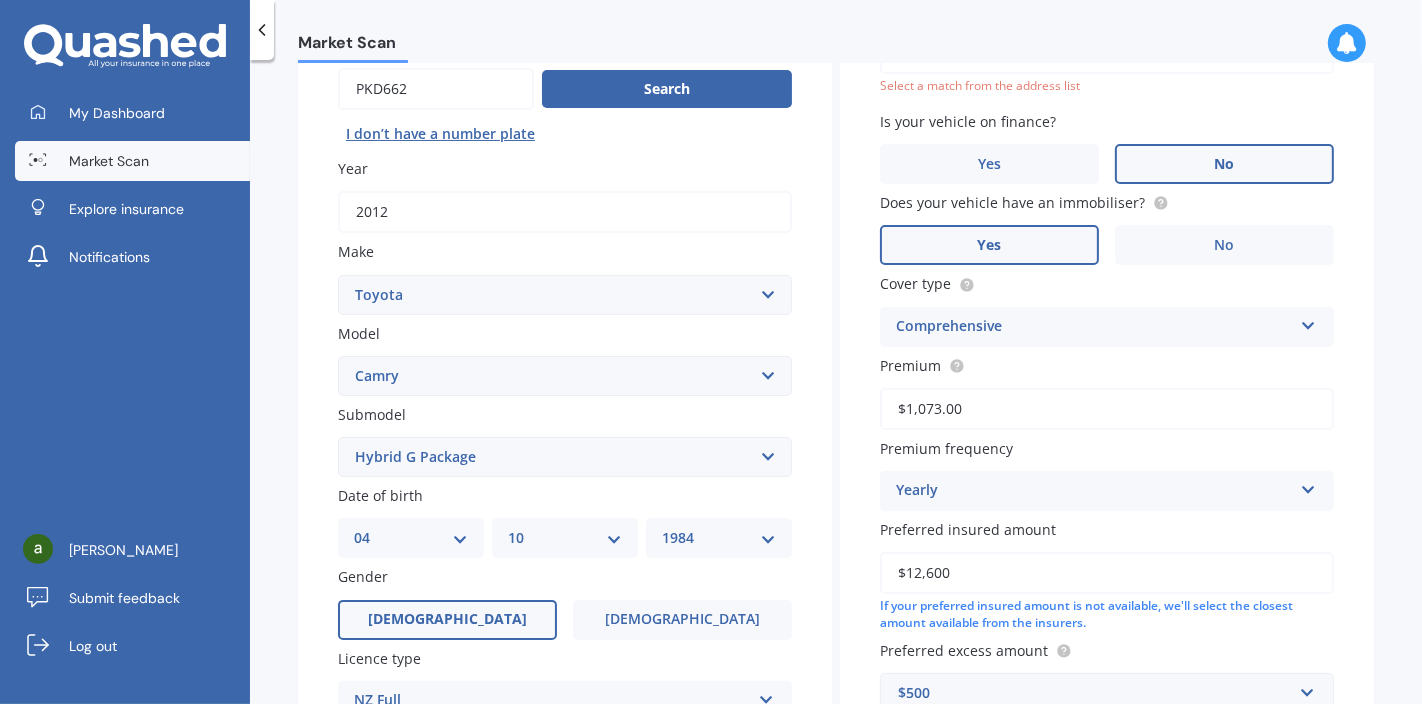 scroll, scrollTop: 137, scrollLeft: 0, axis: vertical 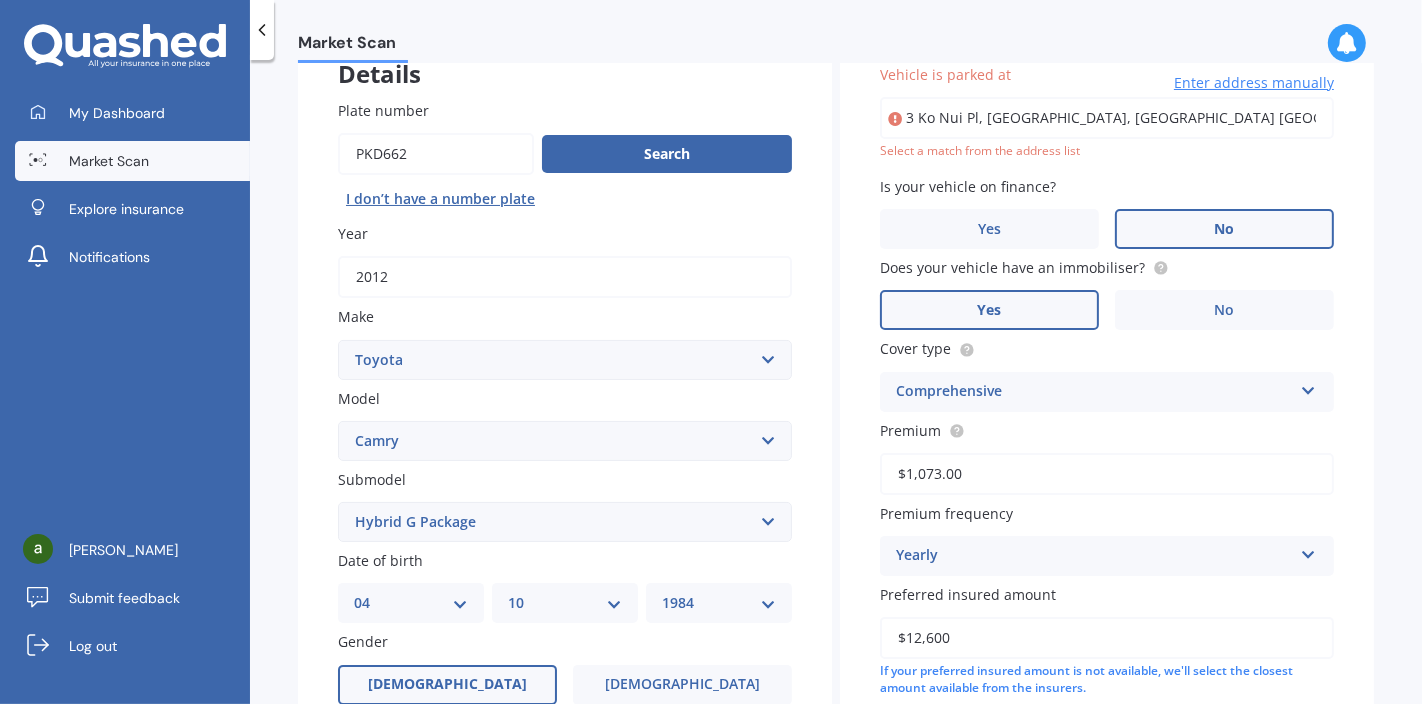 type on "3 Ko Nui Pl, Hobsonville, Tāmaki Makaurau 0616 뉴질랜드" 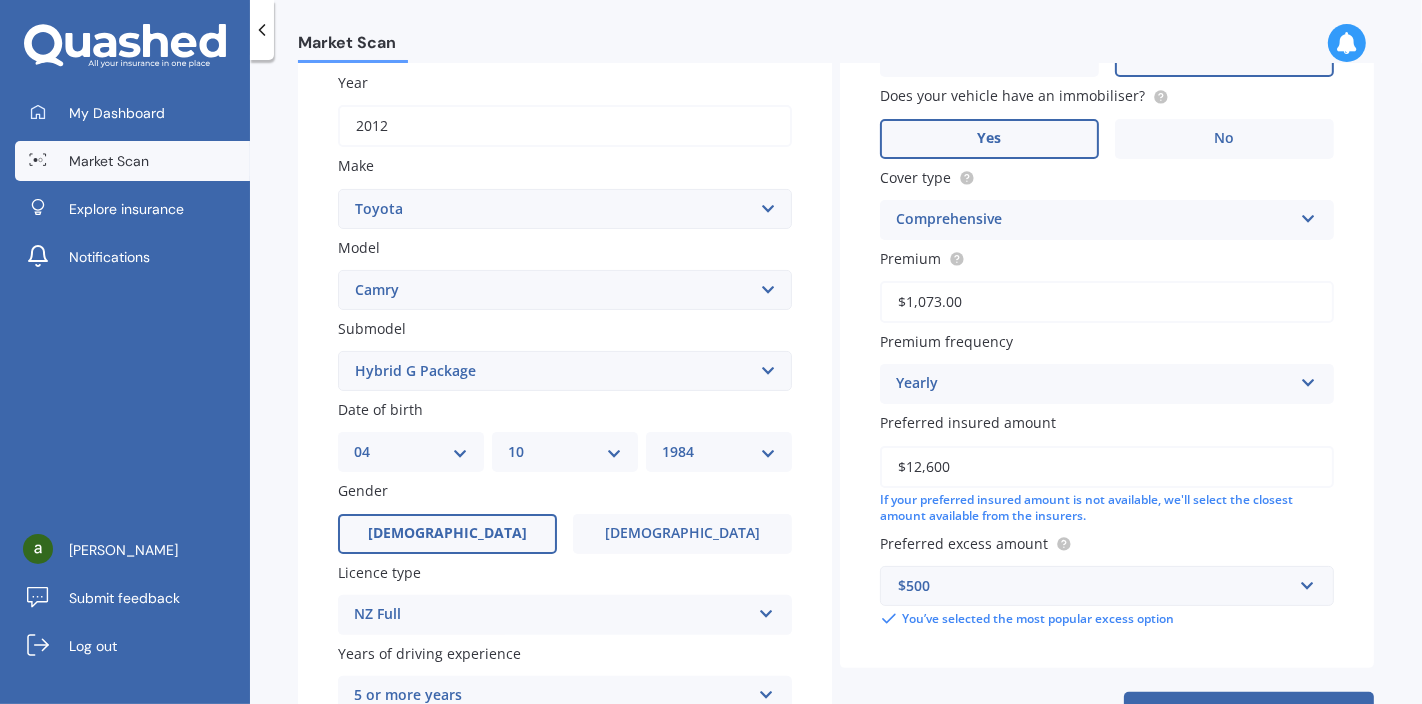 scroll, scrollTop: 364, scrollLeft: 0, axis: vertical 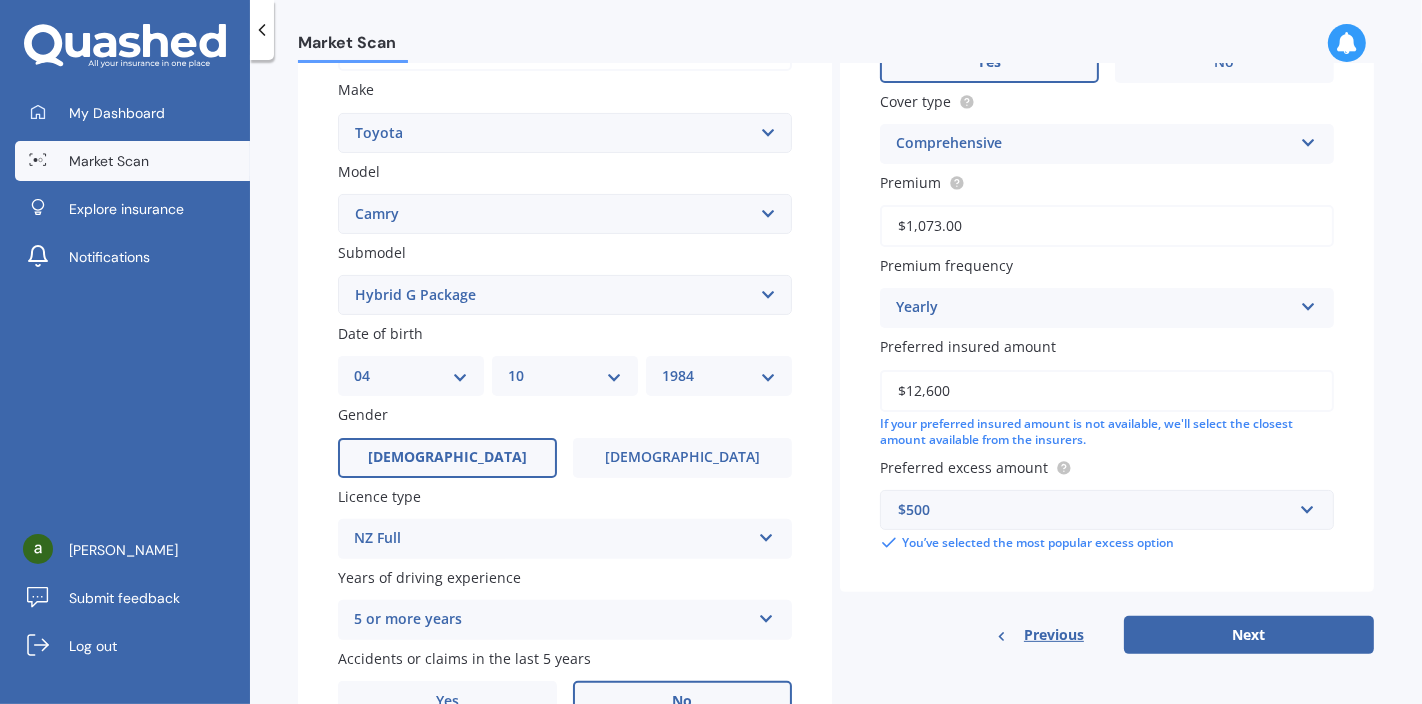 click on "Next" at bounding box center [1249, 635] 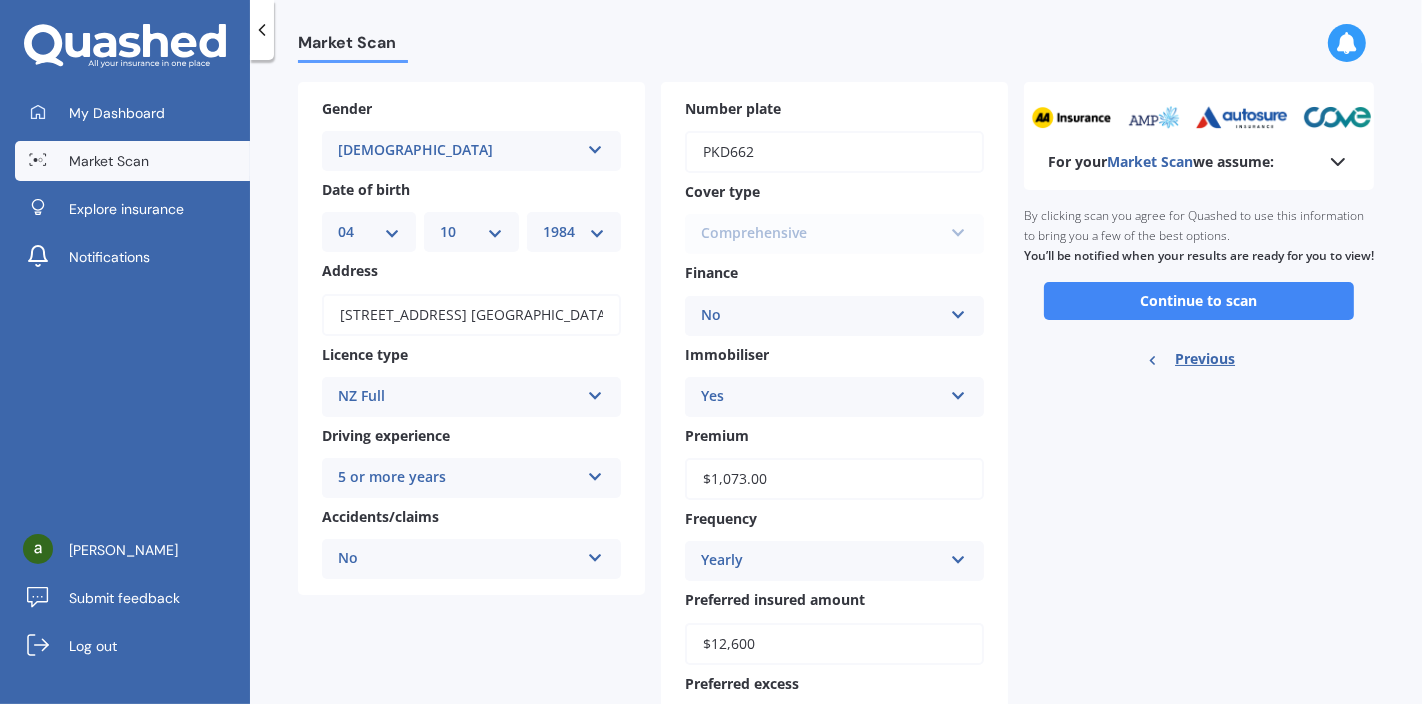 scroll, scrollTop: 0, scrollLeft: 0, axis: both 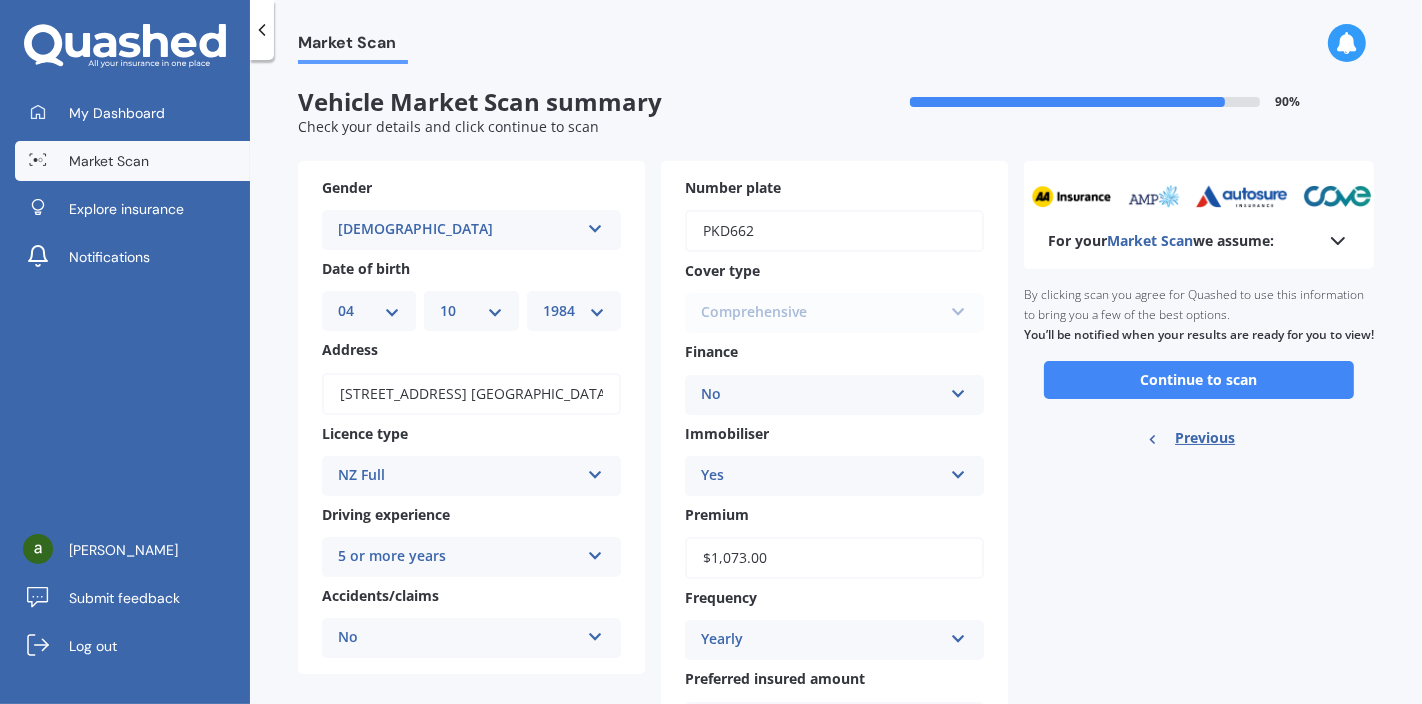 click on "Continue to scan" at bounding box center (1199, 380) 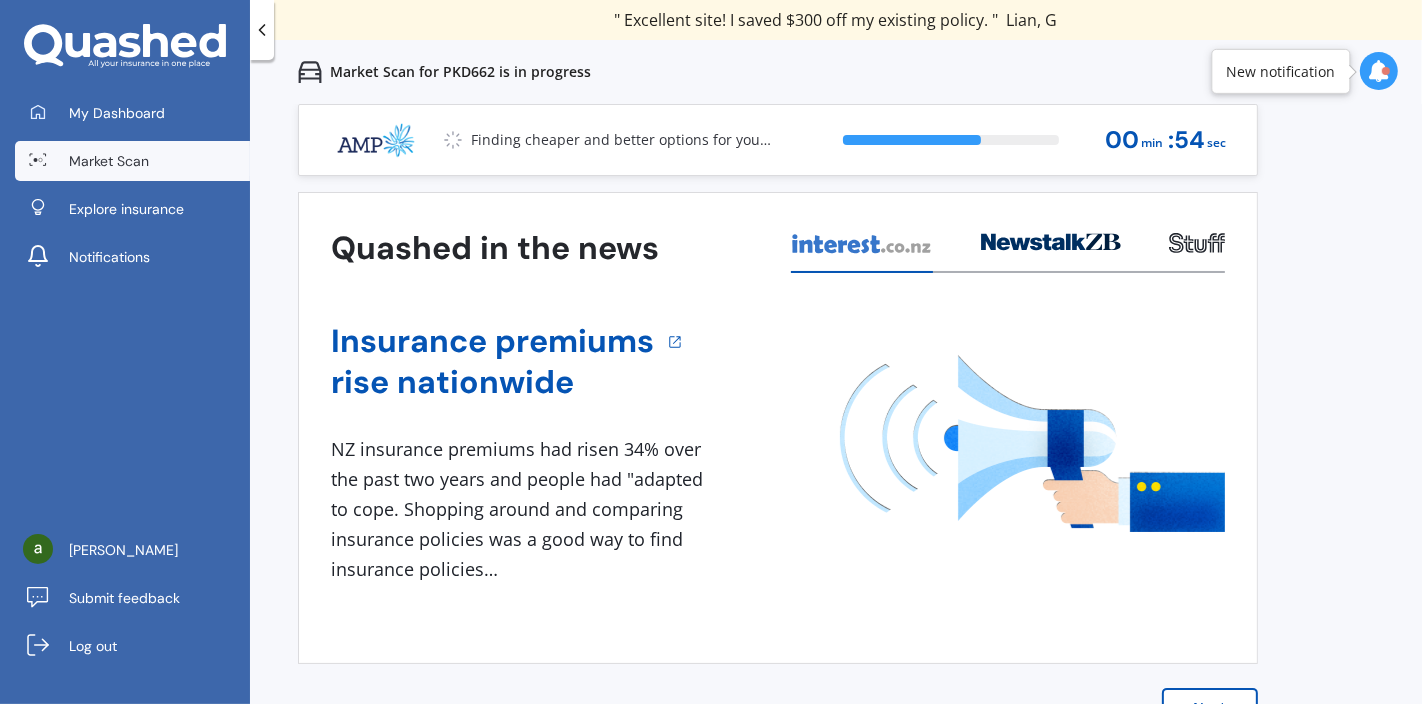 click on "Previous 60,000+ Kiwis have signed up to shop and save on insurance with us " Helpful tool, just that my current insurance is cheaper. " Casey, H " I have already recommended Quashed to many family and friends. This is fantastic. Thank you. " Quinn, M " A very useful tool and is easy to use. Highly recommended! " Yang, Z " Useful tool to check whether our current prices are competitive - which they are. " Kate, G " My current car insurance was half of the cheapest quoted here, so I'll stick with them. " Hayley, N " Gave exactly the same results. " Phillip, S " It's pretty accurate. Good service. " Mala, P " That was very helpful as it provided all the details required to make the necessary decision. " Tony, I " I've already recommended to a number of people. " Vanessa, J " Good to know my existing cover is so good! " Sheridan, J " Excellent site! I saved $300 off my existing policy. " Lian, G " Great stuff team! first time using it, and it was very clear and concise. " Lewis, B   Next 64 % 00 min :  54 sec" at bounding box center (836, 426) 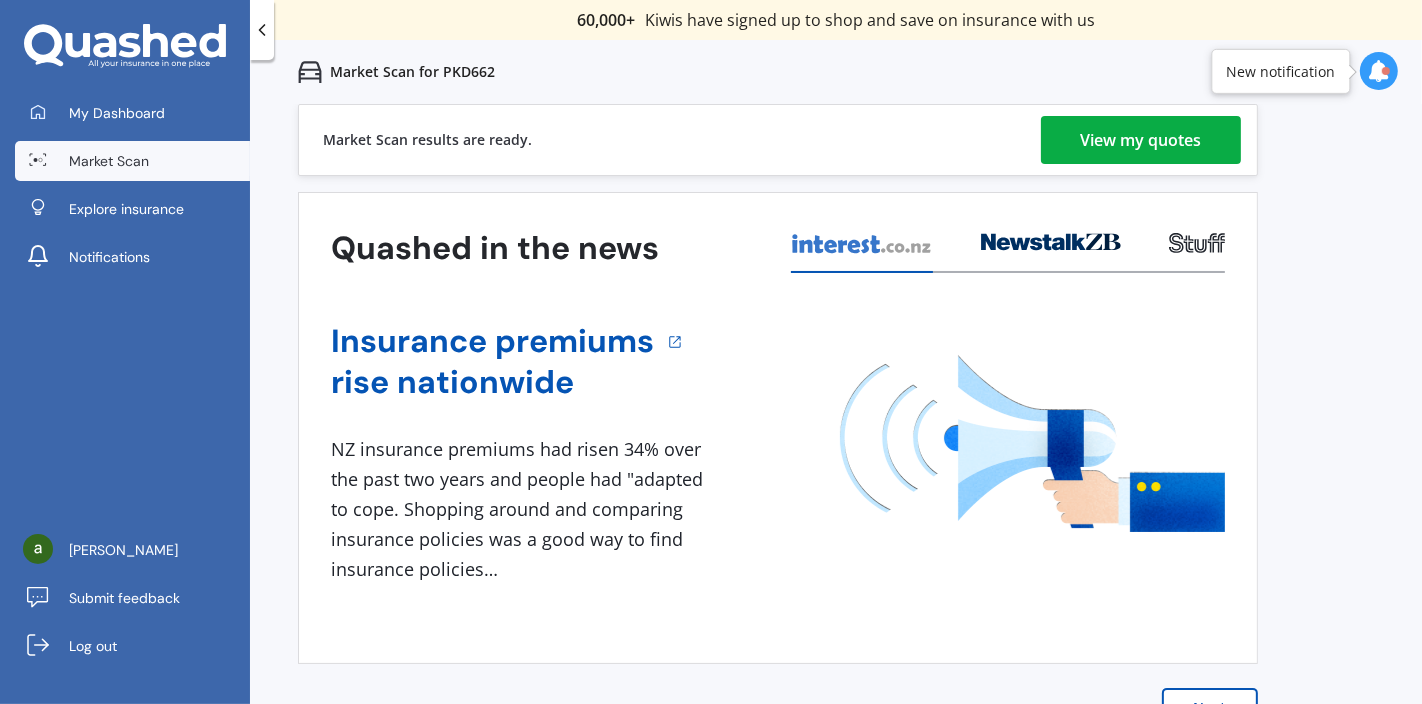 click on "View my quotes" at bounding box center [1141, 140] 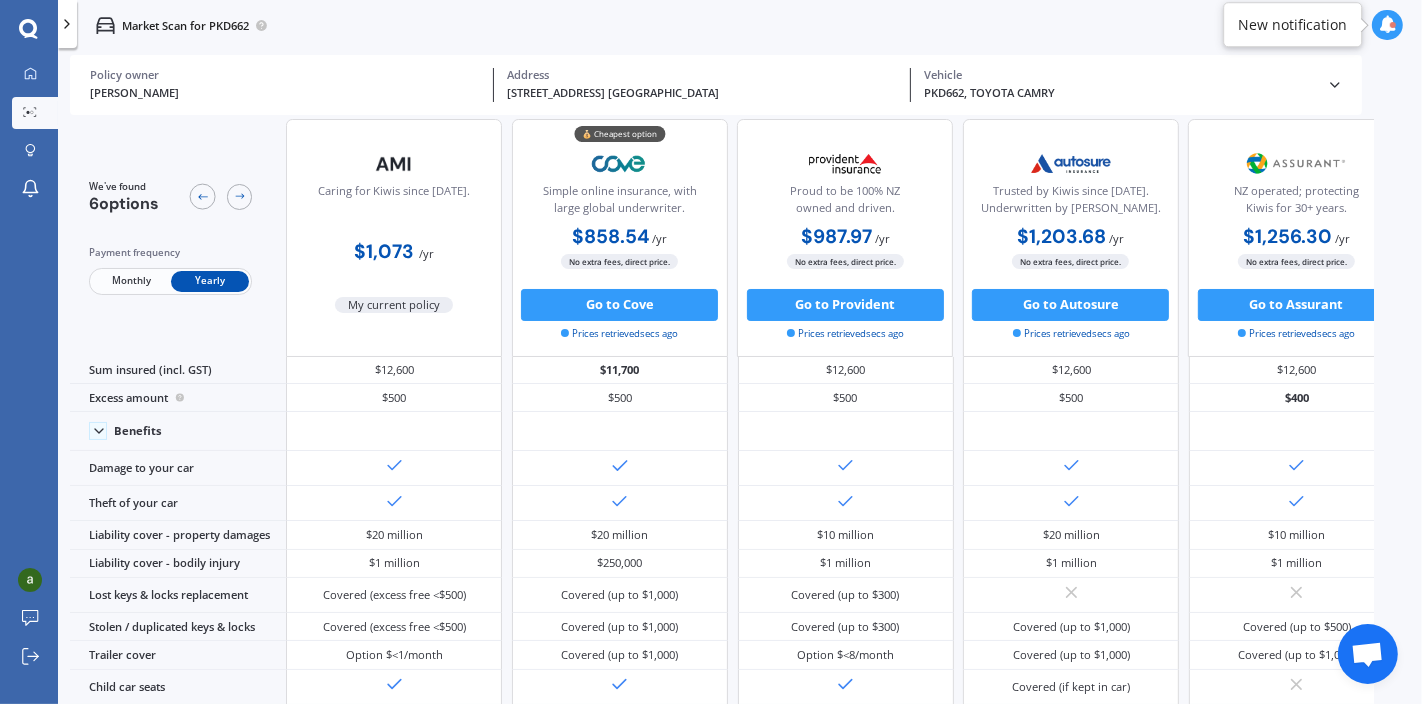 scroll, scrollTop: 0, scrollLeft: 0, axis: both 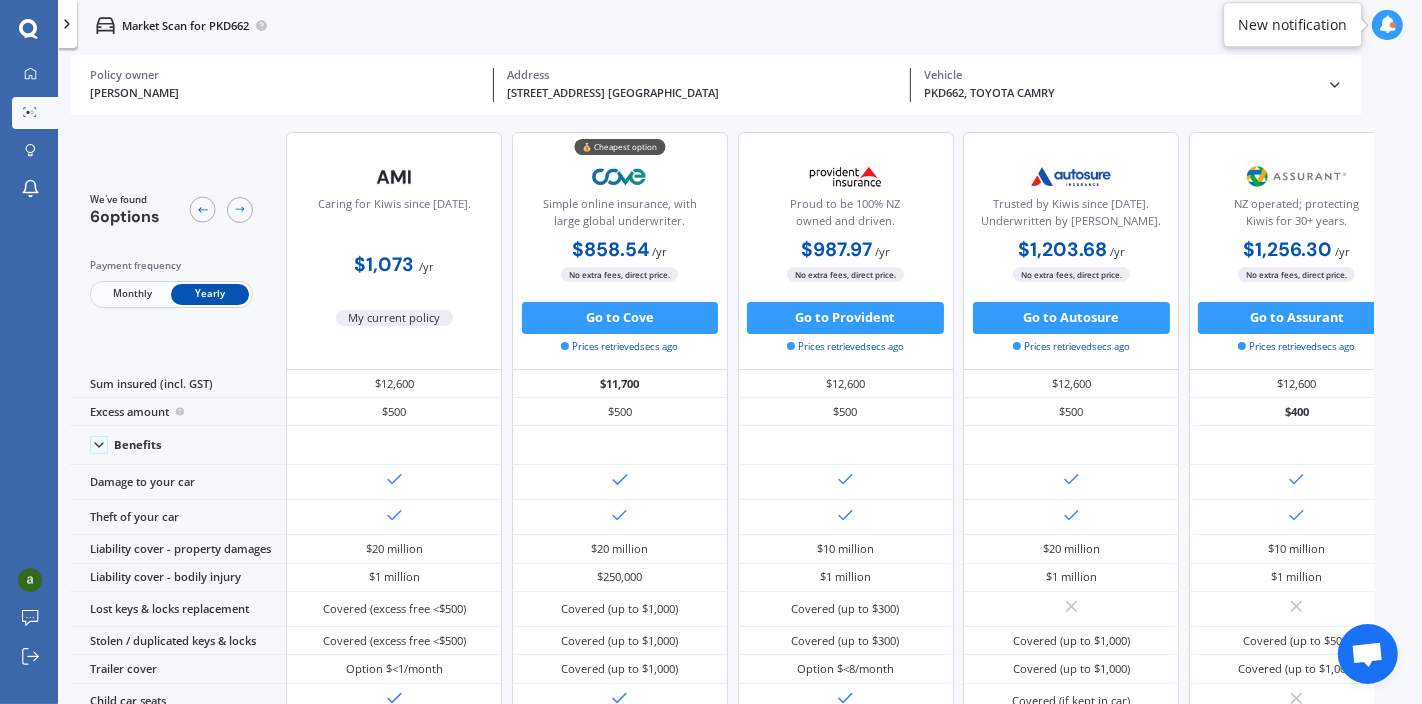 click 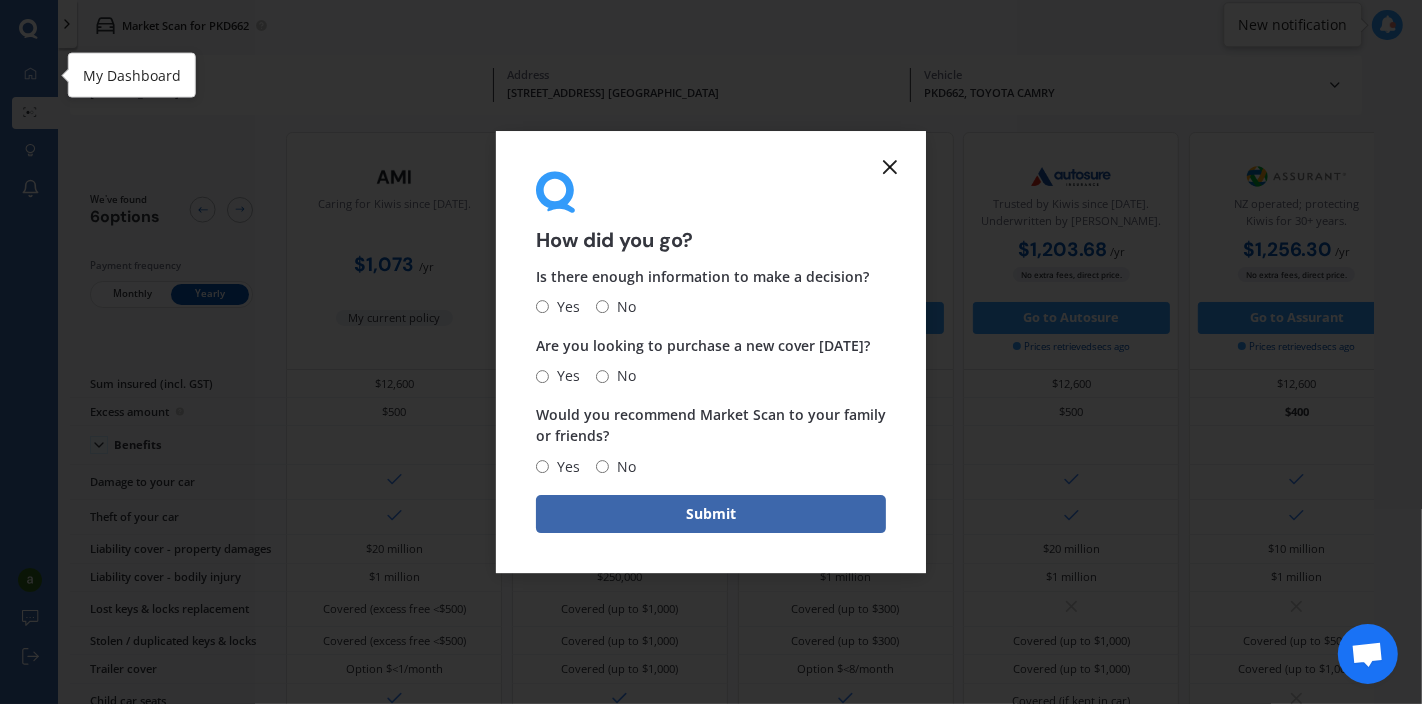 click 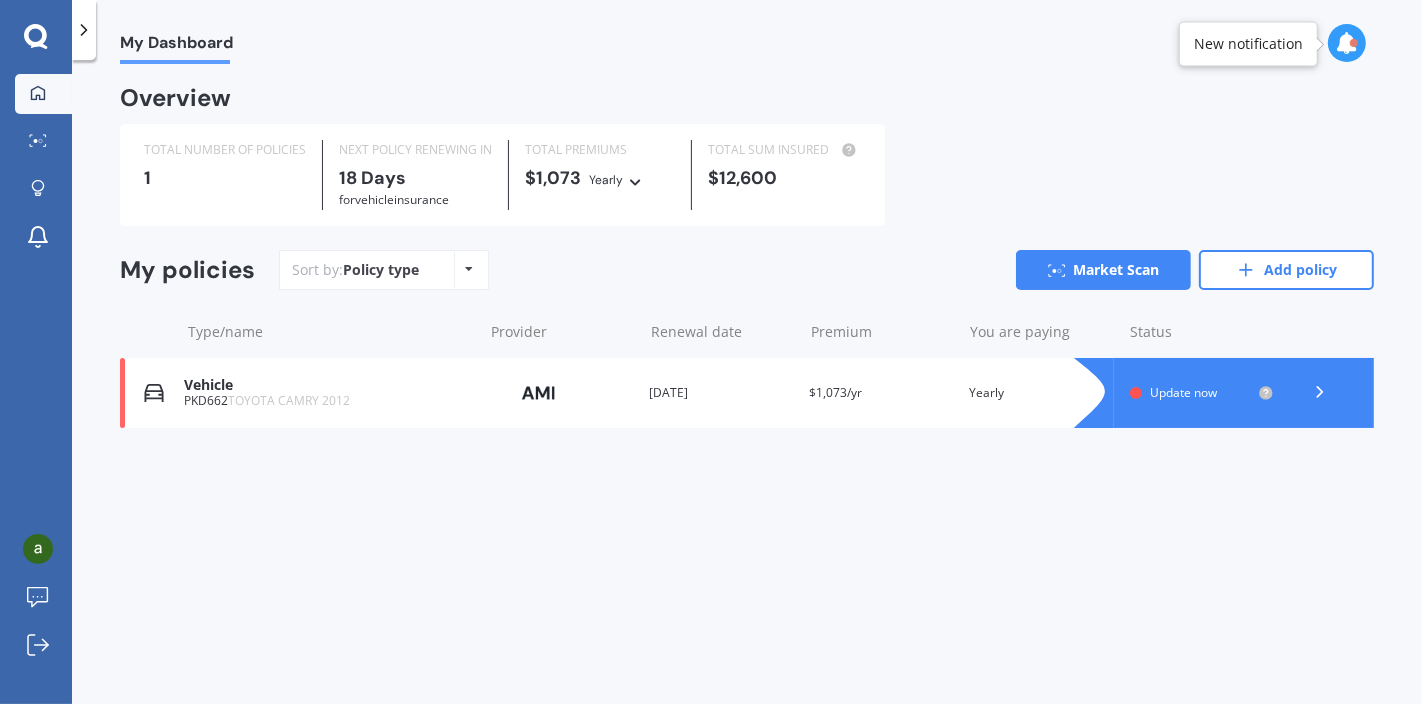 click on "Market Scan" at bounding box center [1103, 270] 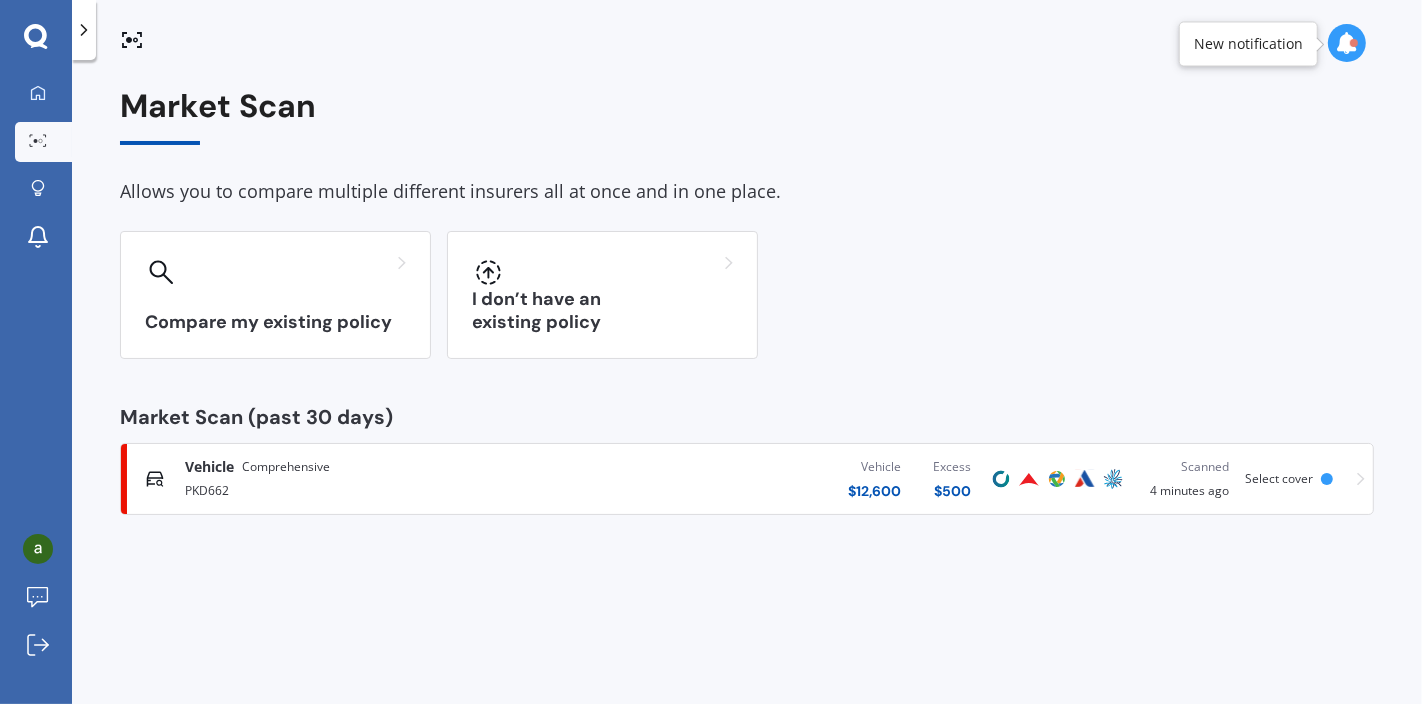 click on "Compare my existing policy" at bounding box center (275, 295) 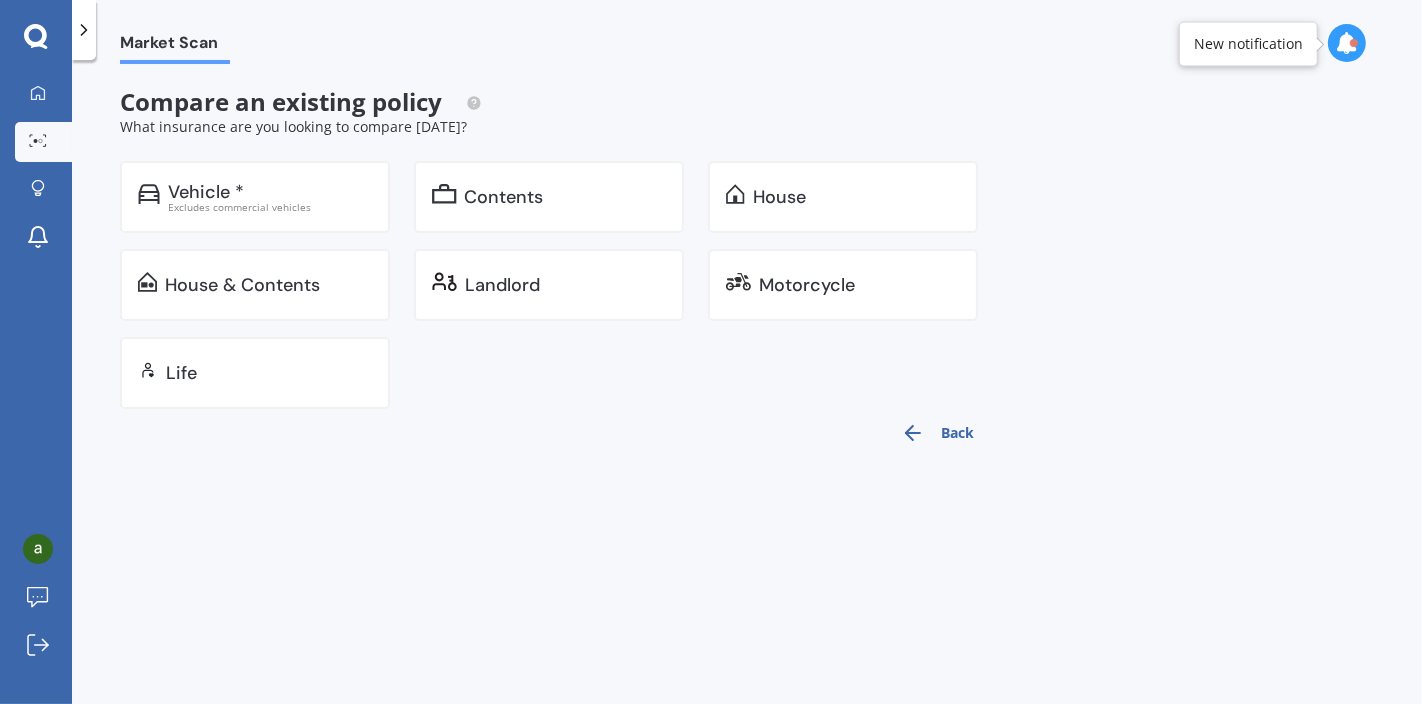 click on "Excludes commercial vehicles" at bounding box center [270, 207] 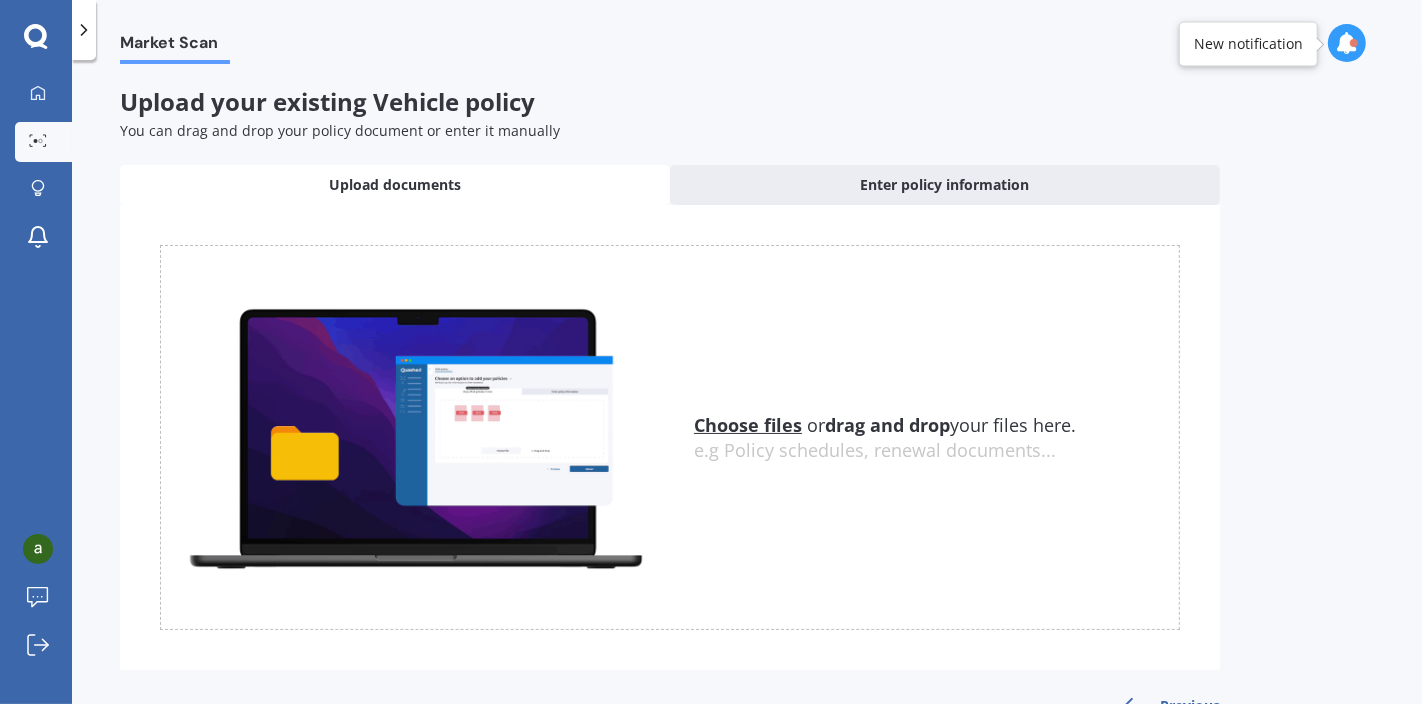 click on "Enter policy information" at bounding box center (945, 185) 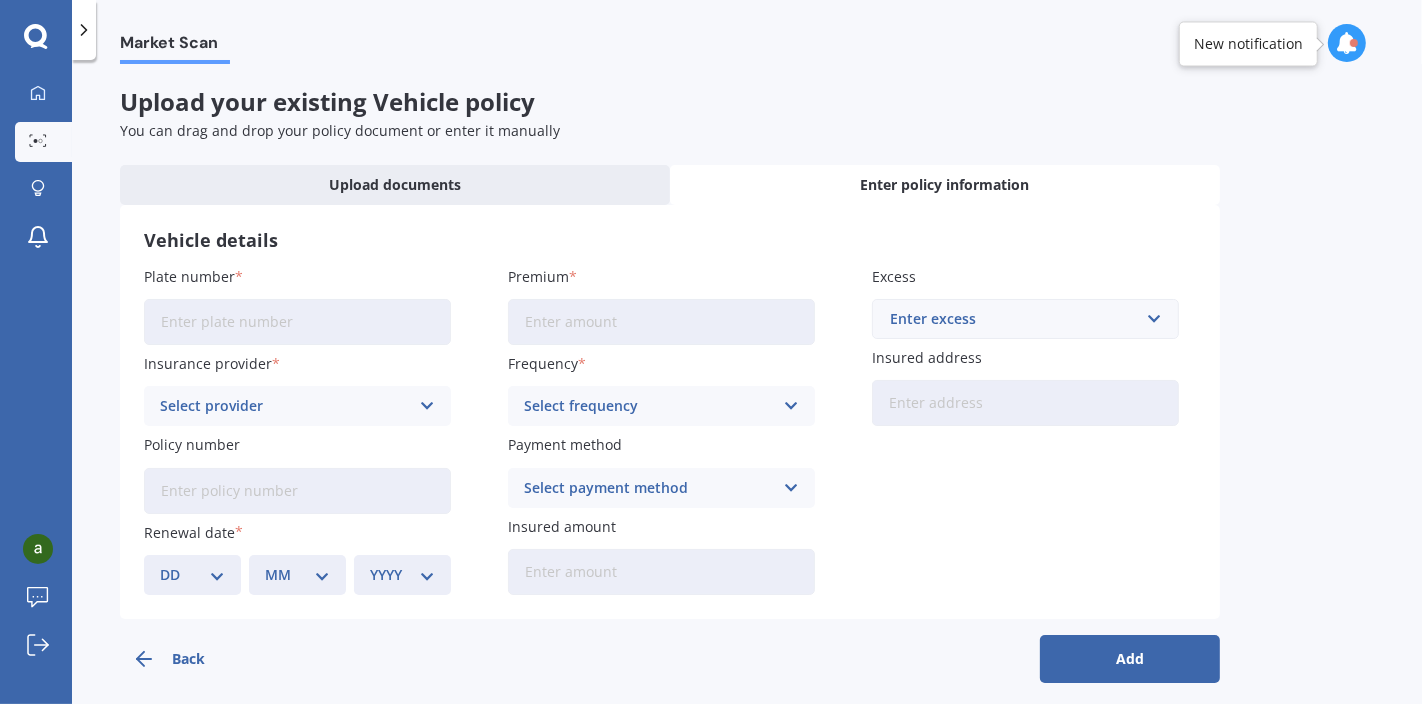 click on "Plate number" at bounding box center [297, 322] 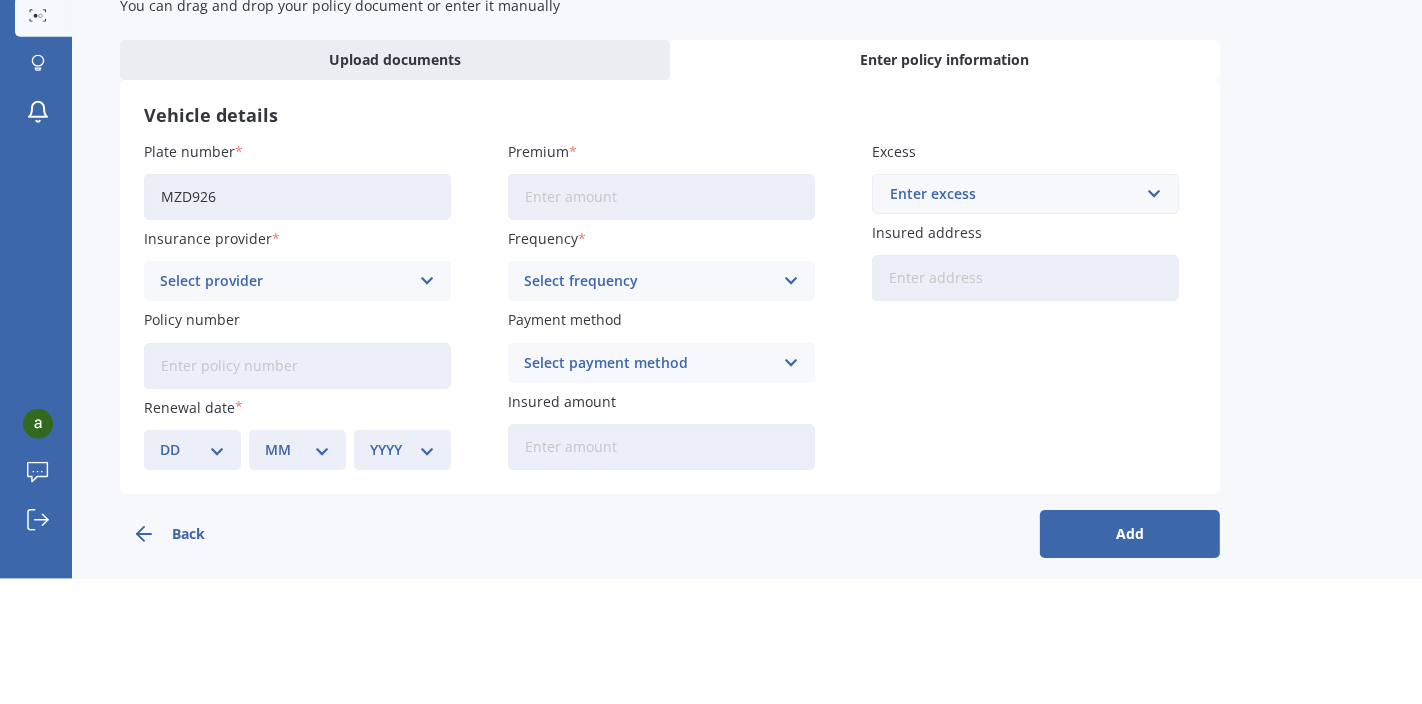 type on "MZD926" 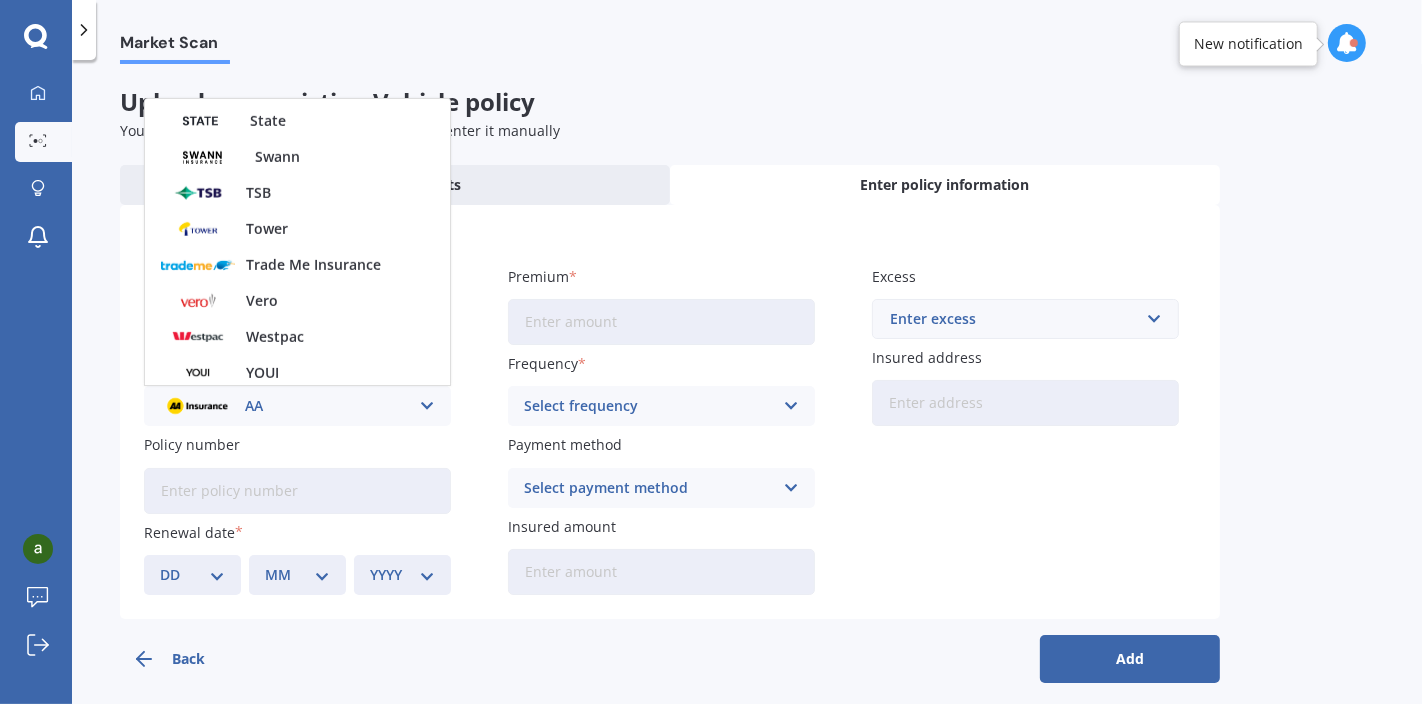 scroll, scrollTop: 865, scrollLeft: 0, axis: vertical 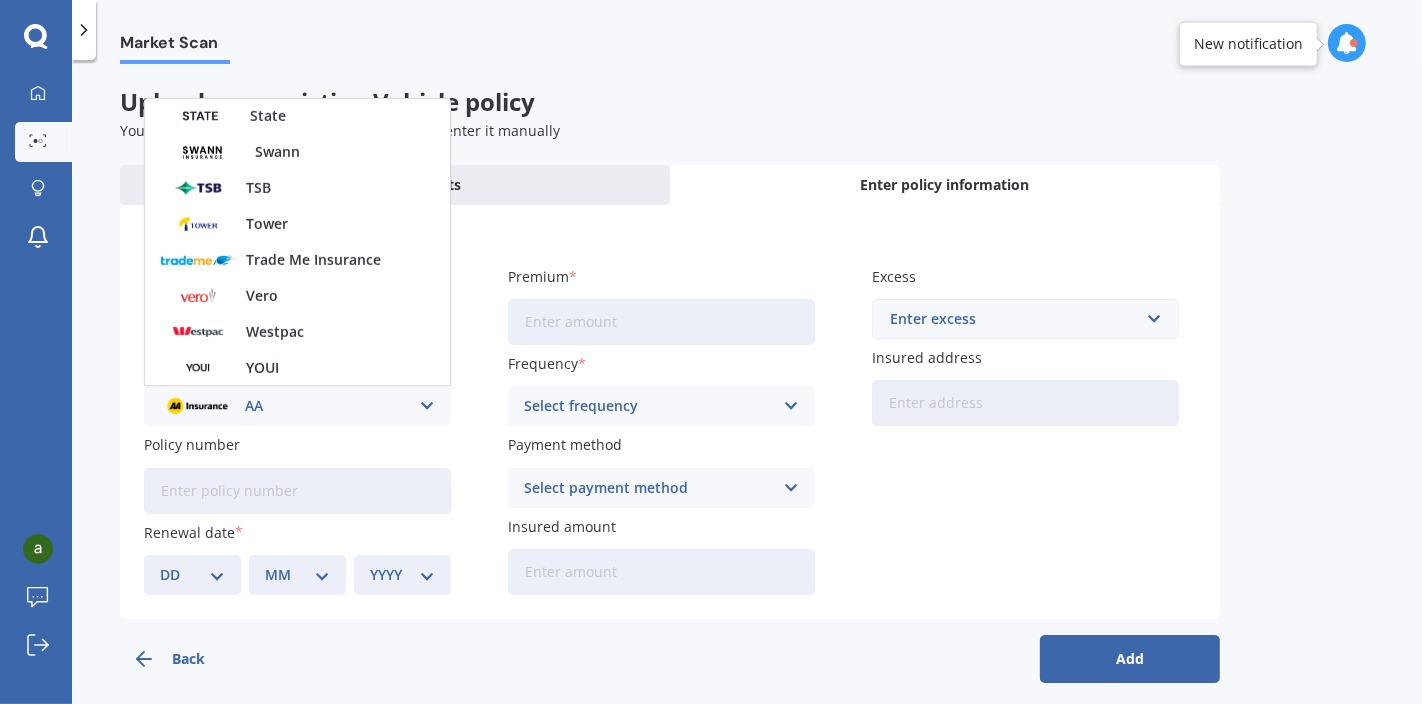 click on "Trade Me Insurance" at bounding box center (313, 260) 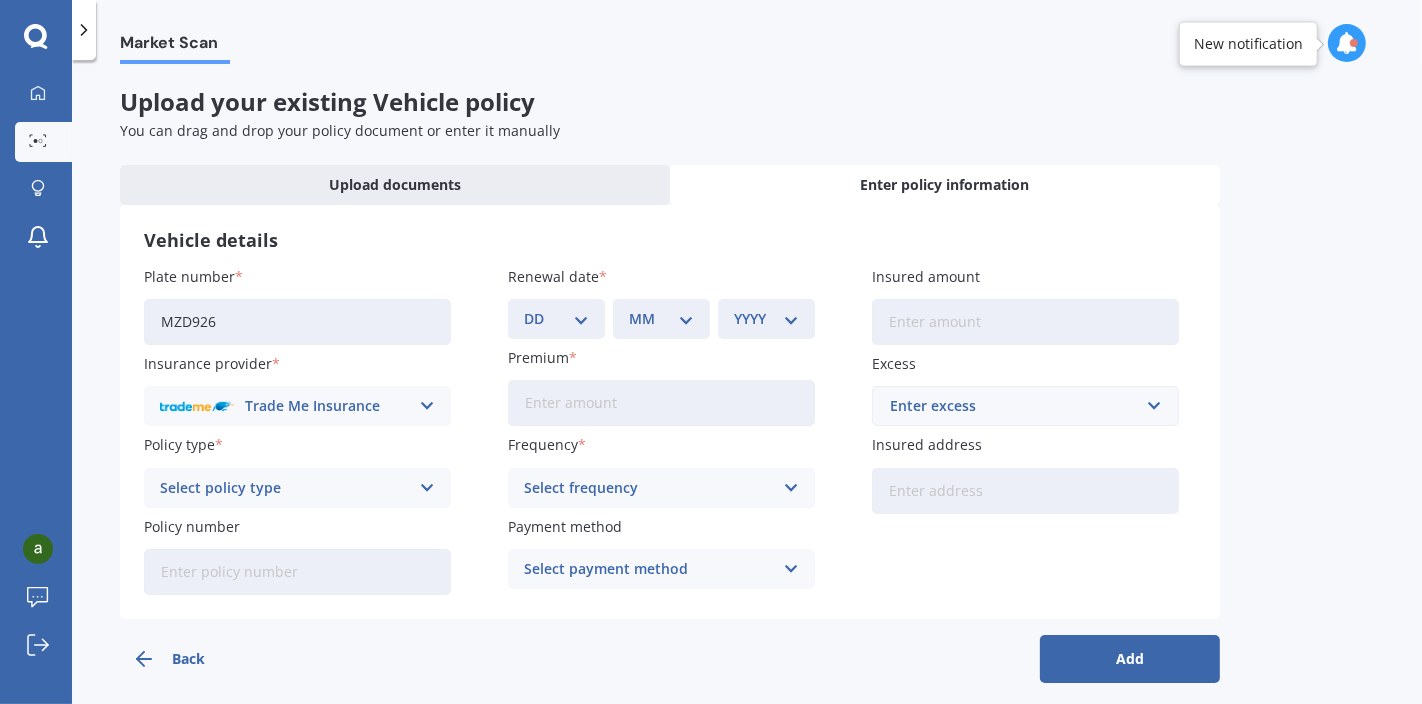 click on "Select policy type" at bounding box center (284, 488) 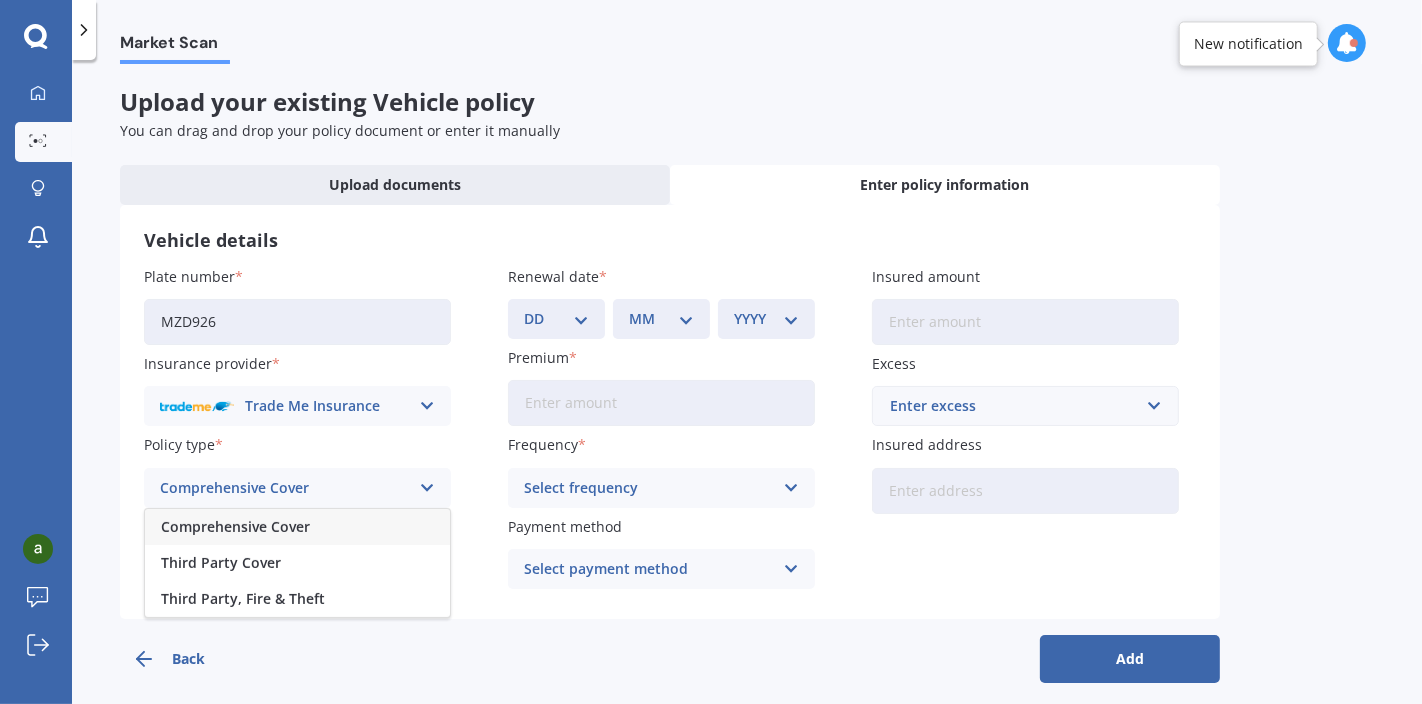 click on "Comprehensive Cover" at bounding box center [235, 527] 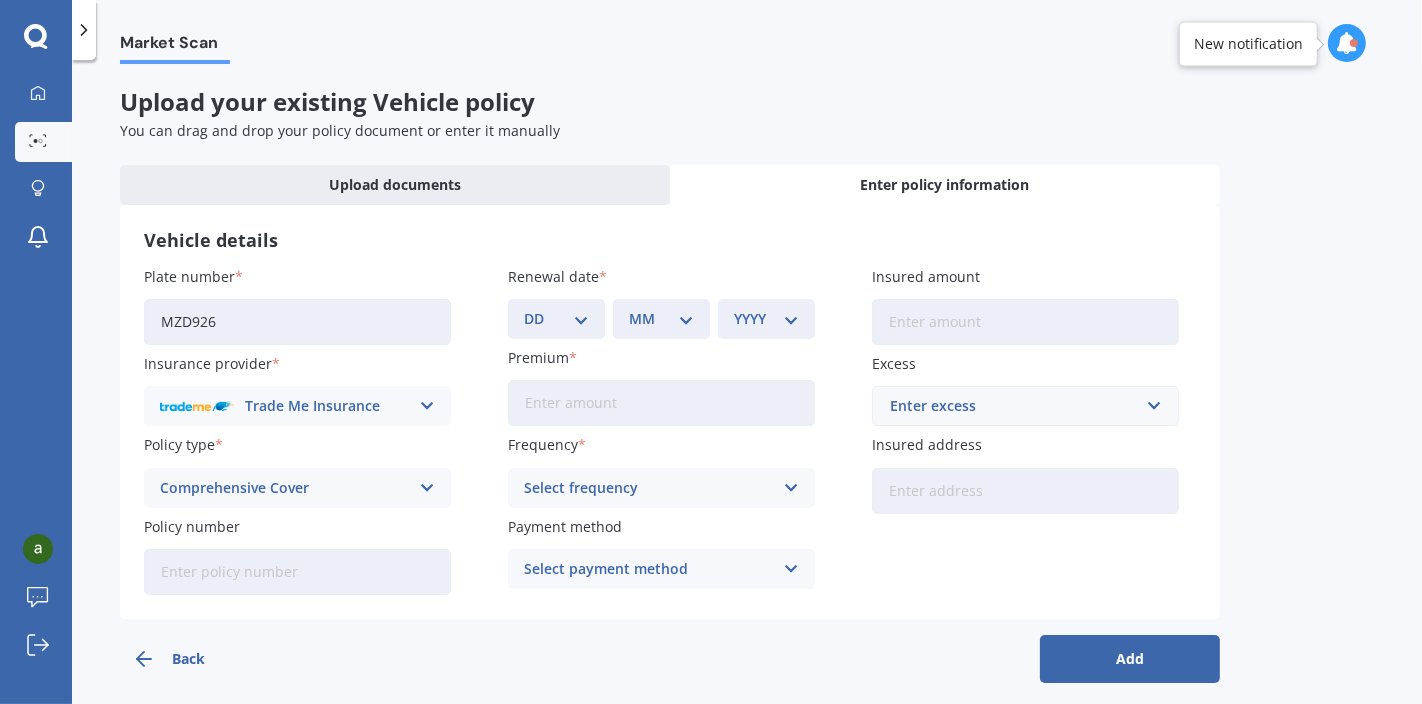 click on "Policy number" at bounding box center [297, 572] 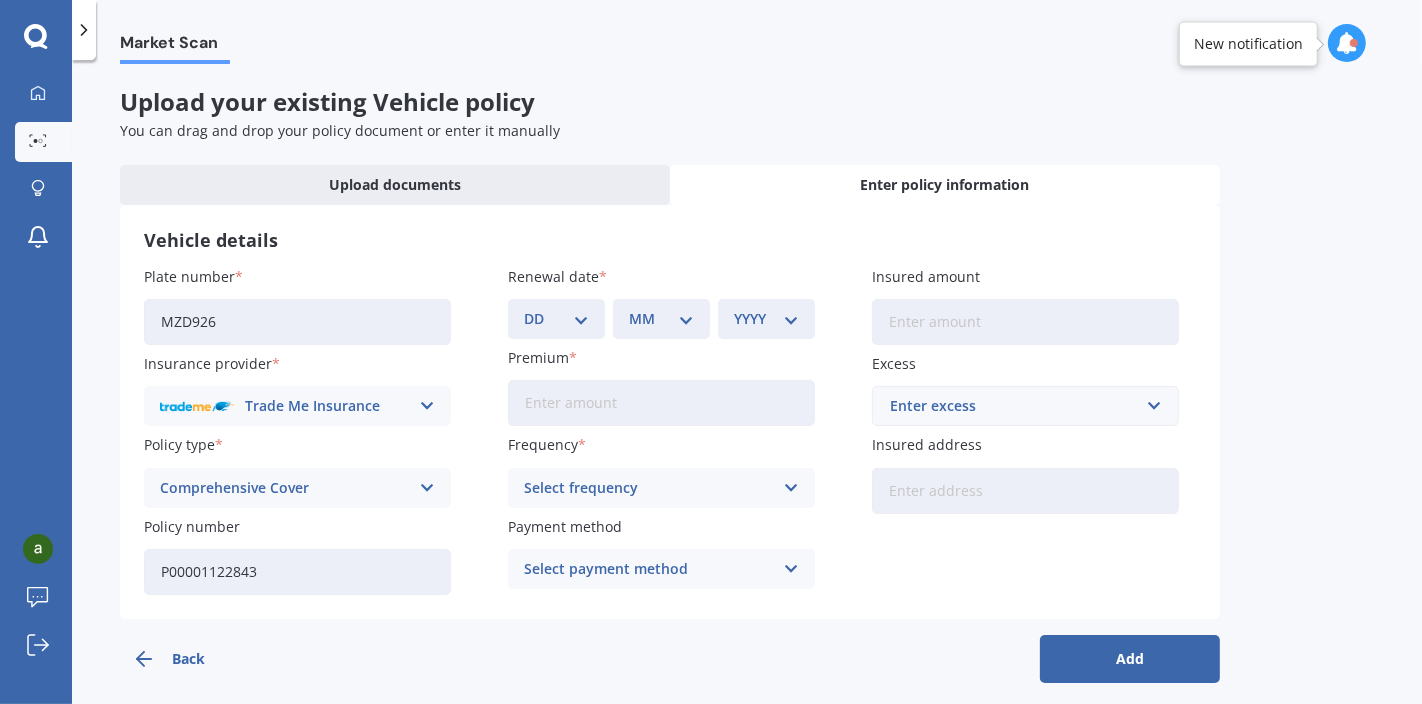 type on "P00001122843" 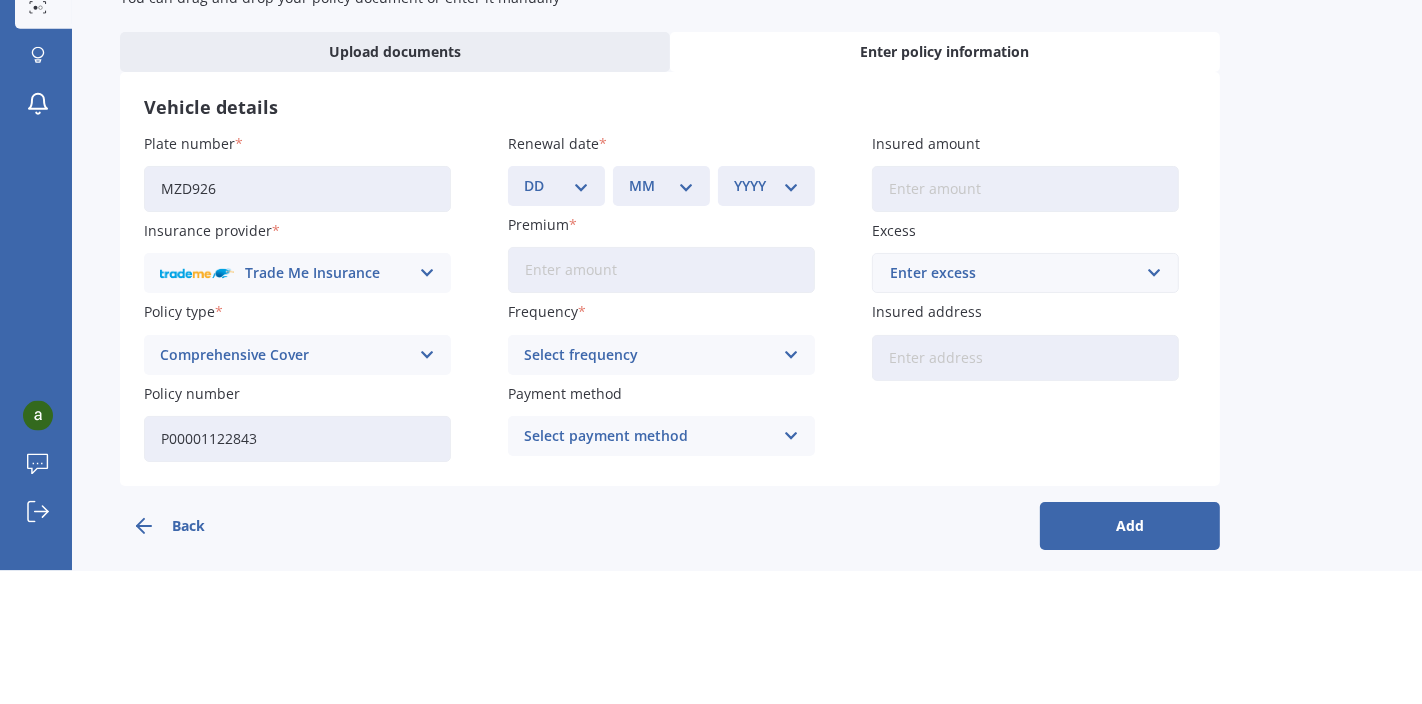 click on "Premium" at bounding box center (538, 357) 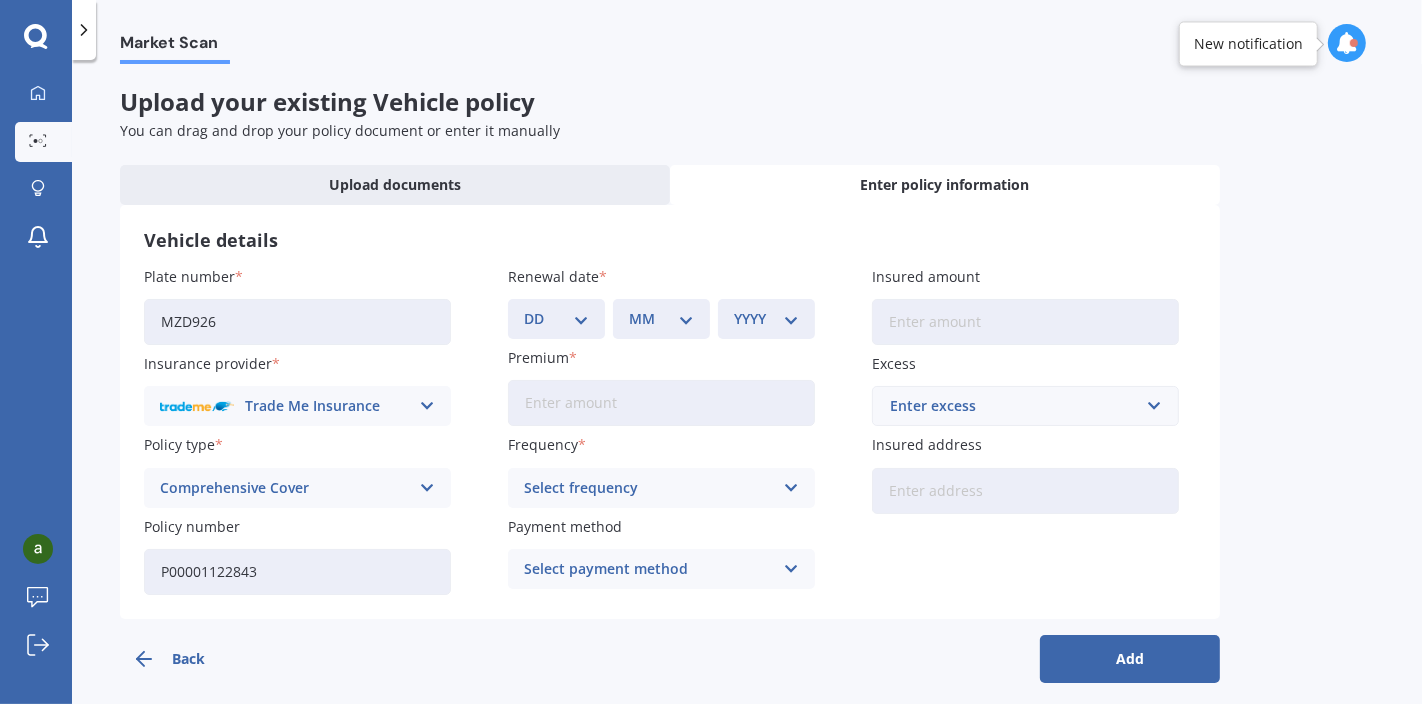 select on "24" 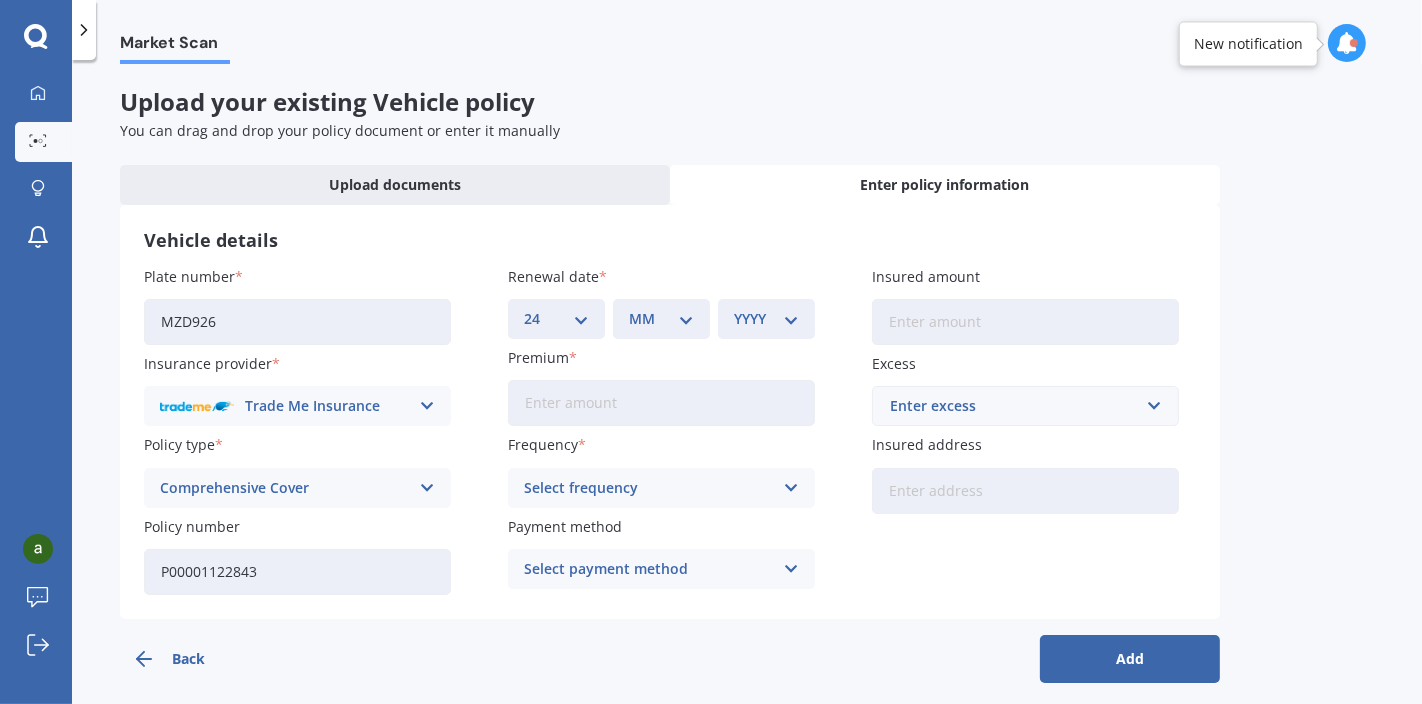 click on "MM 01 02 03 04 05 06 07 08 09 10 11 12" at bounding box center [661, 319] 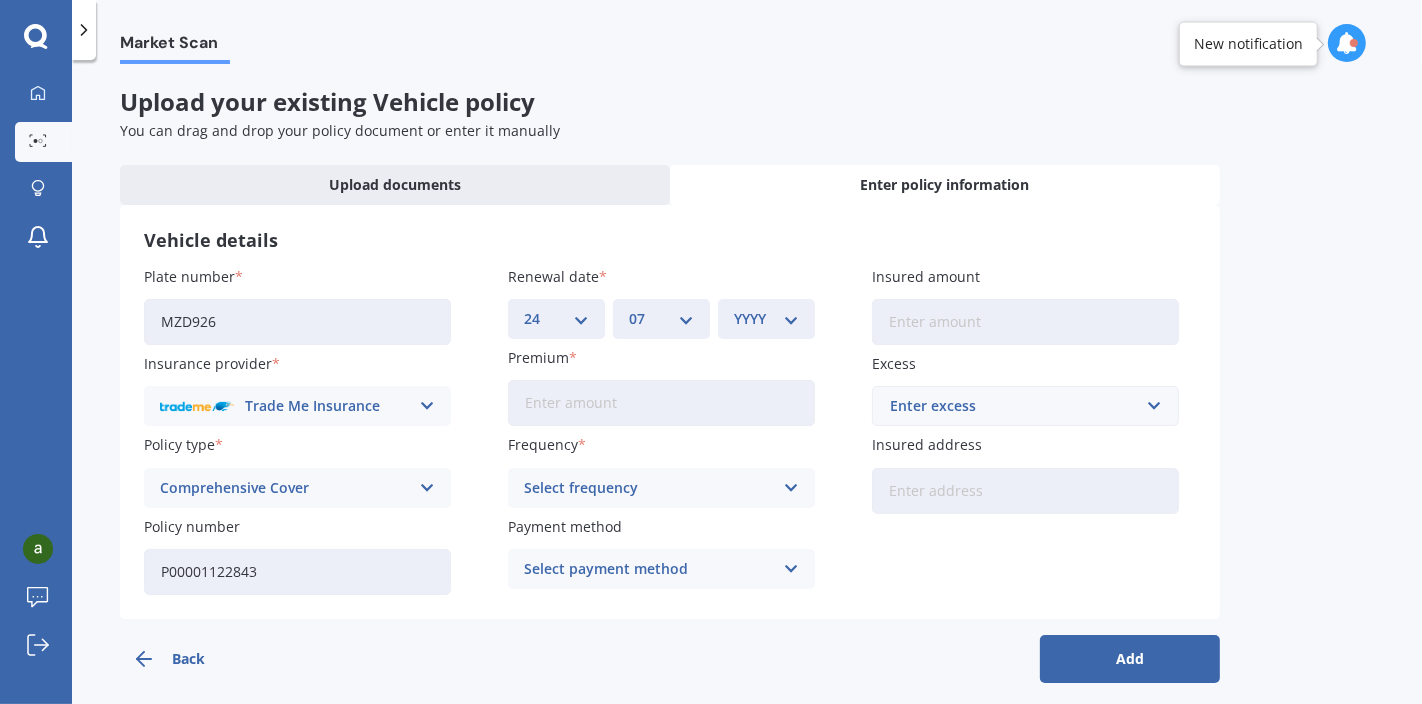 click on "YYYY 2027 2026 2025 2024 2023 2022 2021 2020 2019 2018 2017 2016 2015 2014 2013 2012 2011 2010 2009 2008 2007 2006 2005 2004 2003 2002 2001 2000 1999 1998 1997 1996 1995 1994 1993 1992 1991 1990 1989 1988 1987 1986 1985 1984 1983 1982 1981 1980 1979 1978 1977 1976 1975 1974 1973 1972 1971 1970 1969 1968 1967 1966 1965 1964 1963 1962 1961 1960 1959 1958 1957 1956 1955 1954 1953 1952 1951 1950 1949 1948 1947 1946 1945 1944 1943 1942 1941 1940 1939 1938 1937 1936 1935 1934 1933 1932 1931 1930 1929 1928" at bounding box center [766, 319] 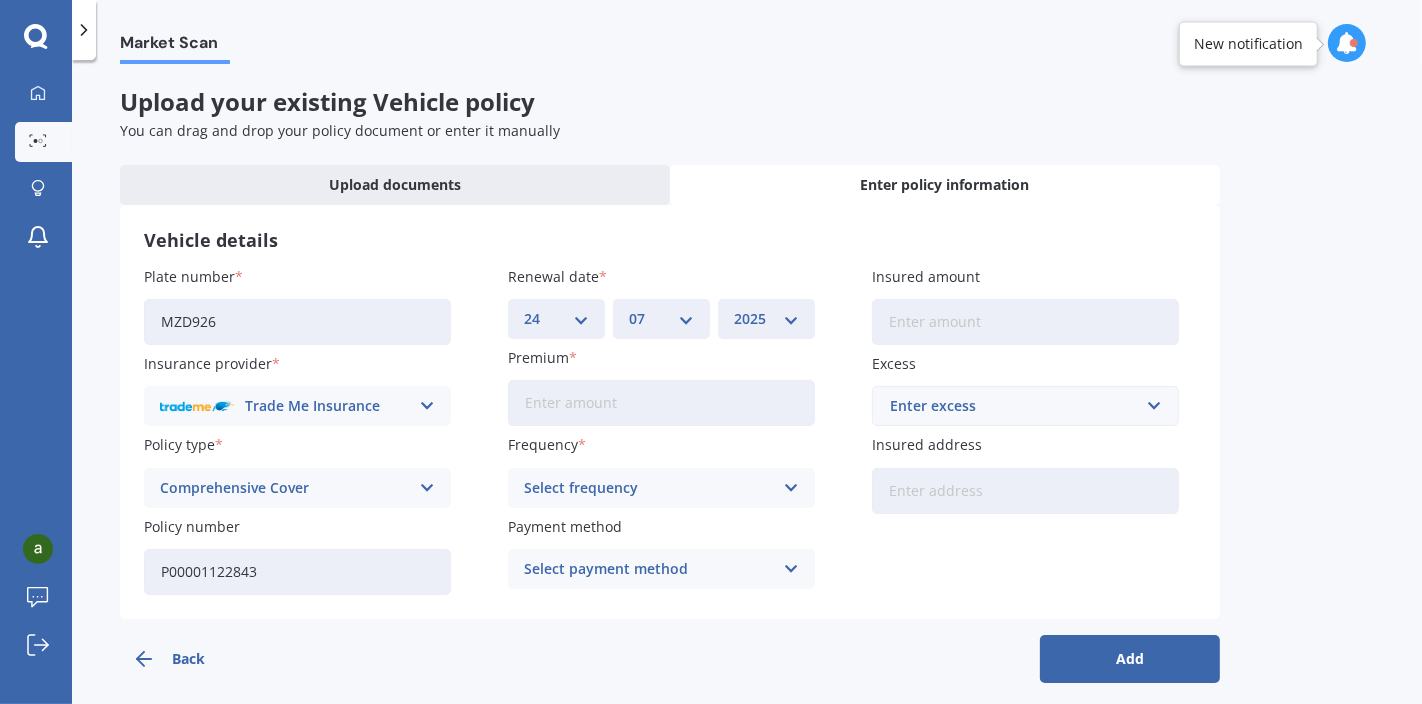 click on "Premium" at bounding box center (661, 403) 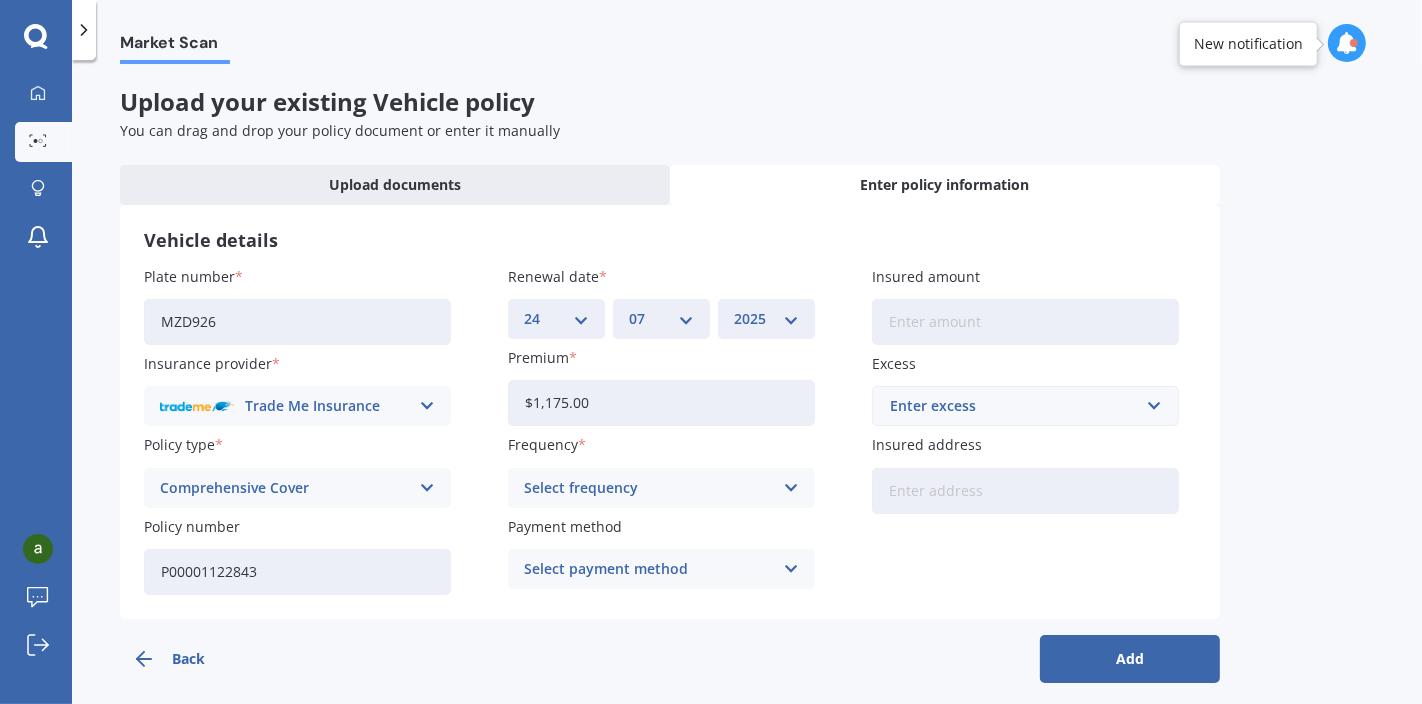 type on "$1,175.00" 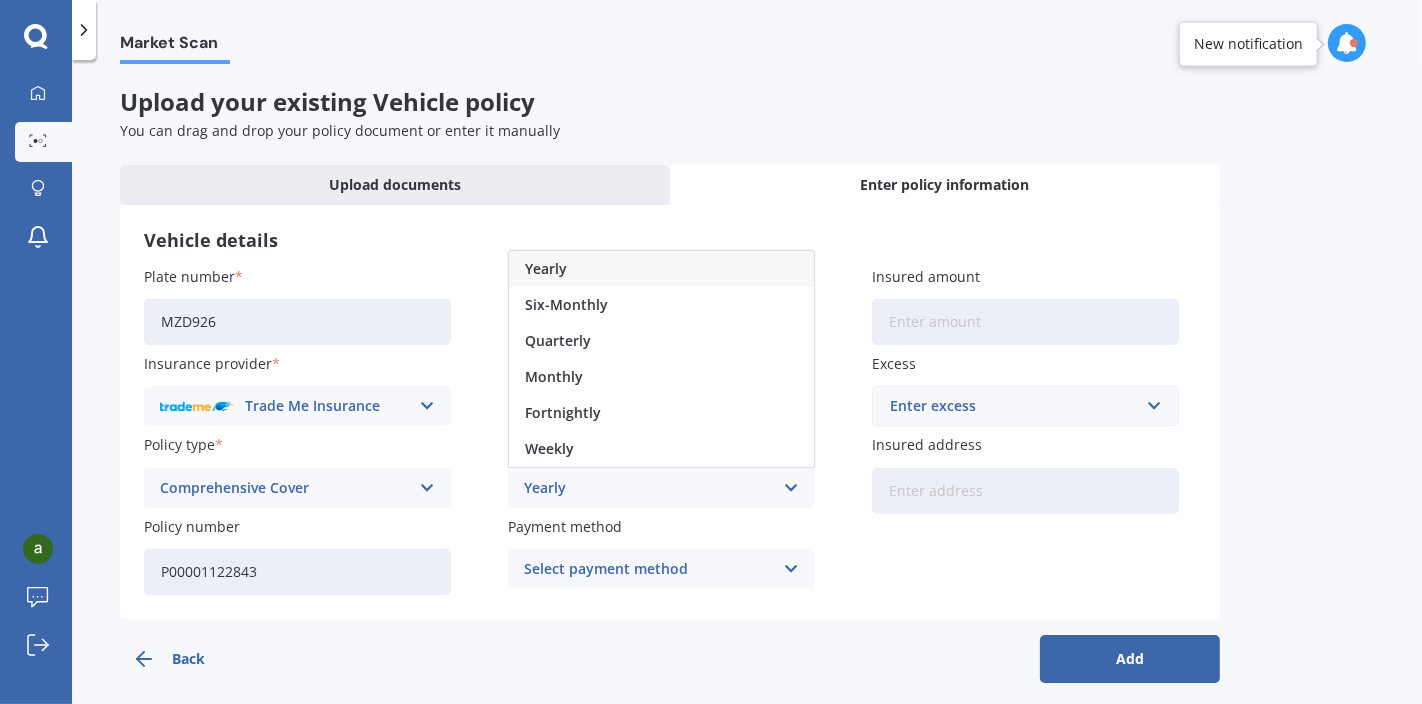 click on "Yearly" at bounding box center [661, 269] 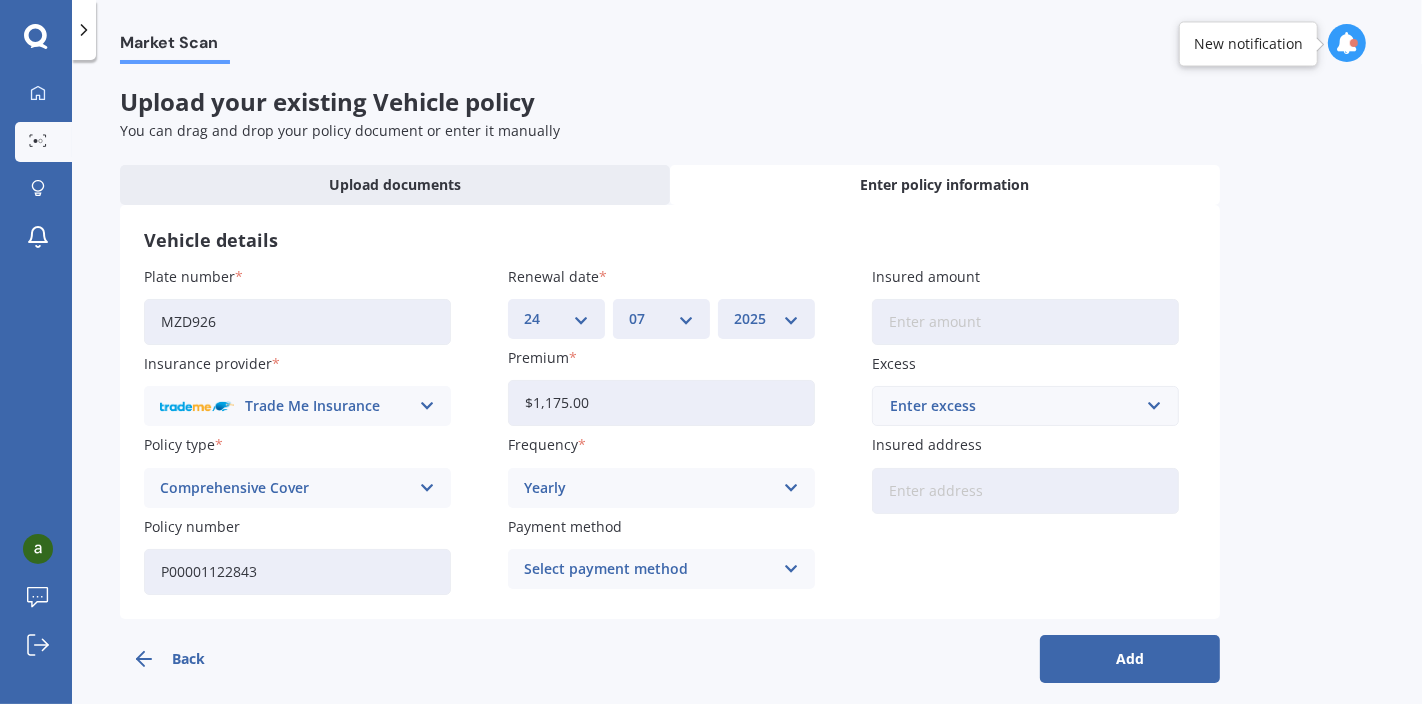 click on "Select payment method" at bounding box center (648, 569) 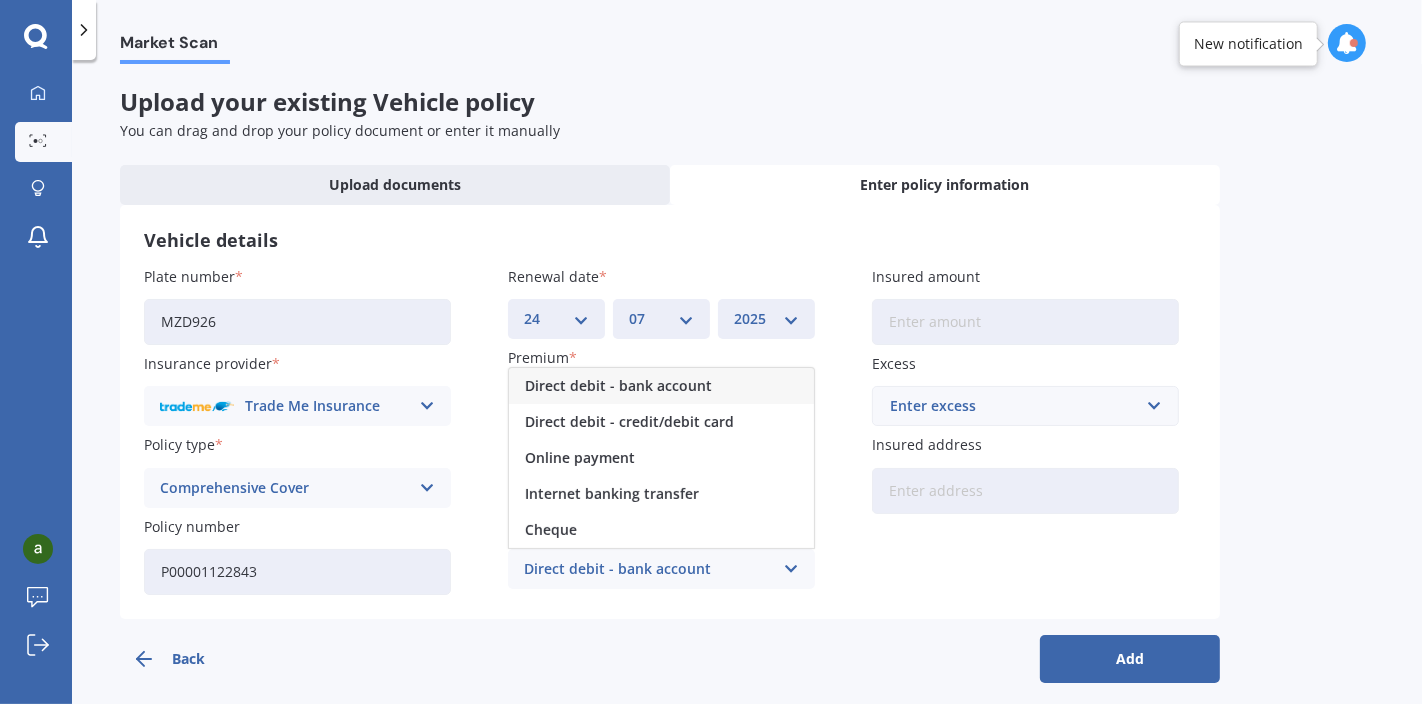 click on "Direct debit - credit/debit card" at bounding box center (661, 422) 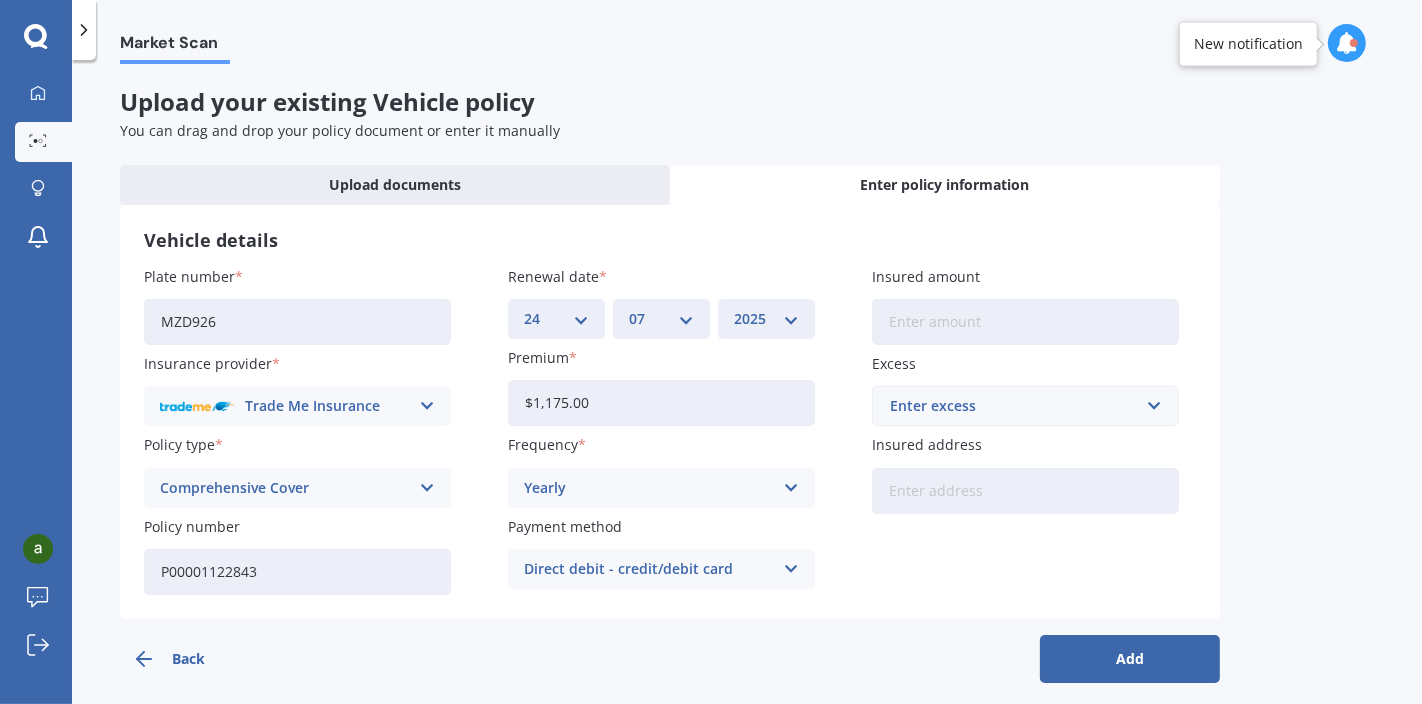 click on "Insured amount" at bounding box center [1025, 322] 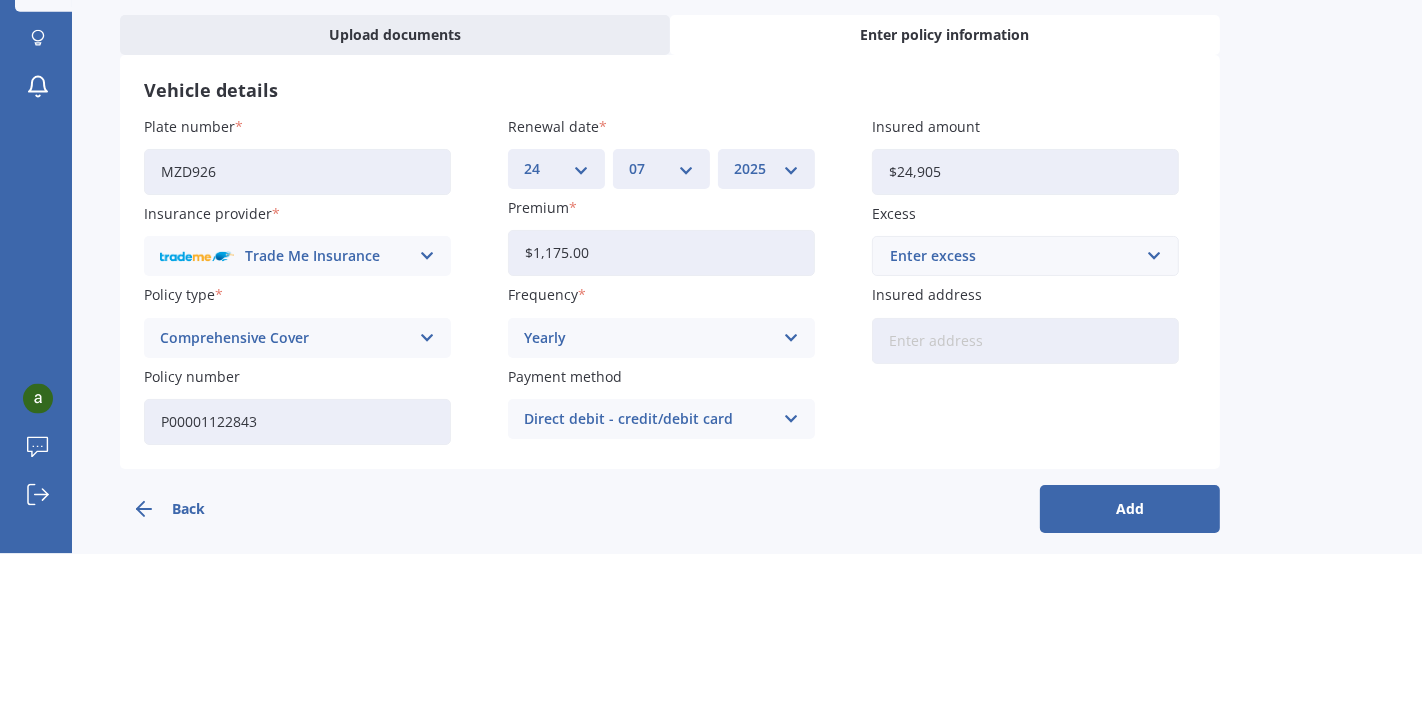 type on "$24,905" 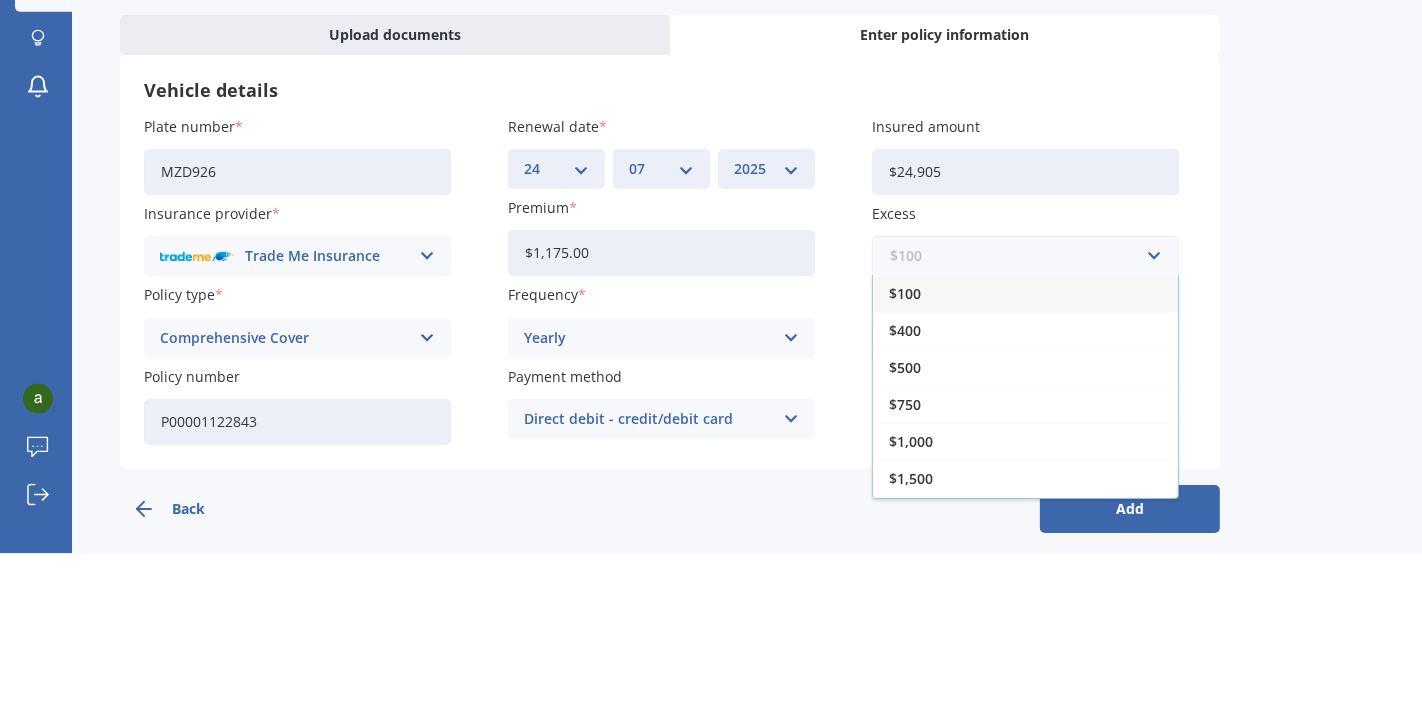 scroll, scrollTop: 33, scrollLeft: 0, axis: vertical 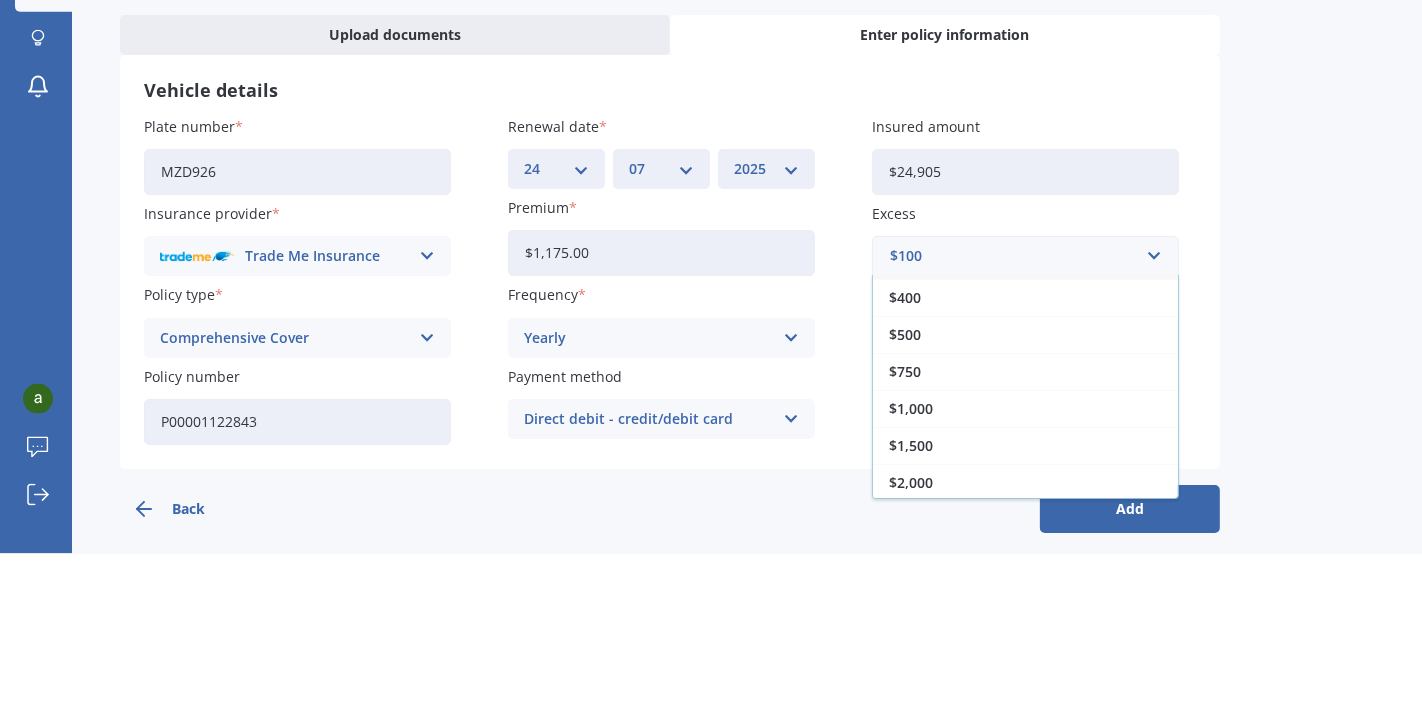 click on "$500" at bounding box center [1025, 484] 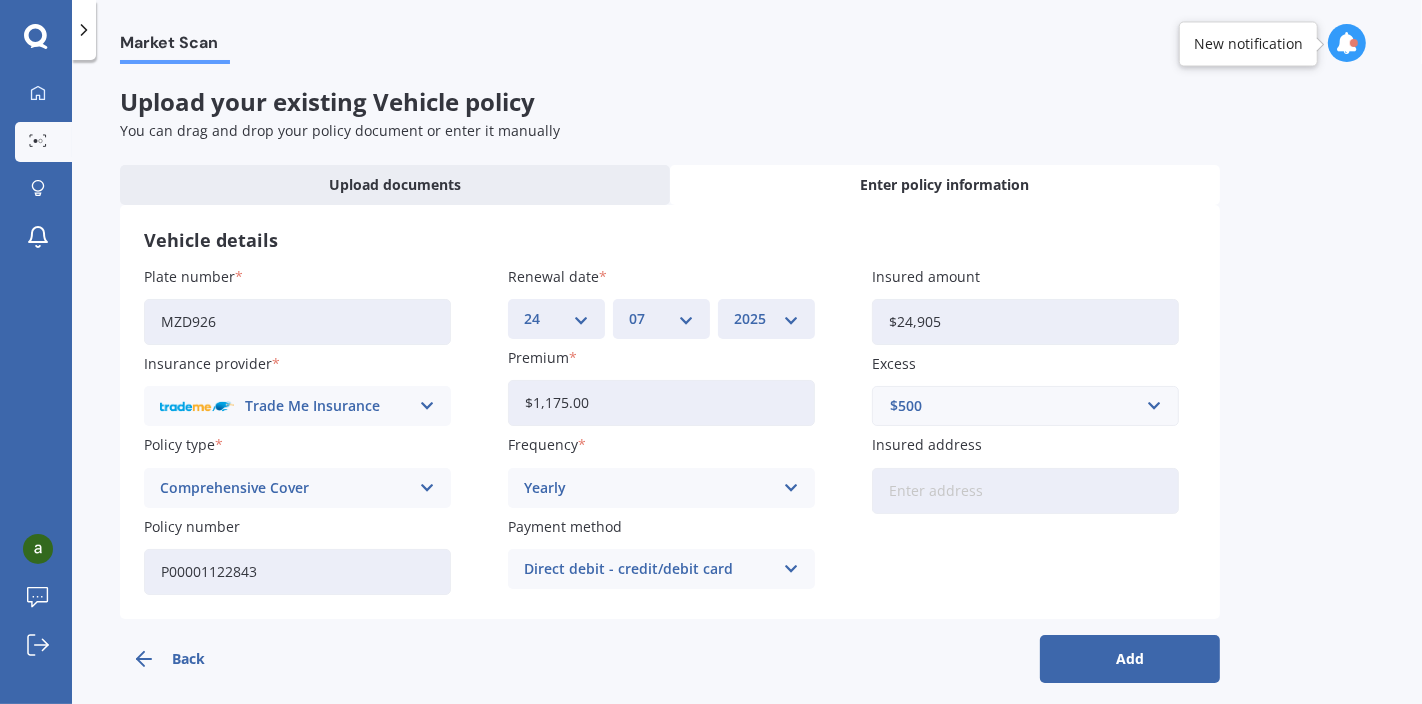 click on "Insured address" at bounding box center [1025, 491] 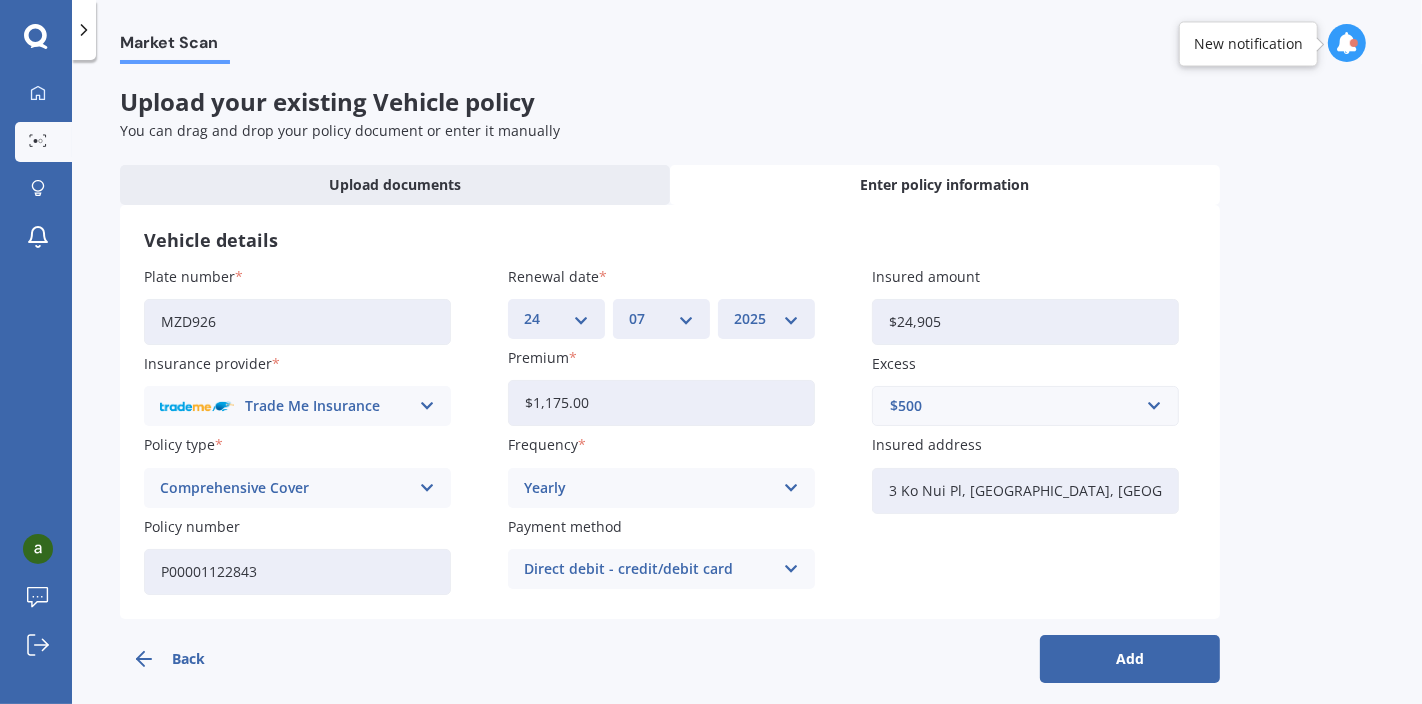 type on "3 Ko Nui Pl, Hobsonville, Tāmaki Makaurau 0616 뉴질랜드" 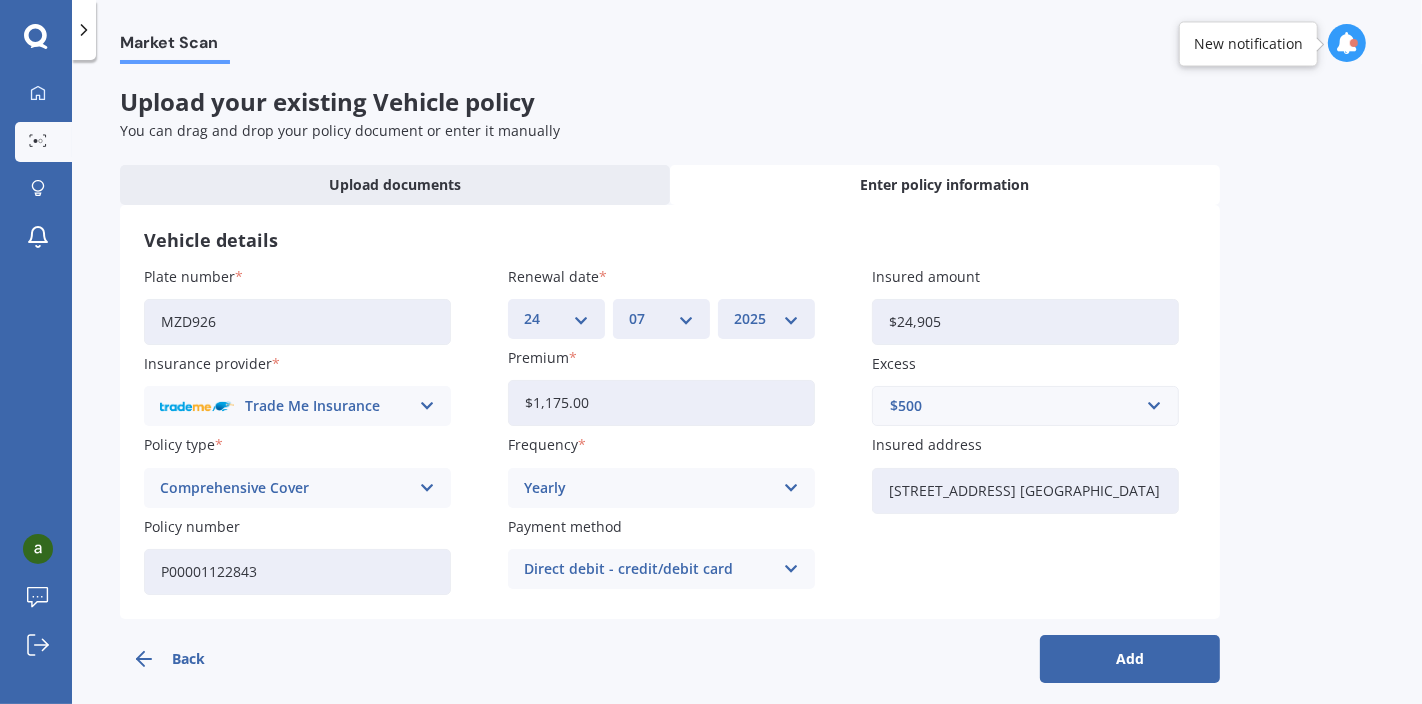 click on "Add" at bounding box center [1130, 659] 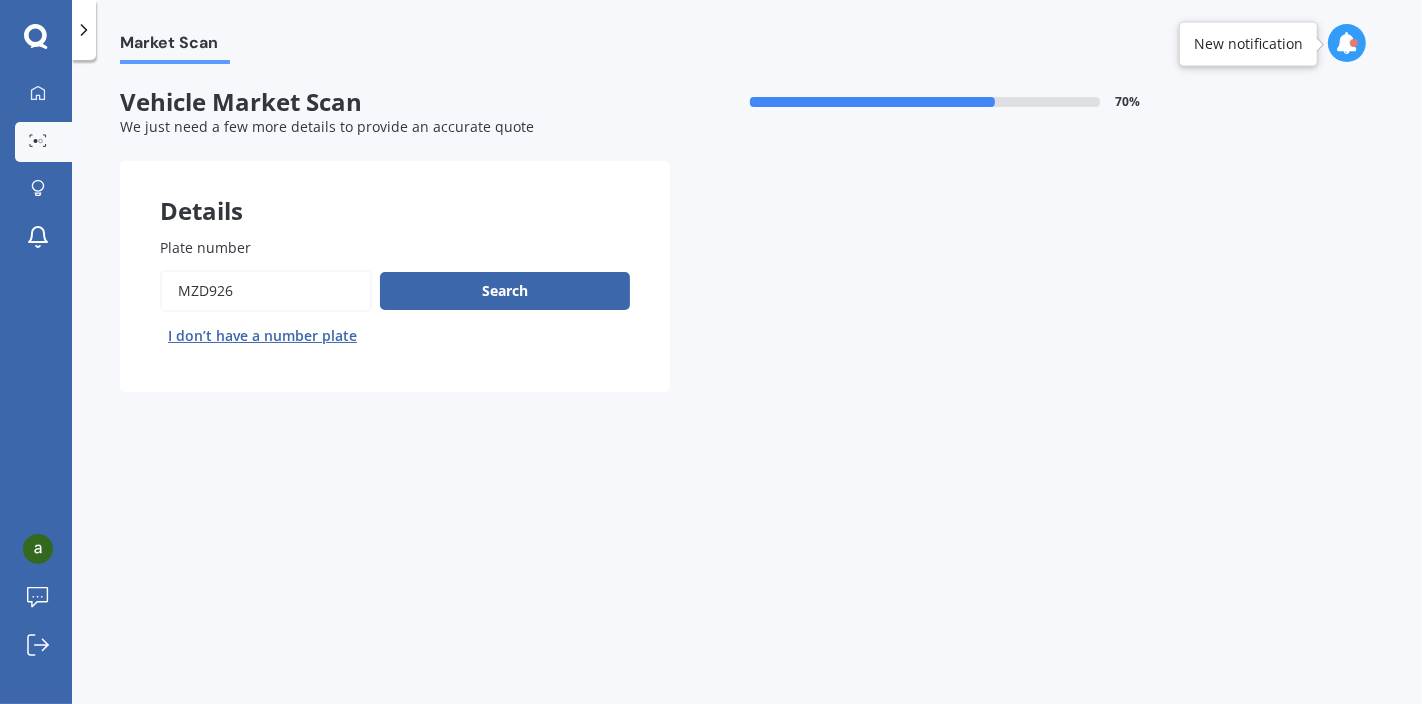 click on "Search" at bounding box center [505, 291] 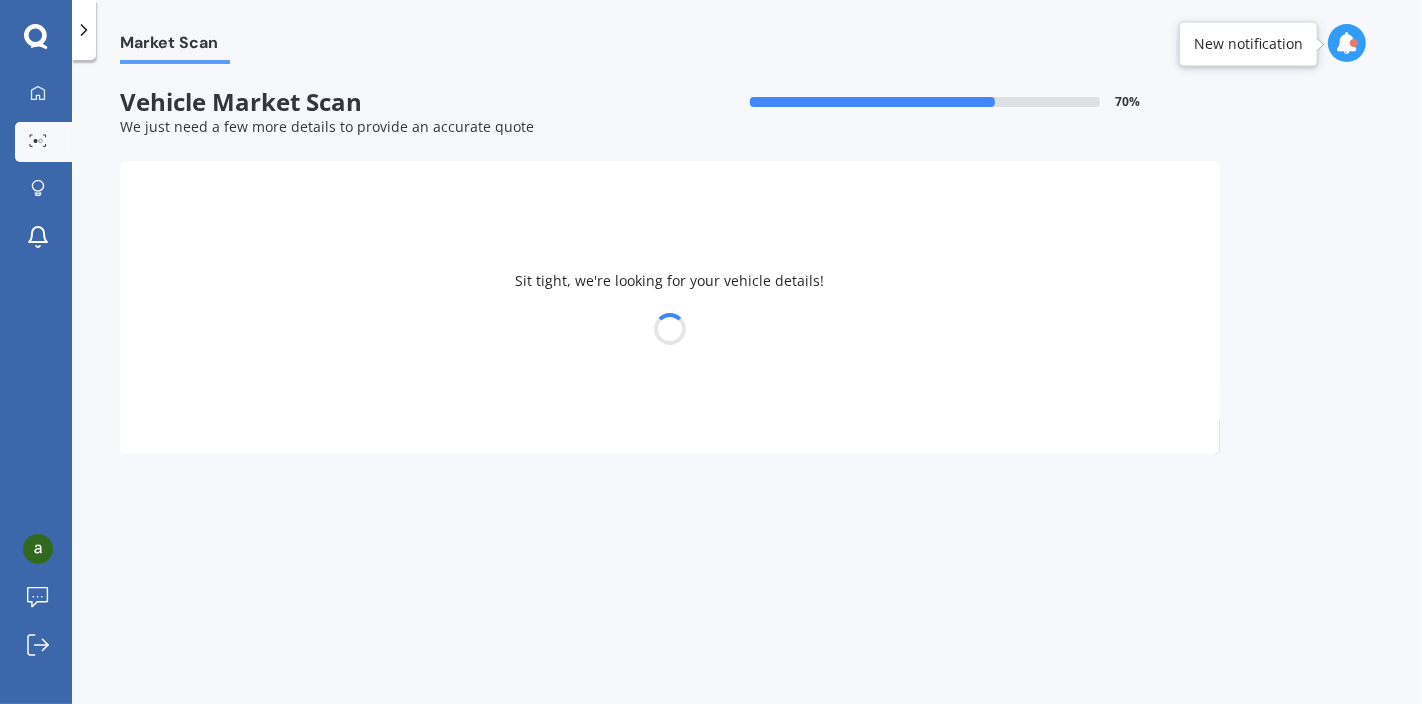 select on "KIA" 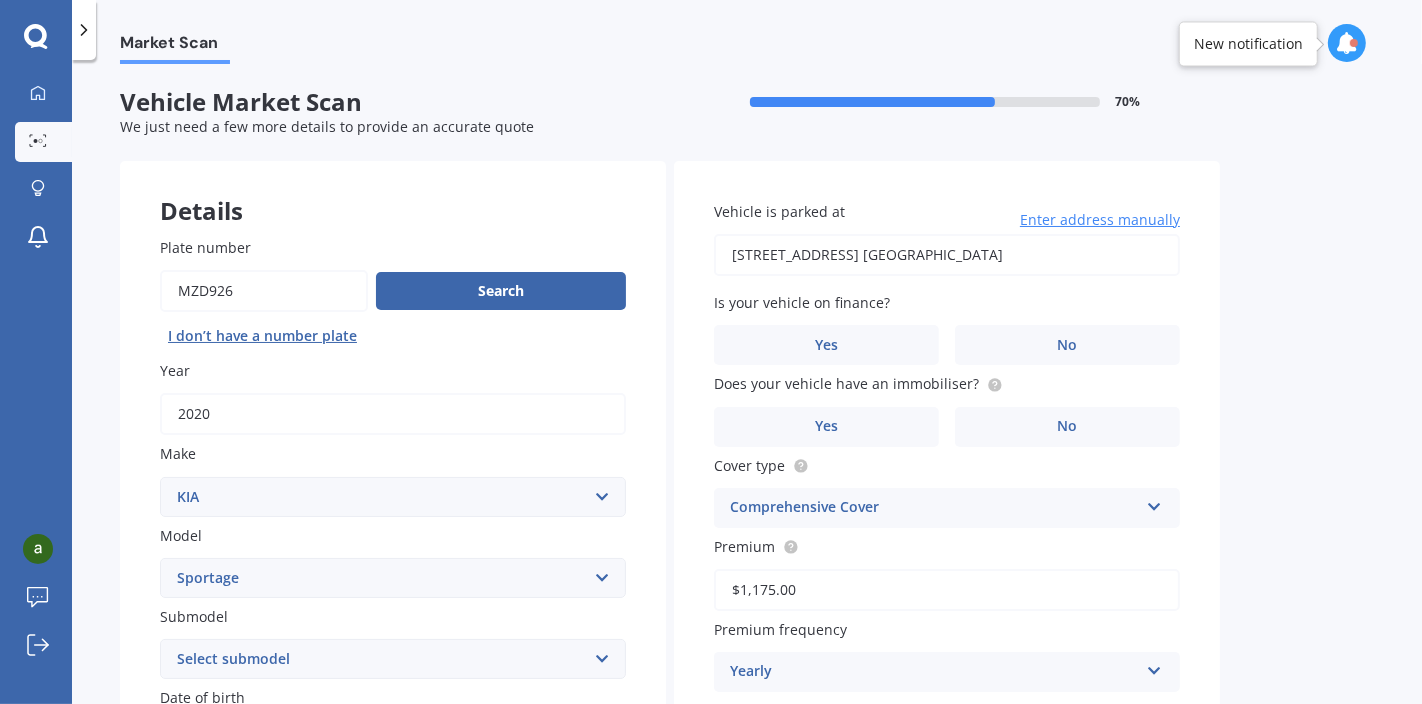 click on "No" at bounding box center (1068, 345) 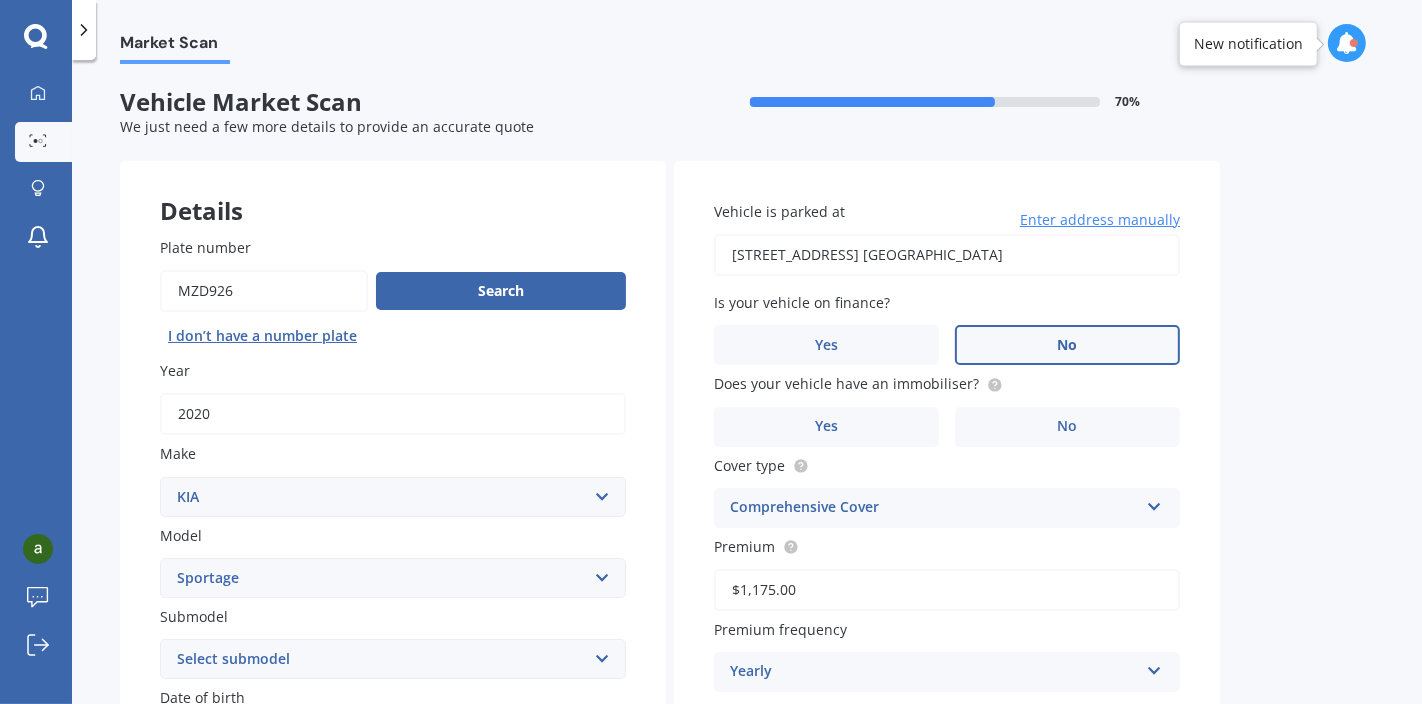 click on "Yes" at bounding box center (826, 427) 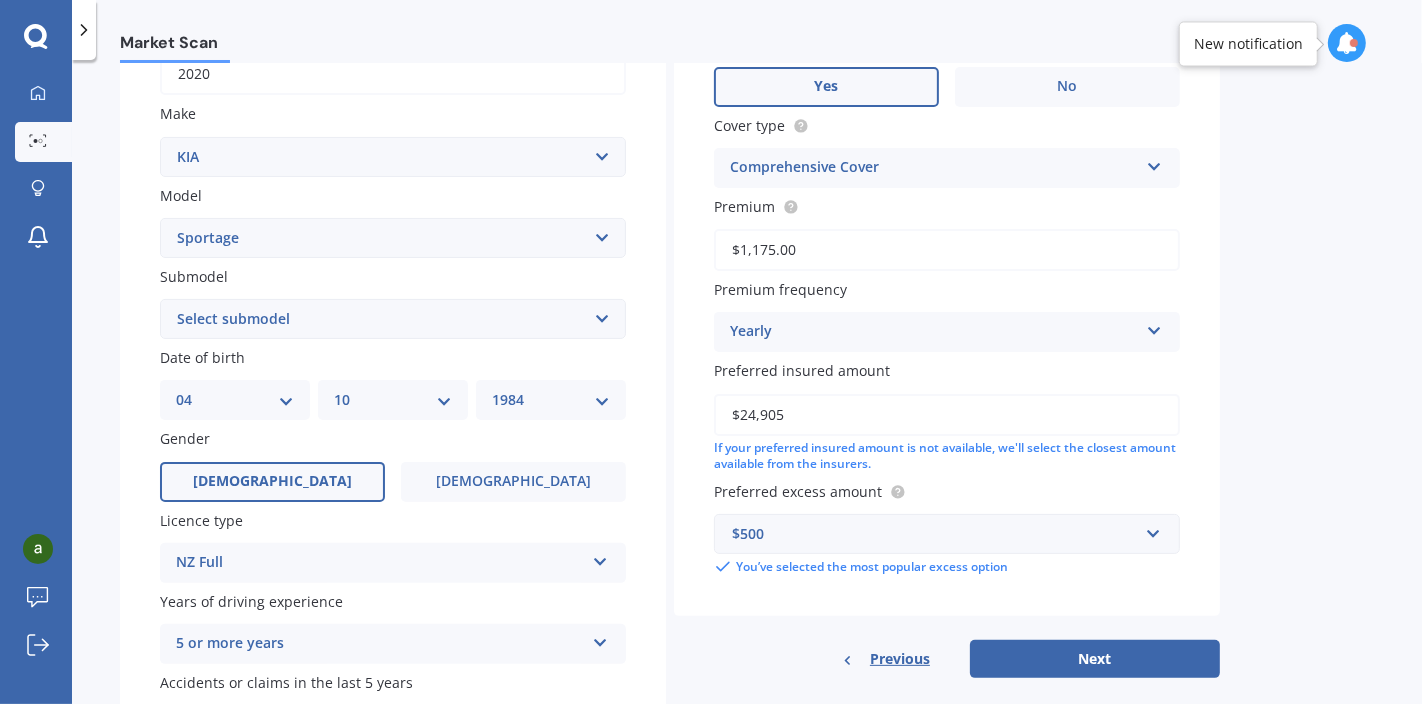scroll, scrollTop: 364, scrollLeft: 0, axis: vertical 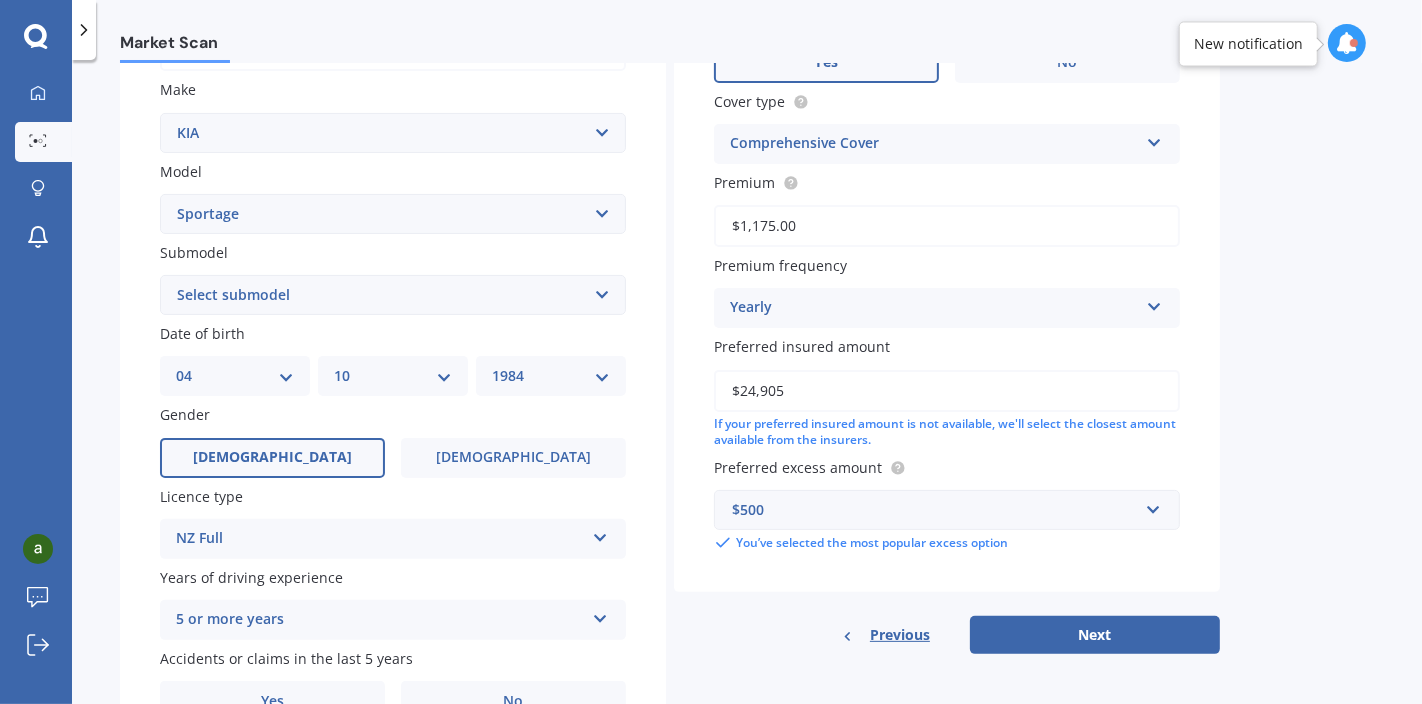 click on "Select submodel (All other) 2.0 4WD Petrol 2.0 EX Diesel 2.0 LX Diesel 2.4 EX AWD EX Urban 2WD GT Line AWD Limited AWD LTD Urban 2WD LX Urban 2WD Urban GT-Line 2.0P 2WD" at bounding box center (393, 295) 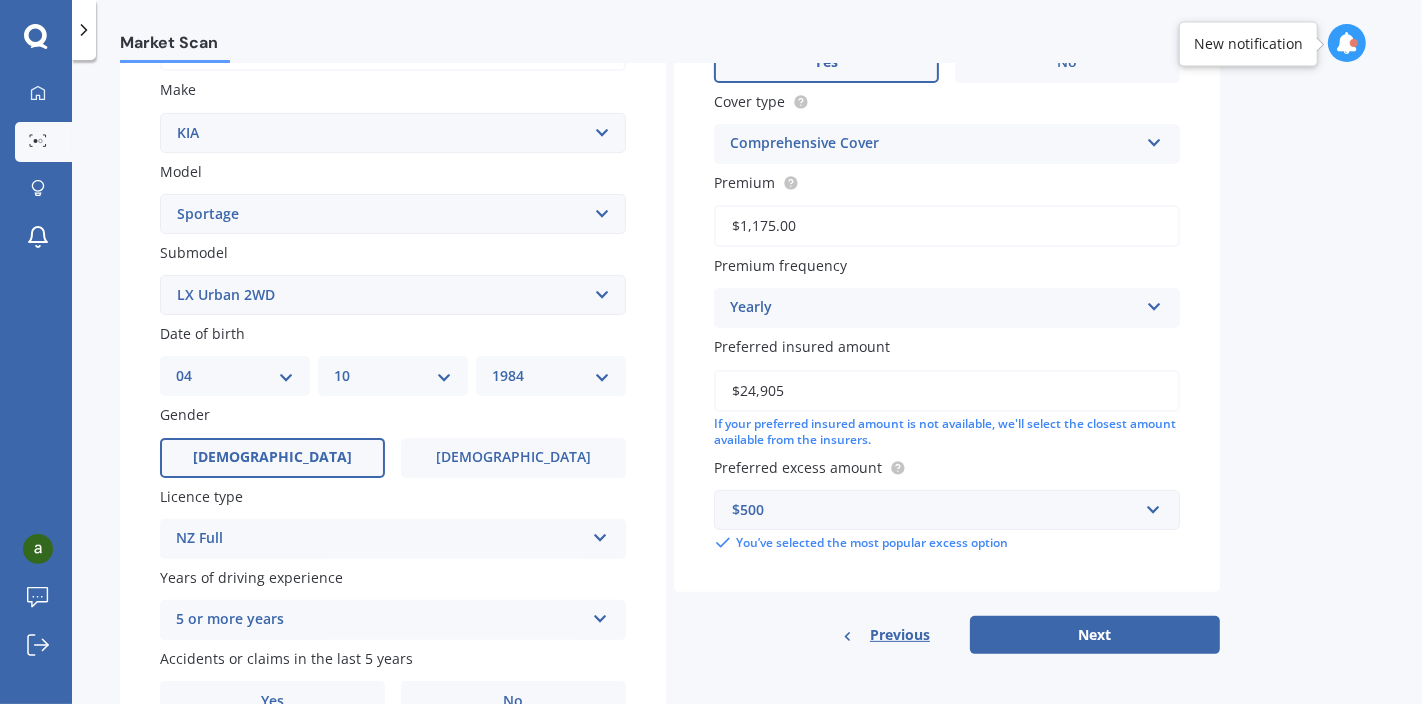 scroll, scrollTop: 0, scrollLeft: 0, axis: both 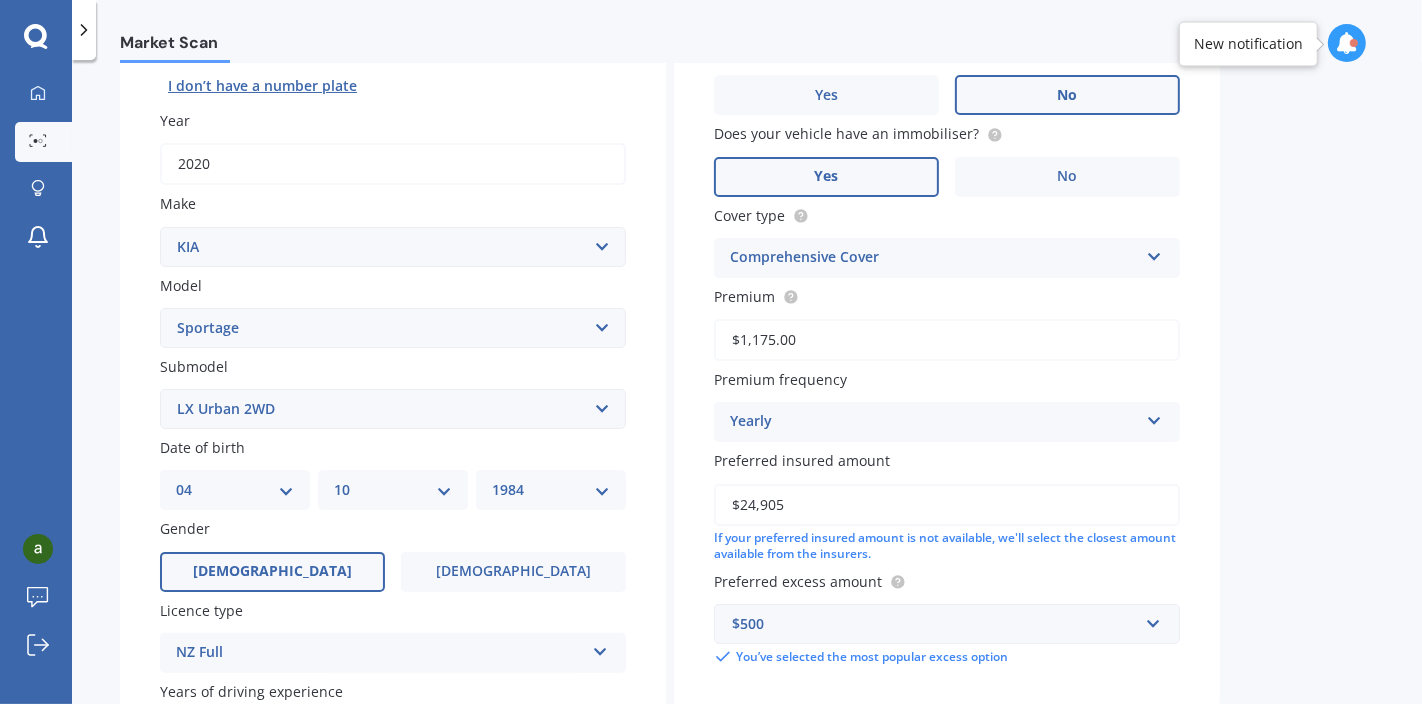 click on "Next" at bounding box center (1095, 749) 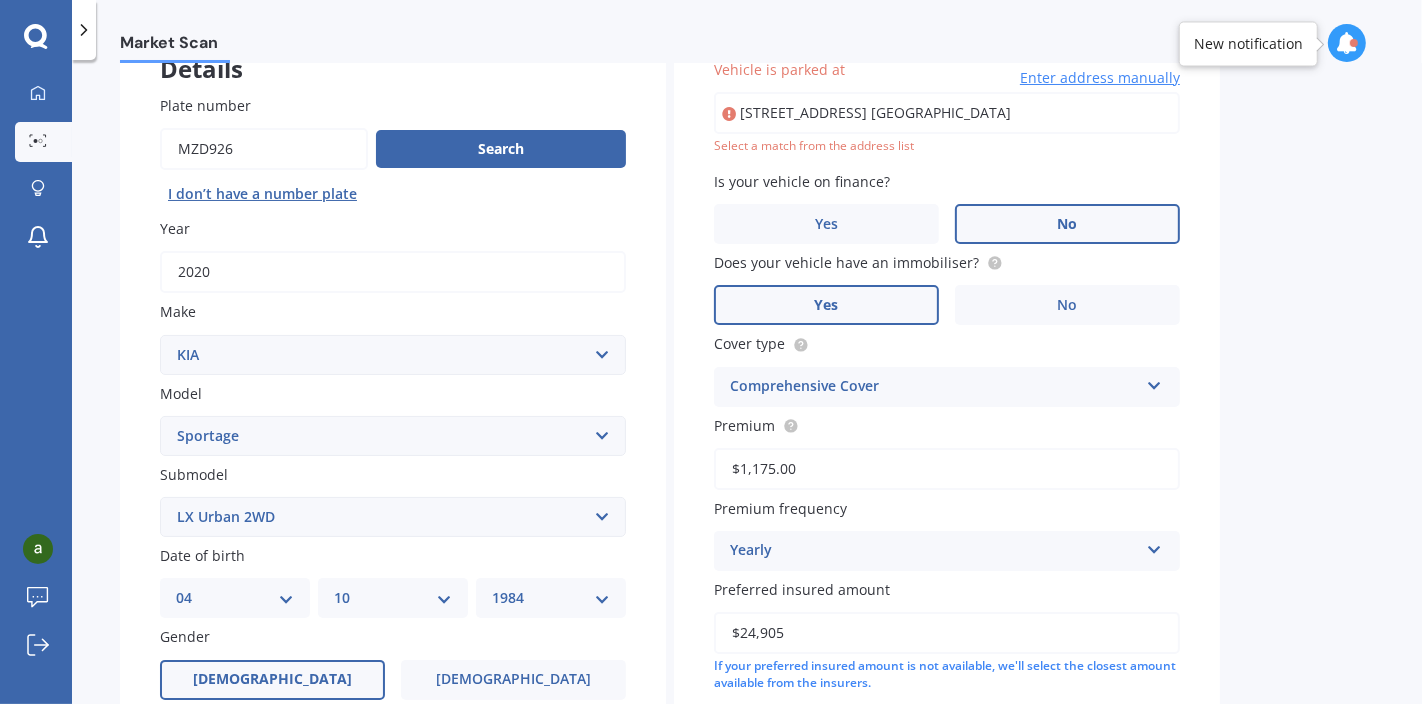 scroll, scrollTop: 137, scrollLeft: 0, axis: vertical 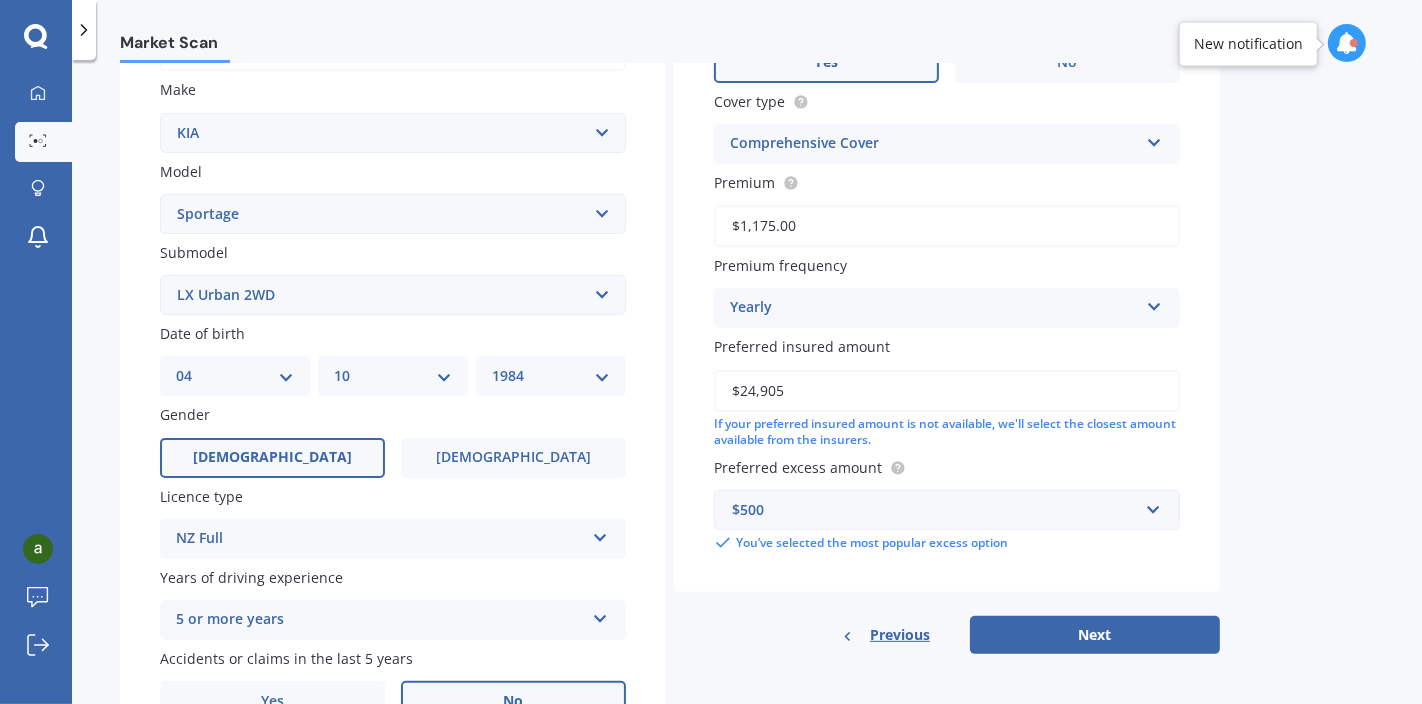 click on "Next" at bounding box center (1095, 635) 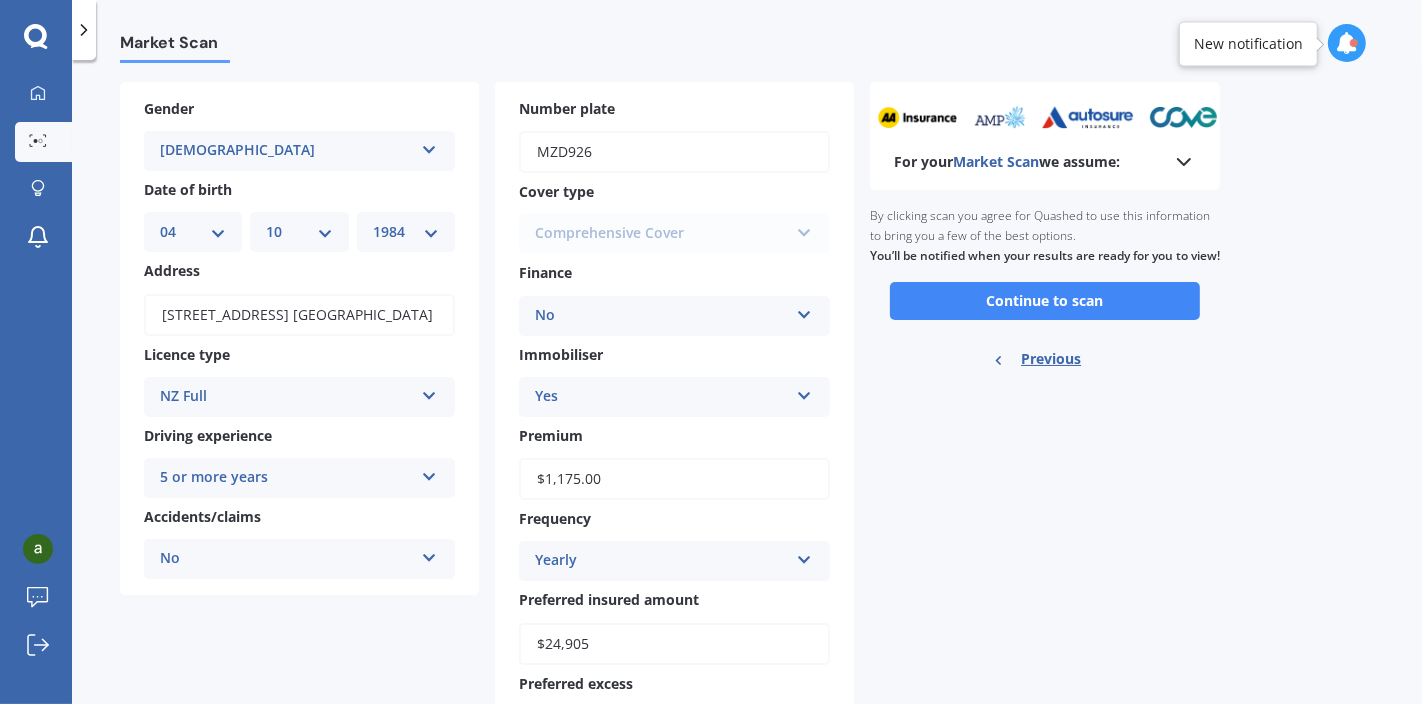 scroll, scrollTop: 0, scrollLeft: 0, axis: both 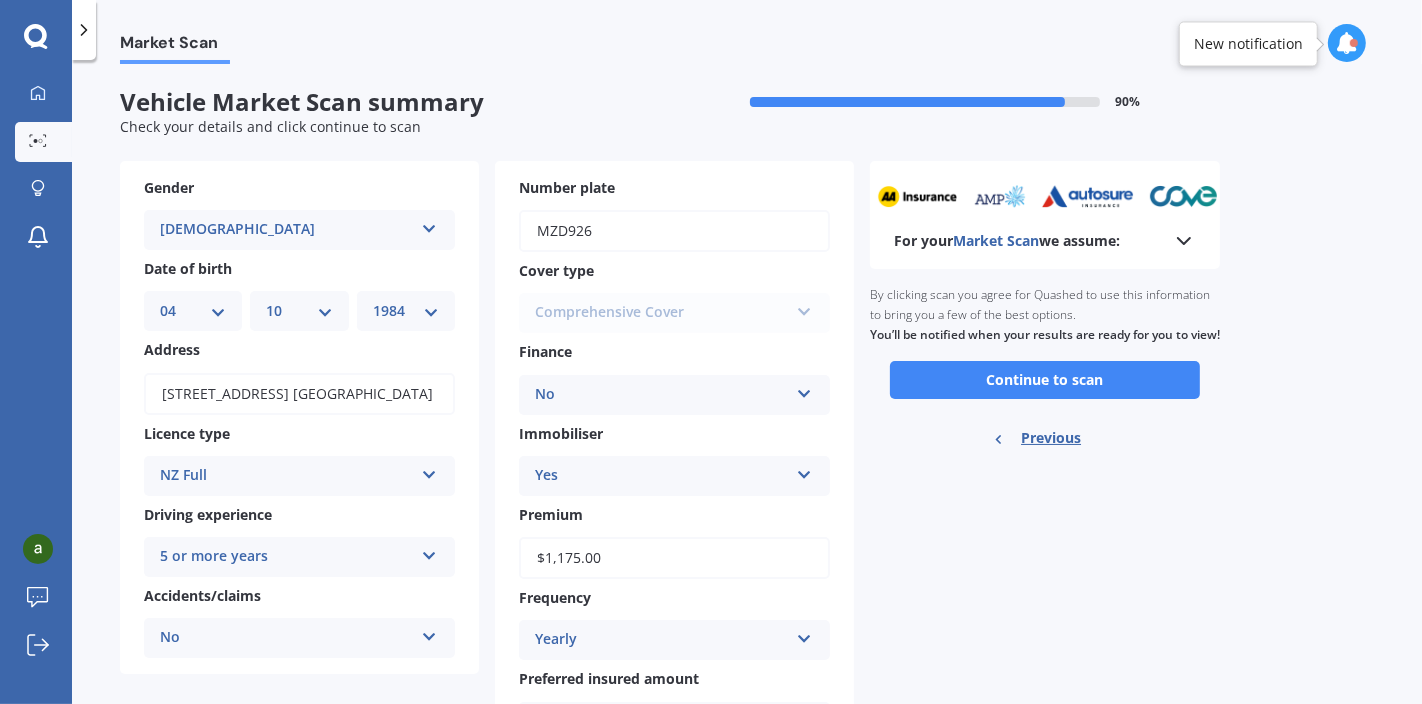 click on "Continue to scan" at bounding box center (1045, 380) 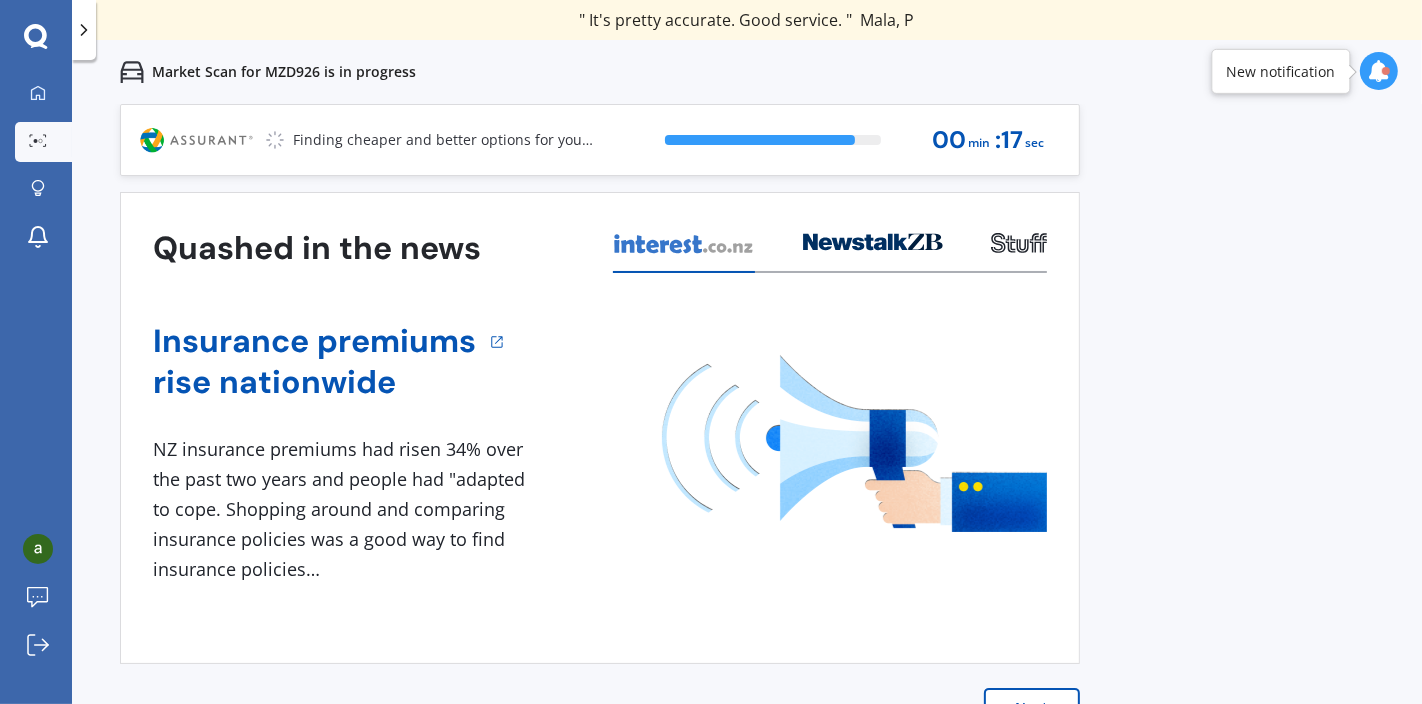click on "Previous 60,000+ Kiwis have signed up to shop and save on insurance with us " Helpful tool, just that my current insurance is cheaper. " Casey, H " I have already recommended Quashed to many family and friends. This is fantastic. Thank you. " Quinn, M " A very useful tool and is easy to use. Highly recommended! " Yang, Z " Useful tool to check whether our current prices are competitive - which they are. " Kate, G " My current car insurance was half of the cheapest quoted here, so I'll stick with them. " Hayley, N " Gave exactly the same results. " Phillip, S " It's pretty accurate. Good service. " Mala, P " That was very helpful as it provided all the details required to make the necessary decision. " Tony, I " I've already recommended to a number of people. " Vanessa, J " Good to know my existing cover is so good! " Sheridan, J " Excellent site! I saved $300 off my existing policy. " Lian, G " Great stuff team! first time using it, and it was very clear and concise. " Lewis, B   Next 88 % 00 min :  17 sec" at bounding box center [747, 426] 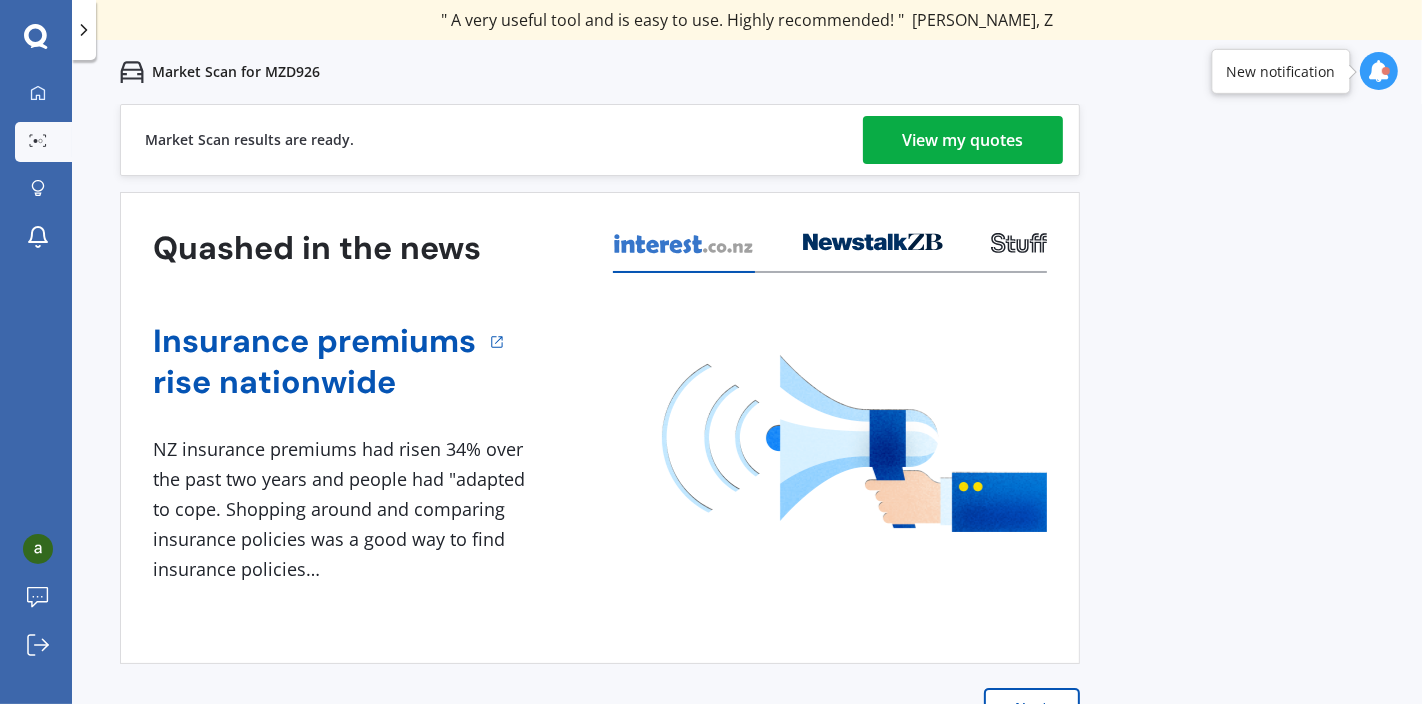 click on "View my quotes" at bounding box center [963, 140] 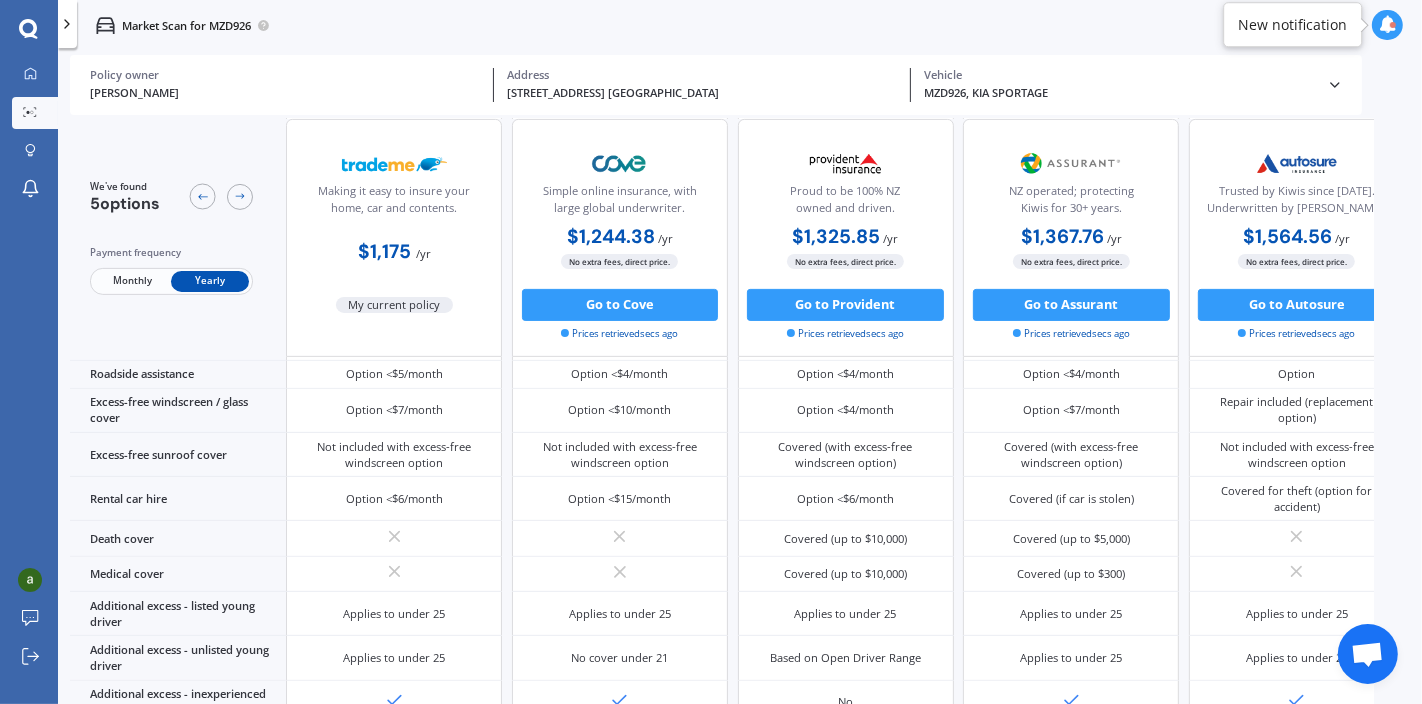 scroll, scrollTop: 725, scrollLeft: 0, axis: vertical 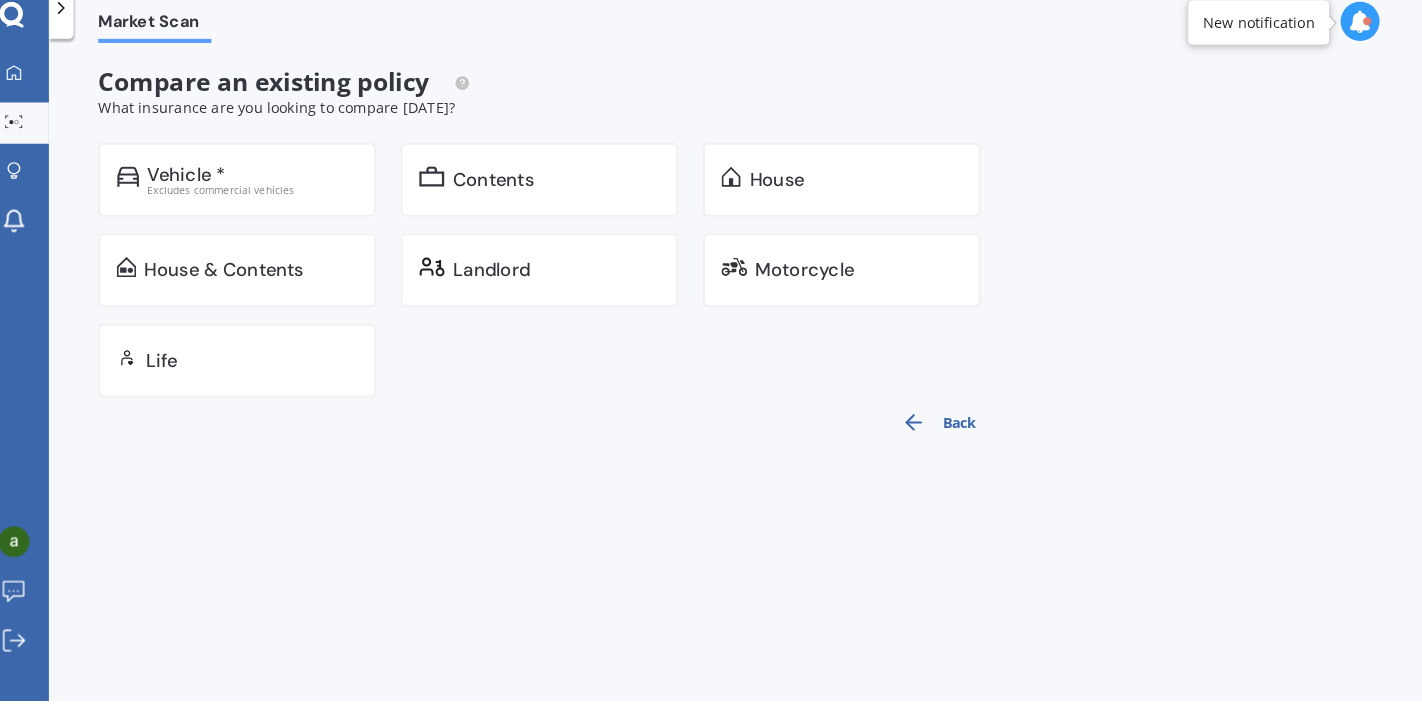 click 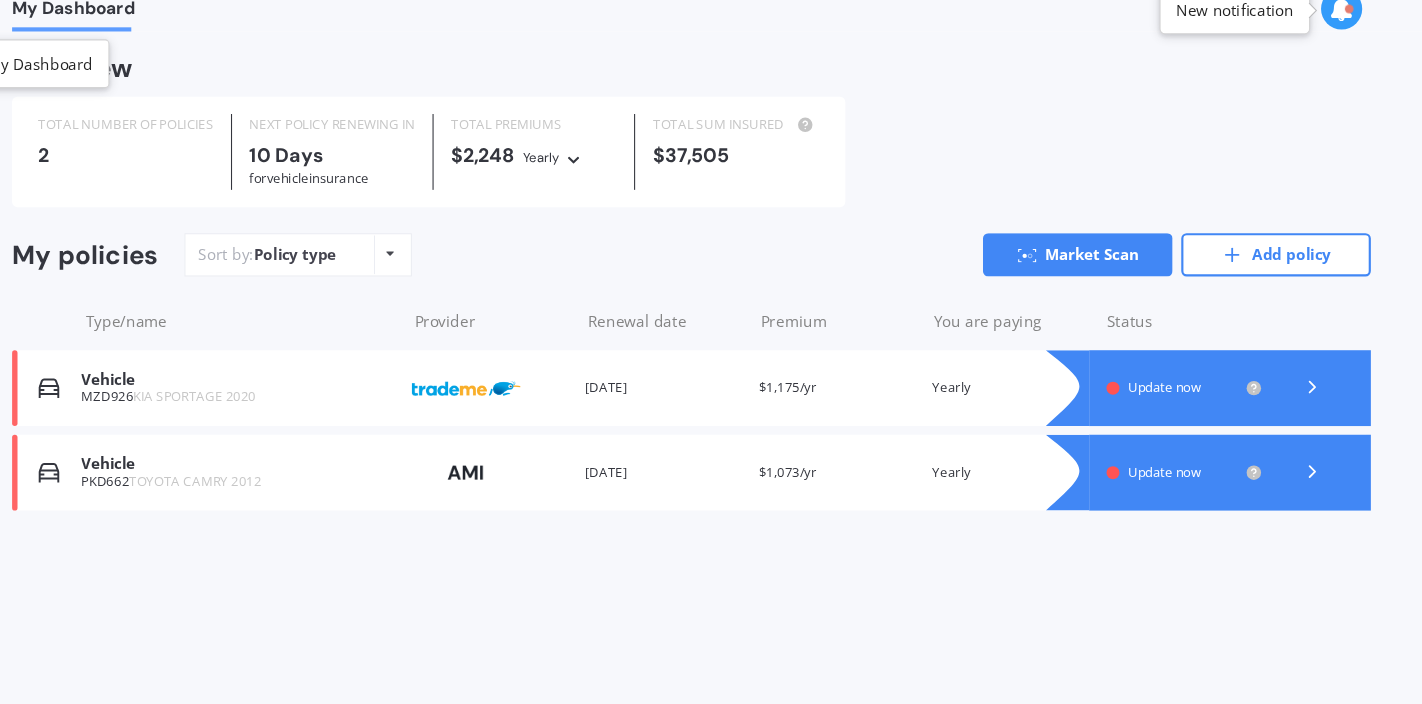 scroll, scrollTop: 0, scrollLeft: 0, axis: both 